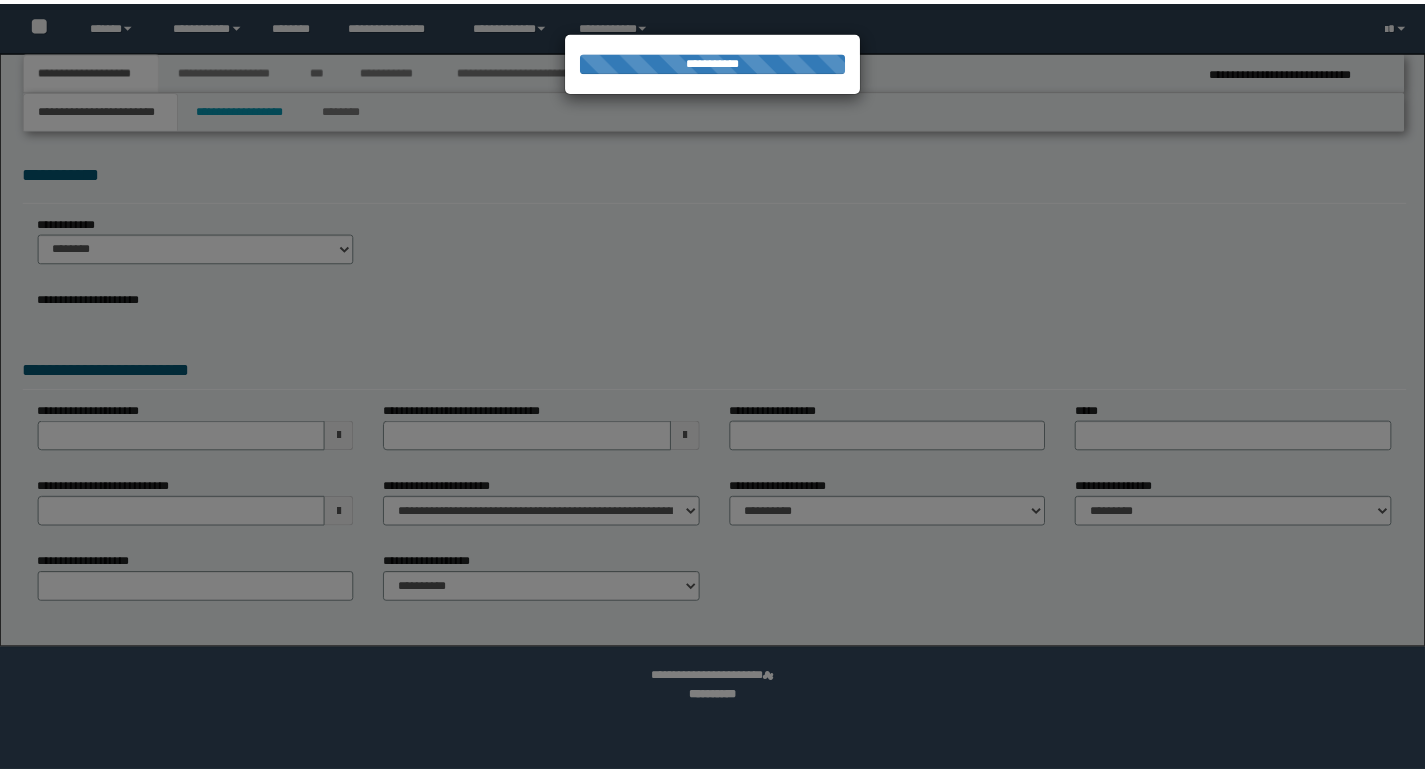 scroll, scrollTop: 0, scrollLeft: 0, axis: both 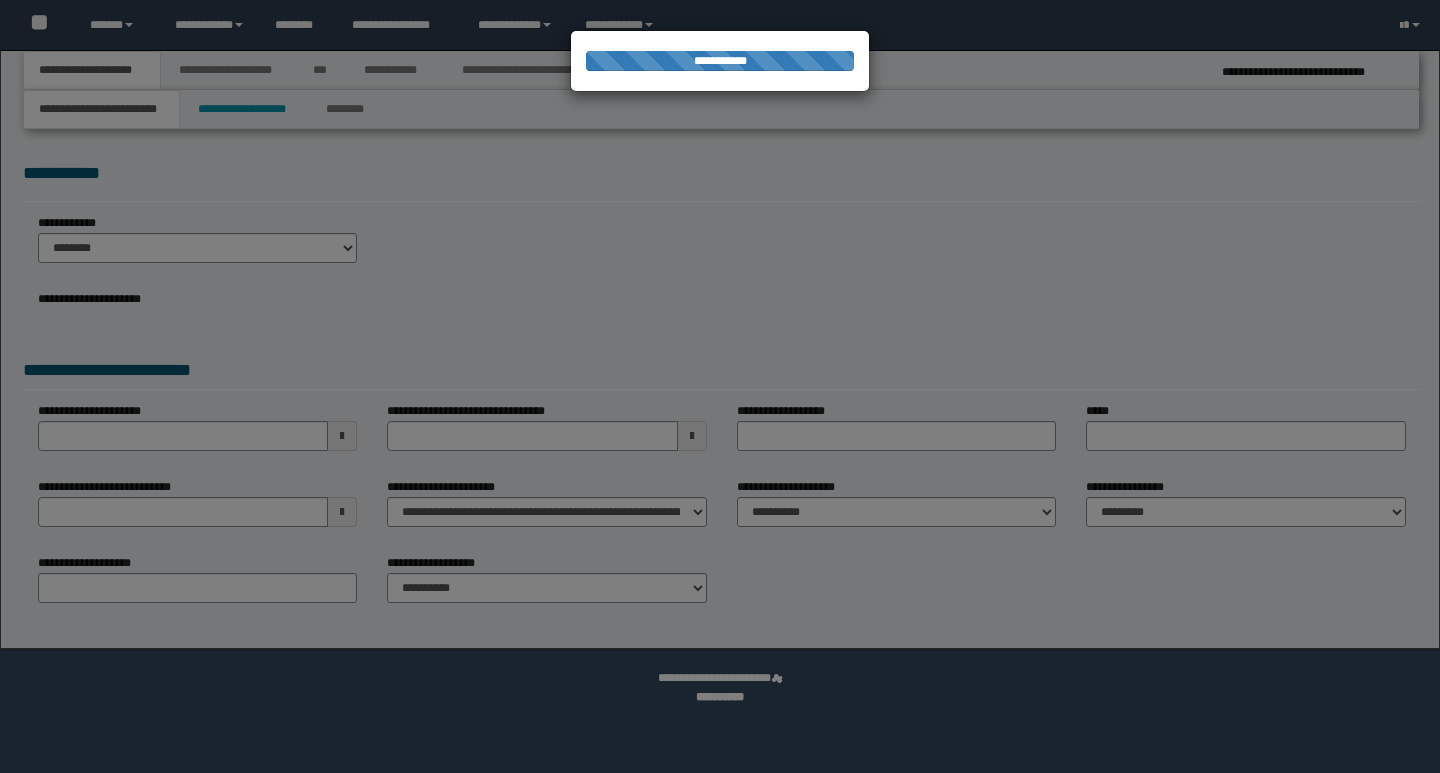 select on "*" 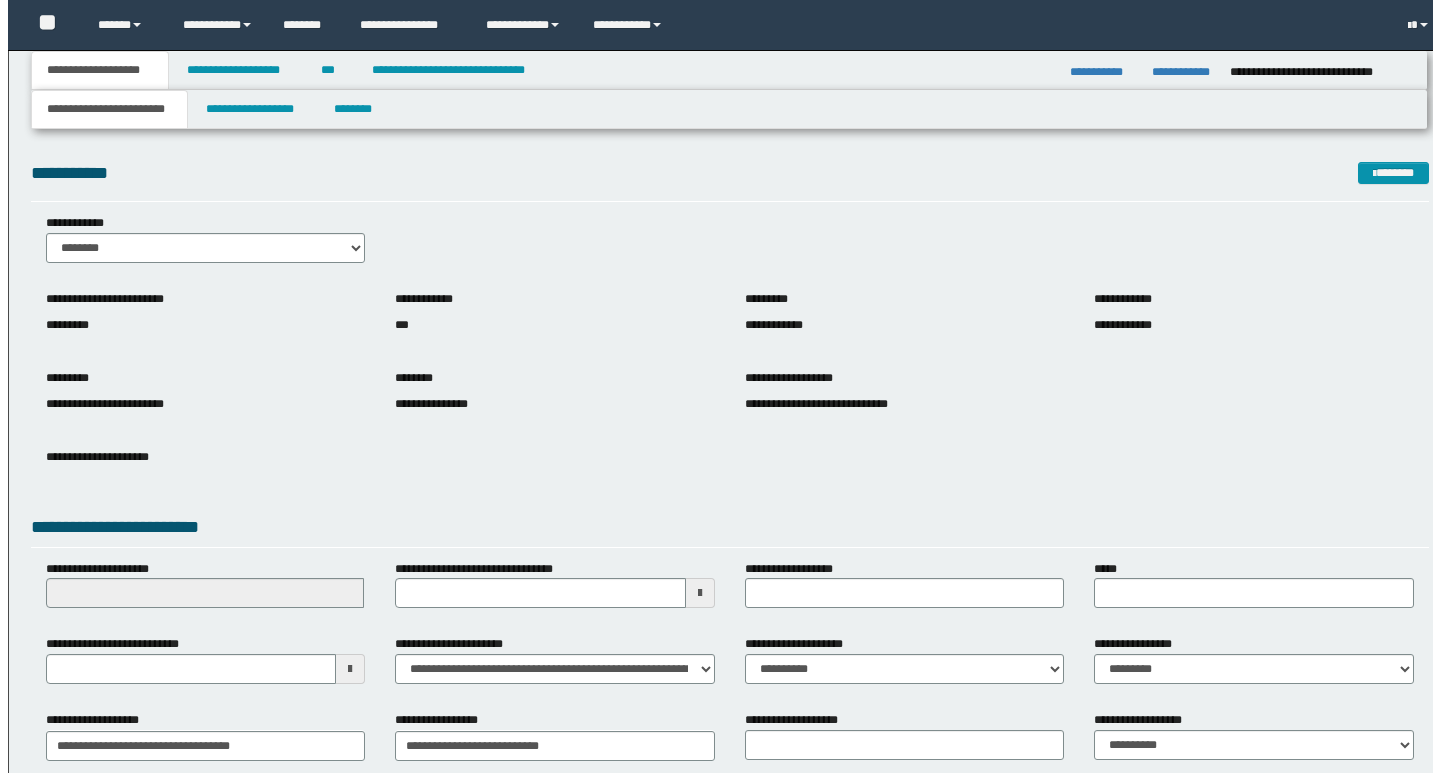 scroll, scrollTop: 0, scrollLeft: 0, axis: both 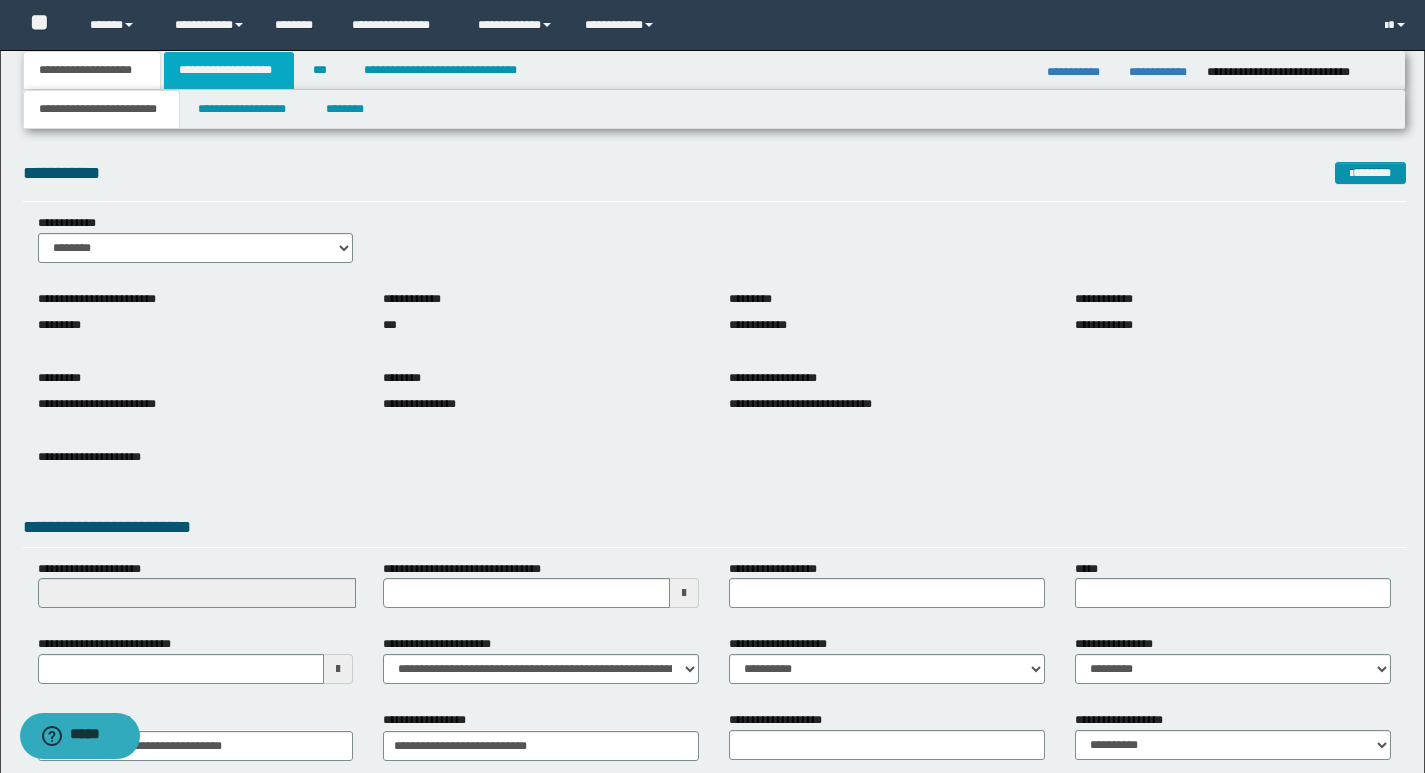 click on "**********" at bounding box center [229, 70] 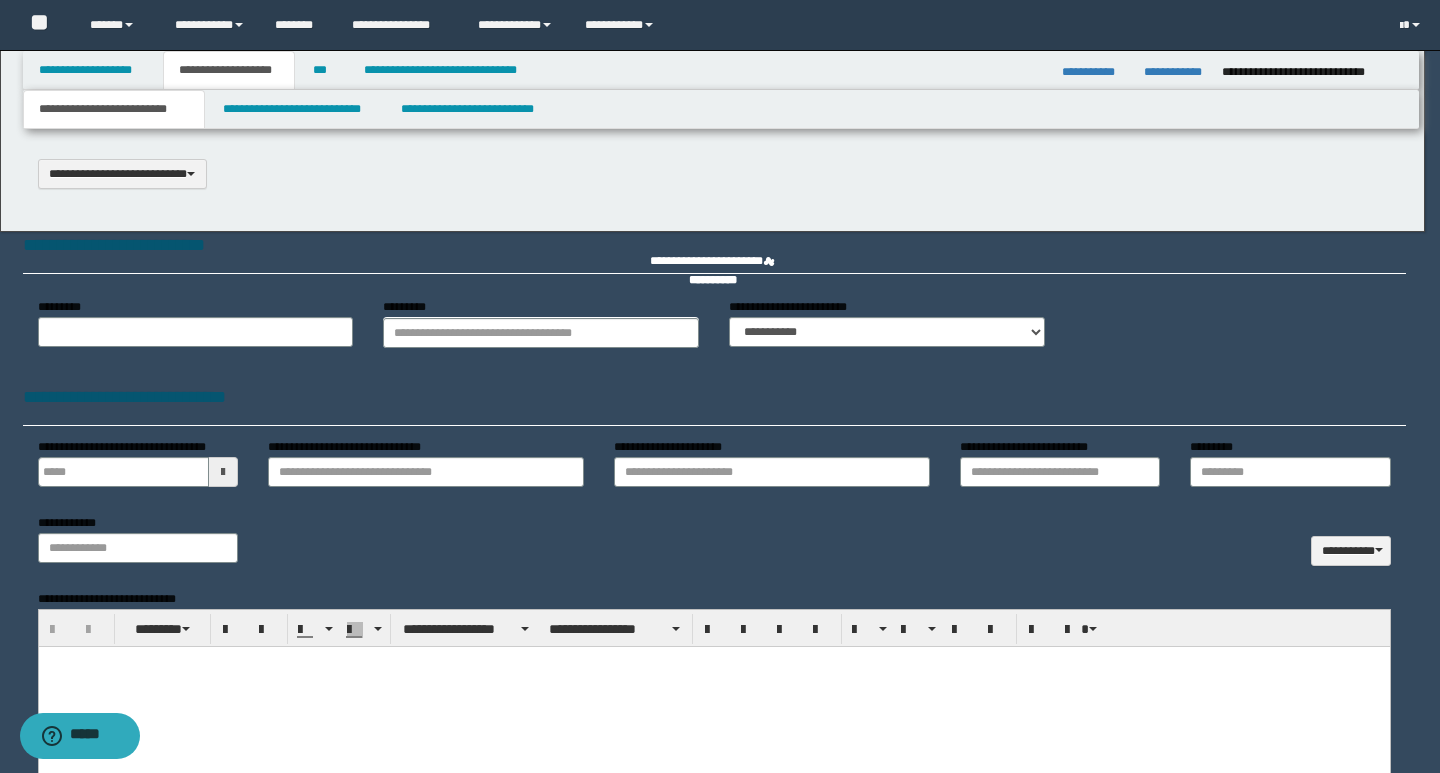 select on "*" 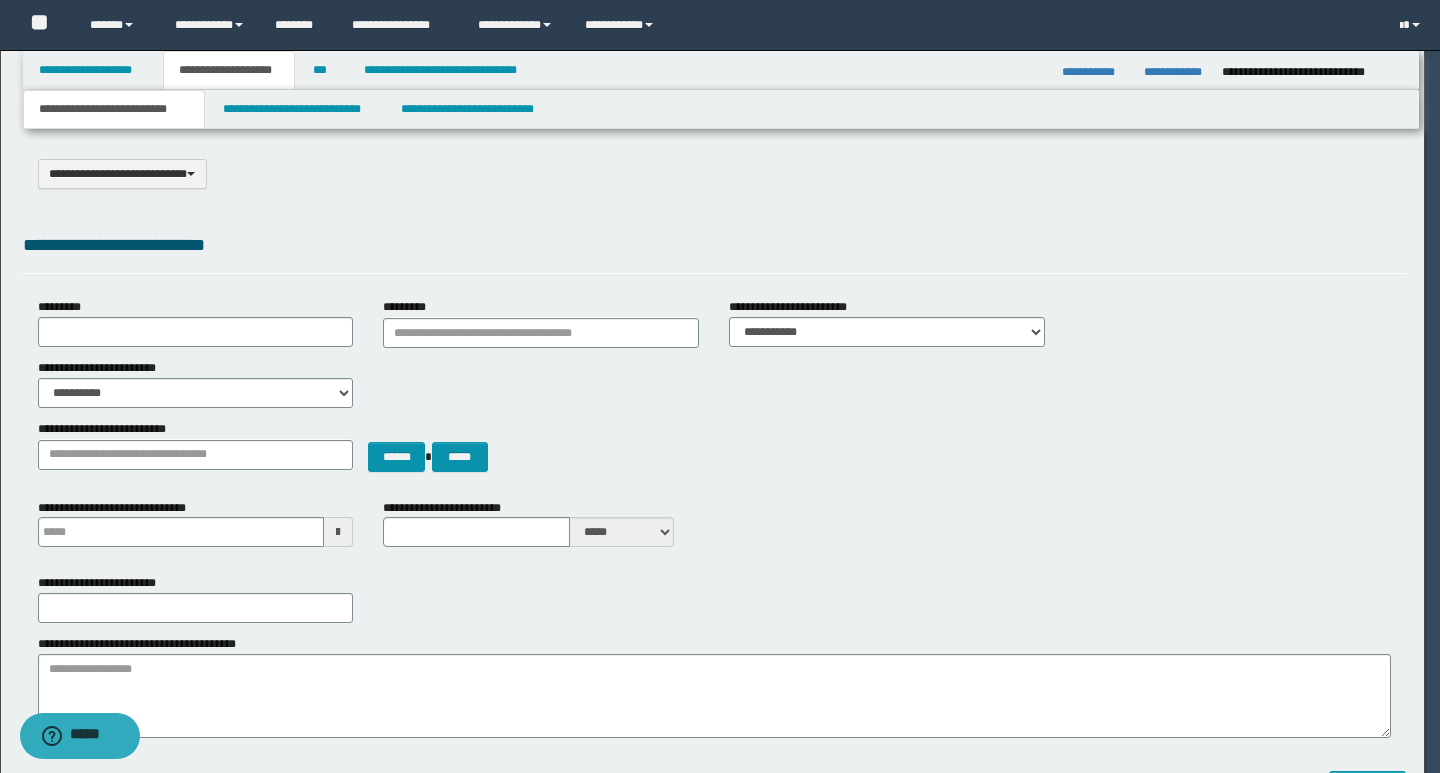 scroll, scrollTop: 0, scrollLeft: 0, axis: both 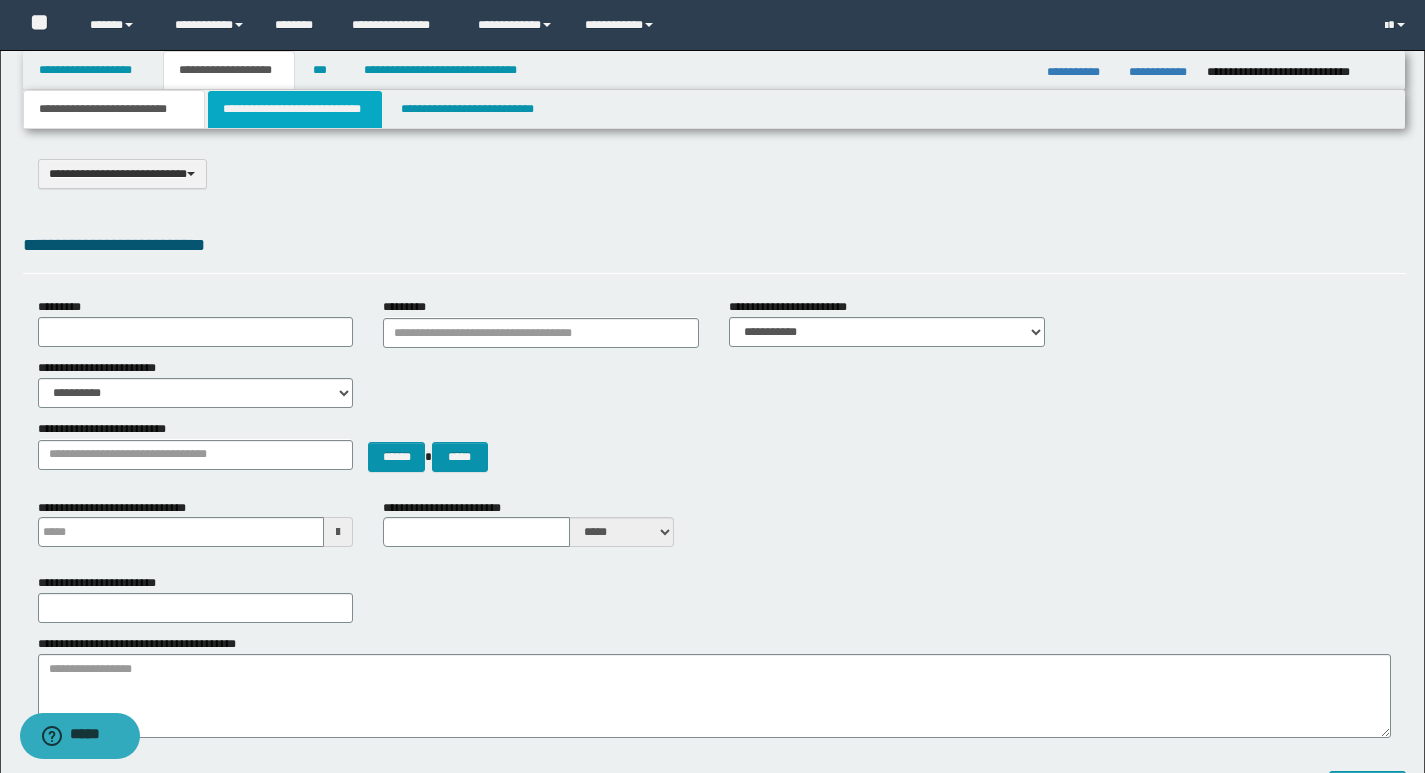 click on "**********" at bounding box center [295, 109] 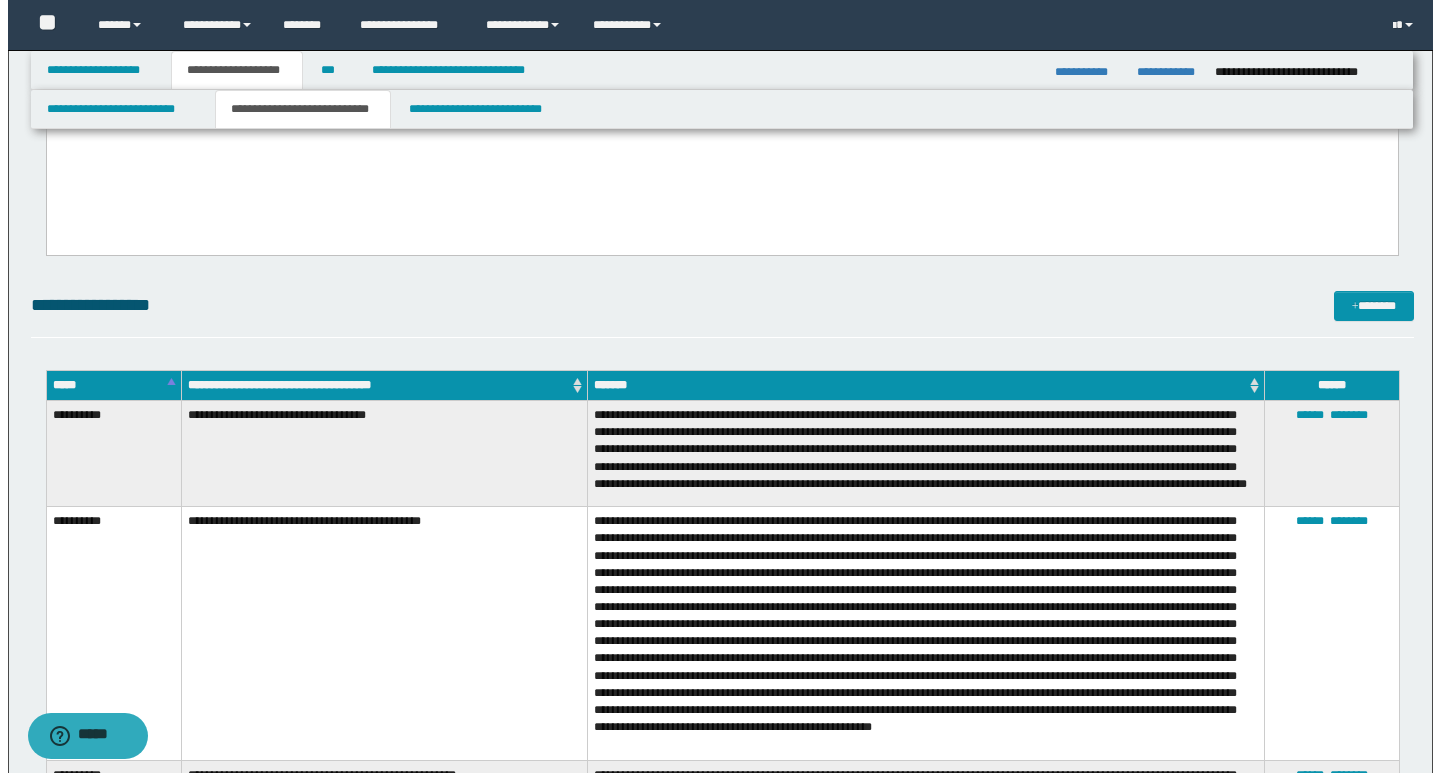 scroll, scrollTop: 1600, scrollLeft: 0, axis: vertical 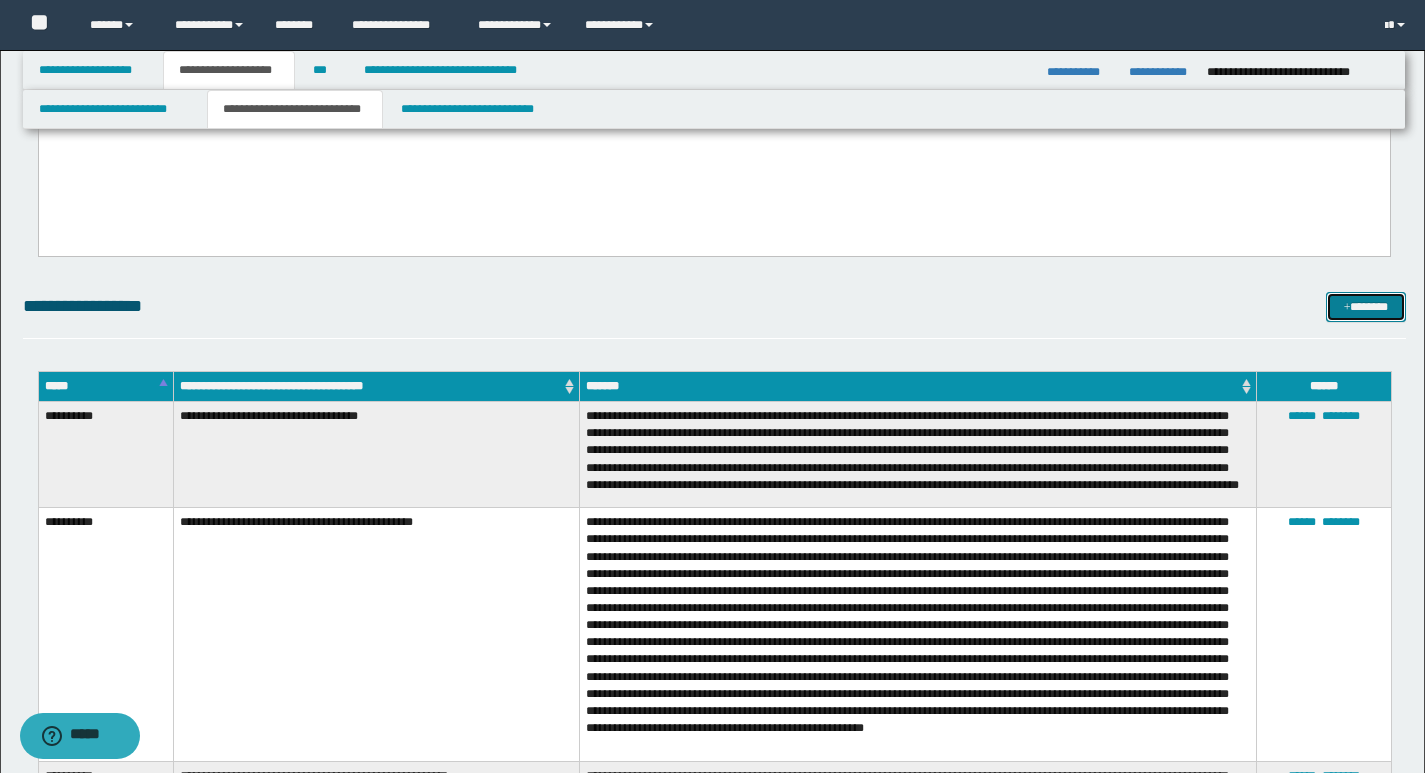 click on "*******" at bounding box center [1366, 307] 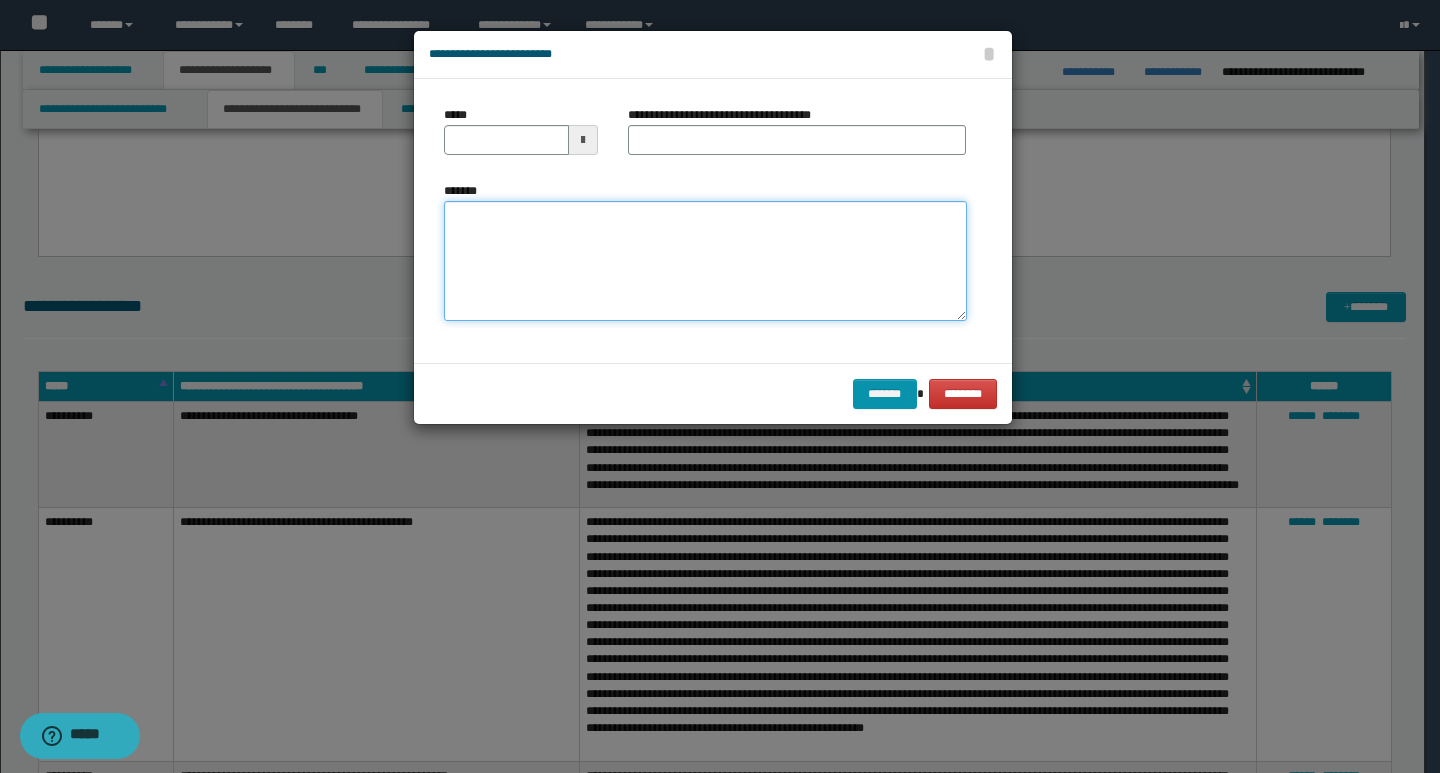 click on "*******" at bounding box center [705, 261] 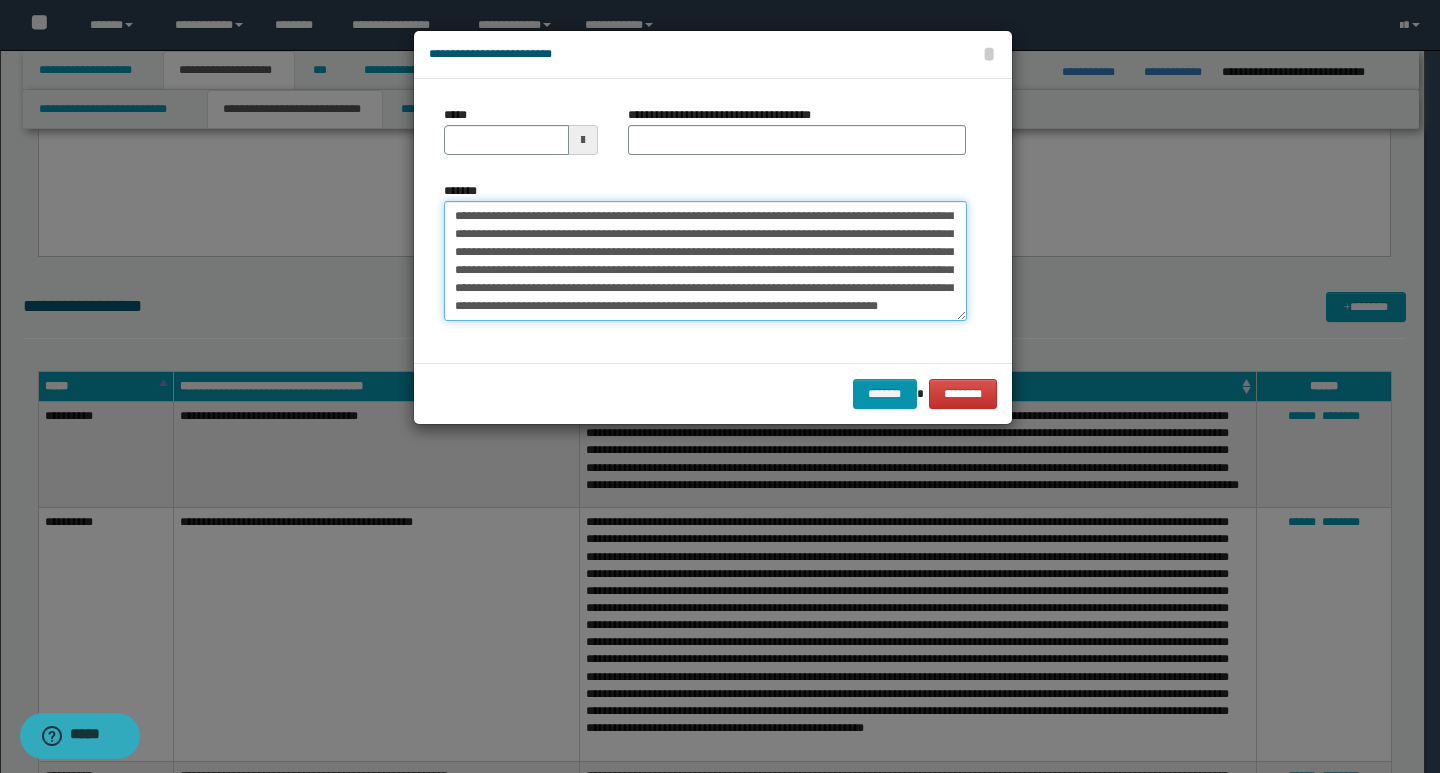 scroll, scrollTop: 0, scrollLeft: 0, axis: both 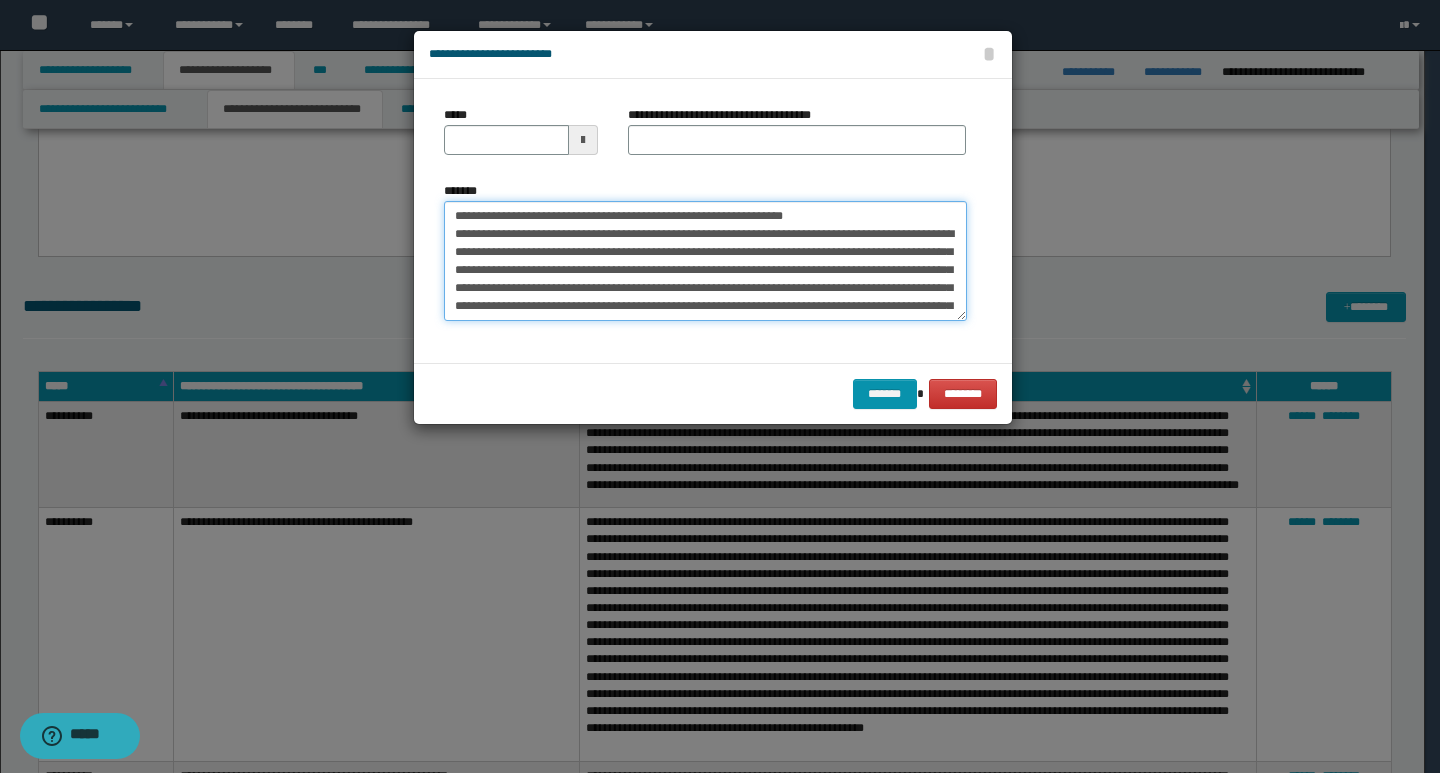 drag, startPoint x: 452, startPoint y: 216, endPoint x: 518, endPoint y: 217, distance: 66.007576 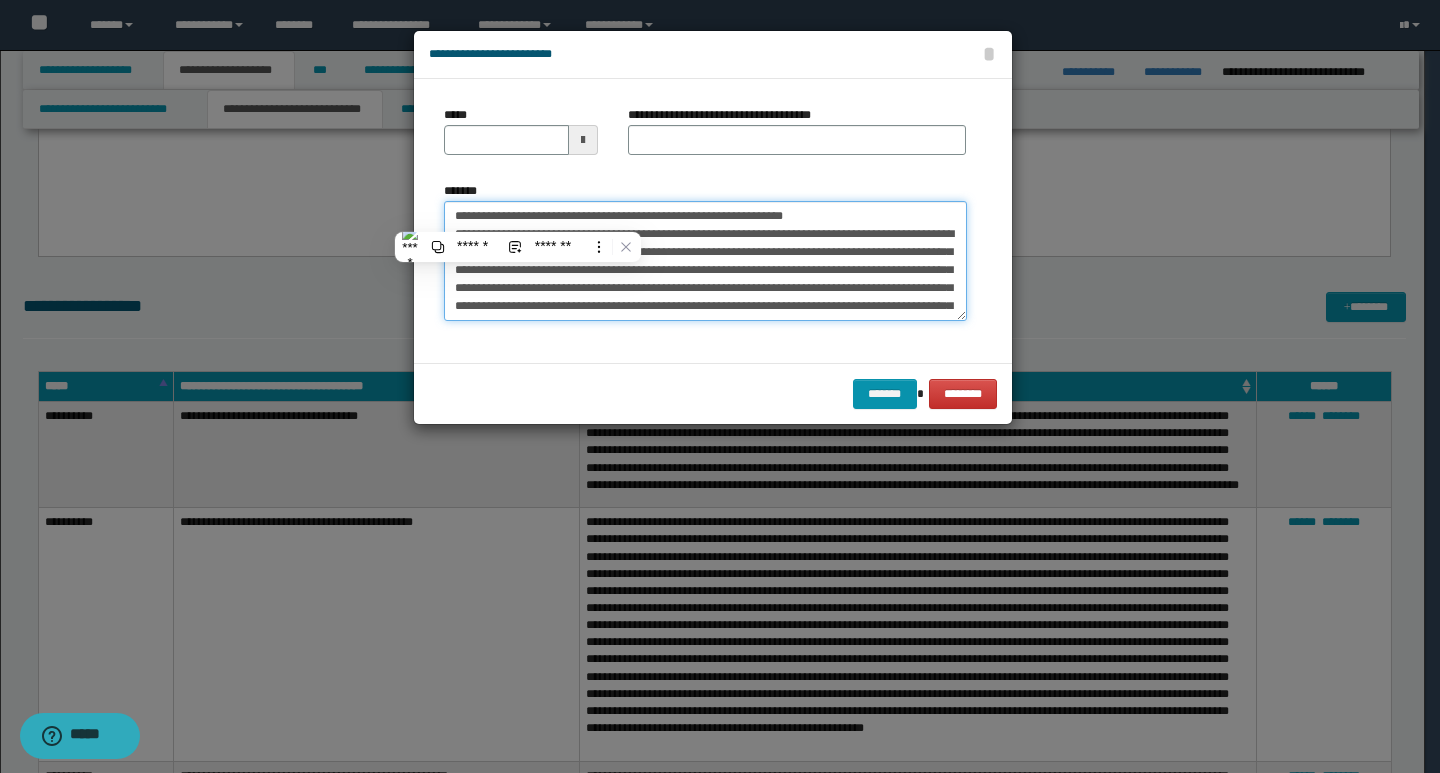type on "**********" 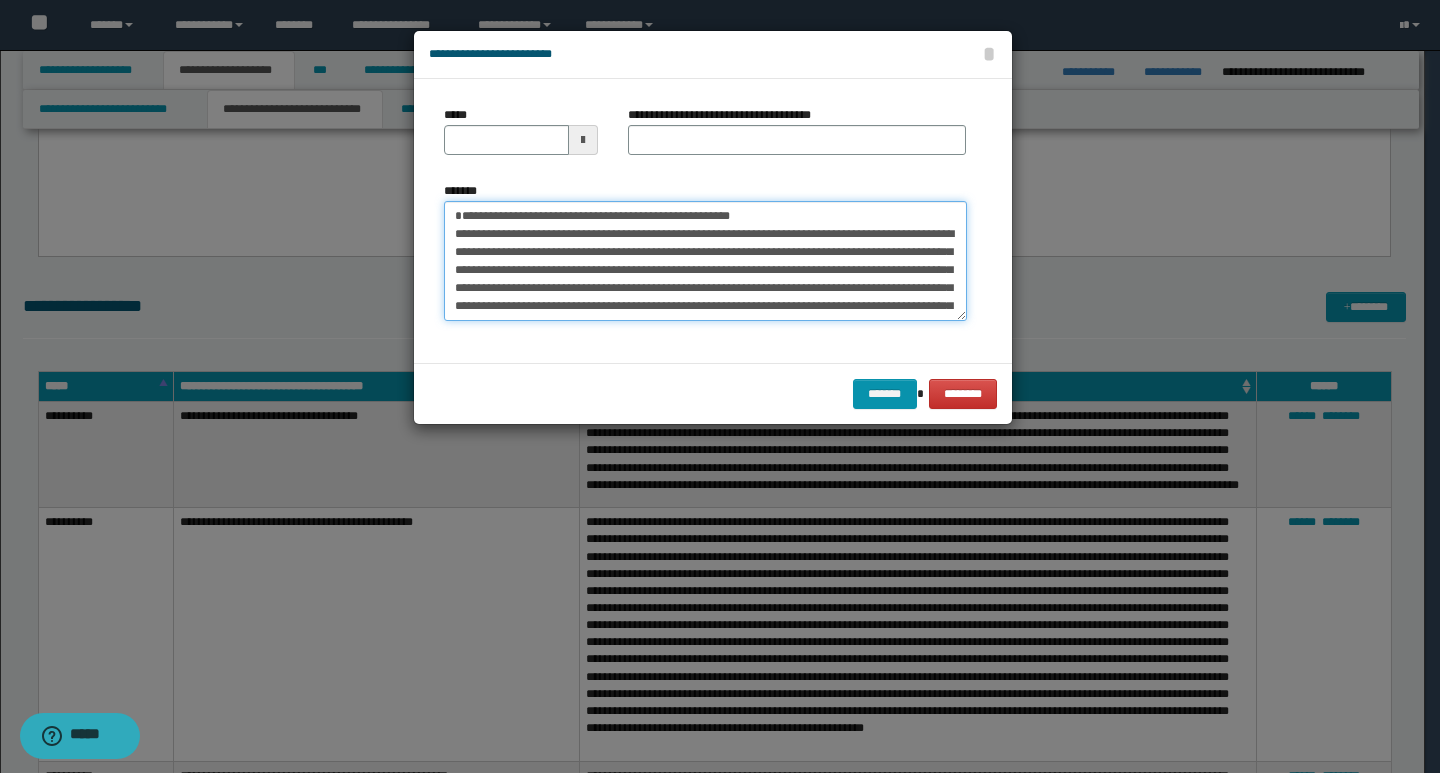 type 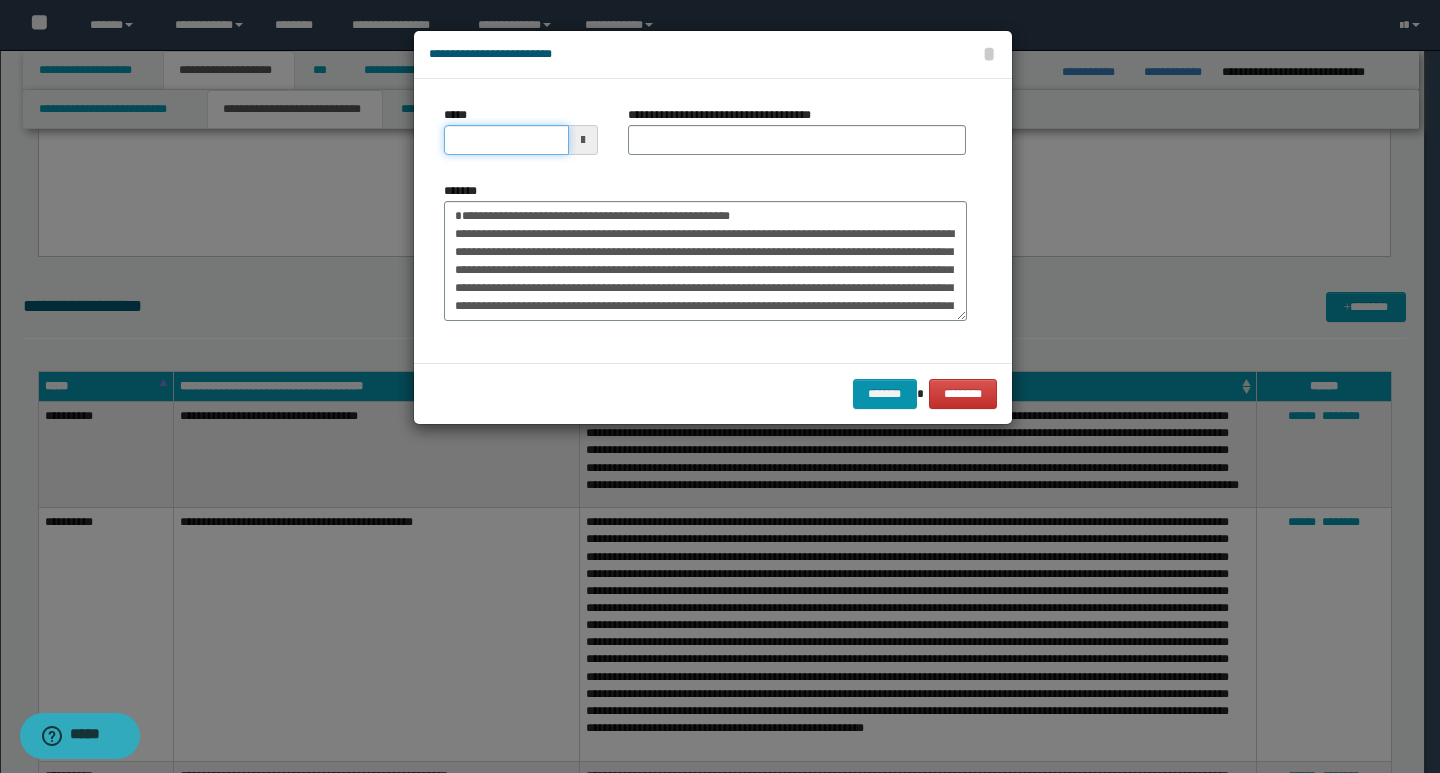 click on "*****" at bounding box center (506, 140) 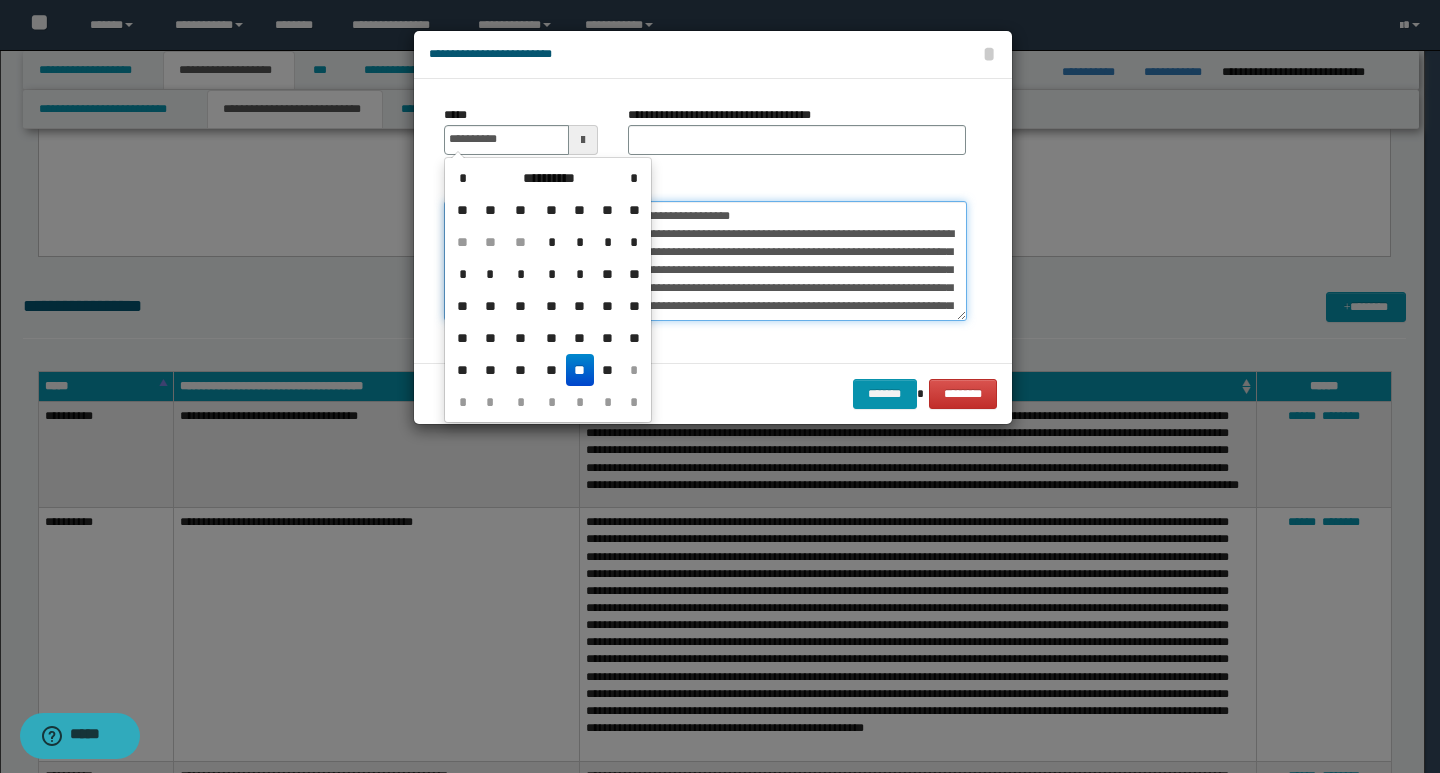 type on "**********" 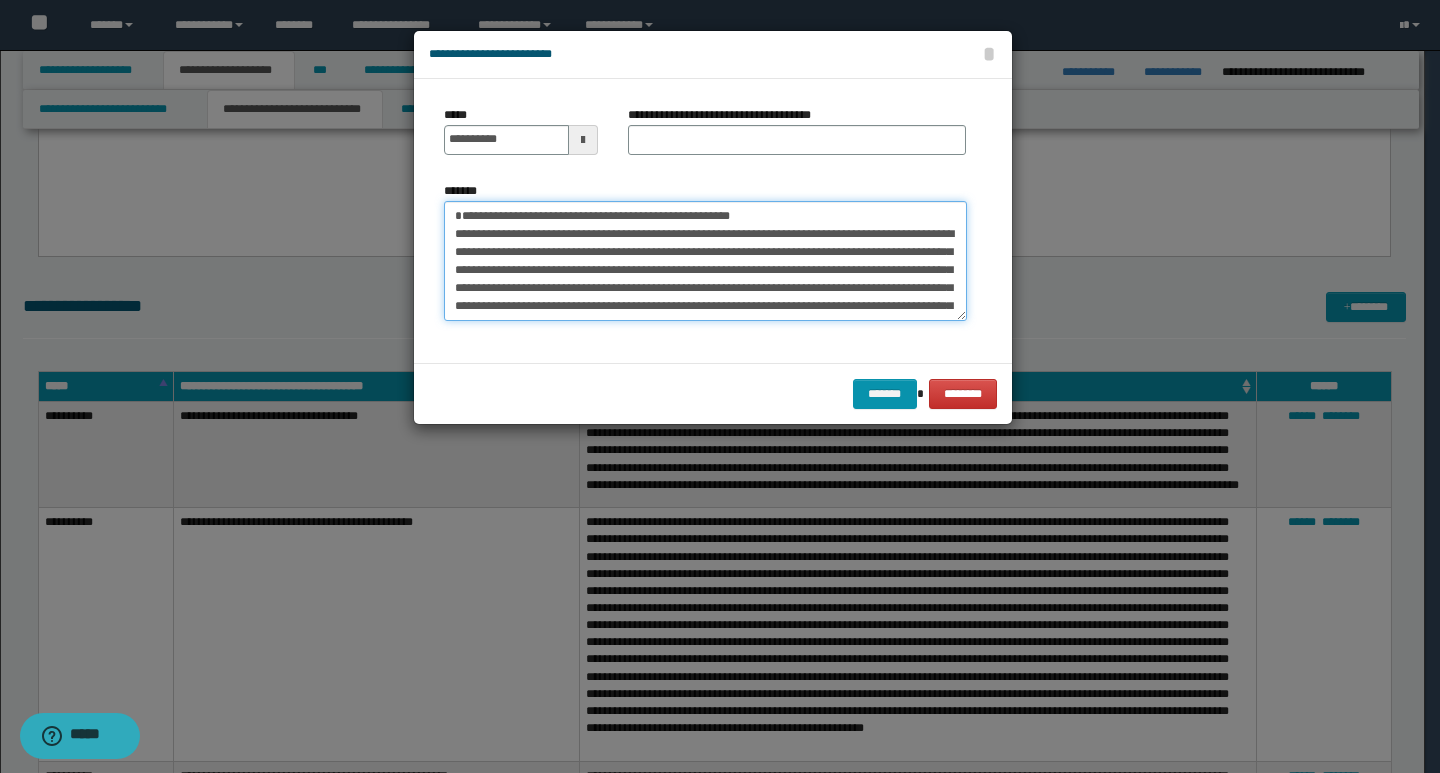 drag, startPoint x: 750, startPoint y: 217, endPoint x: 456, endPoint y: 205, distance: 294.24478 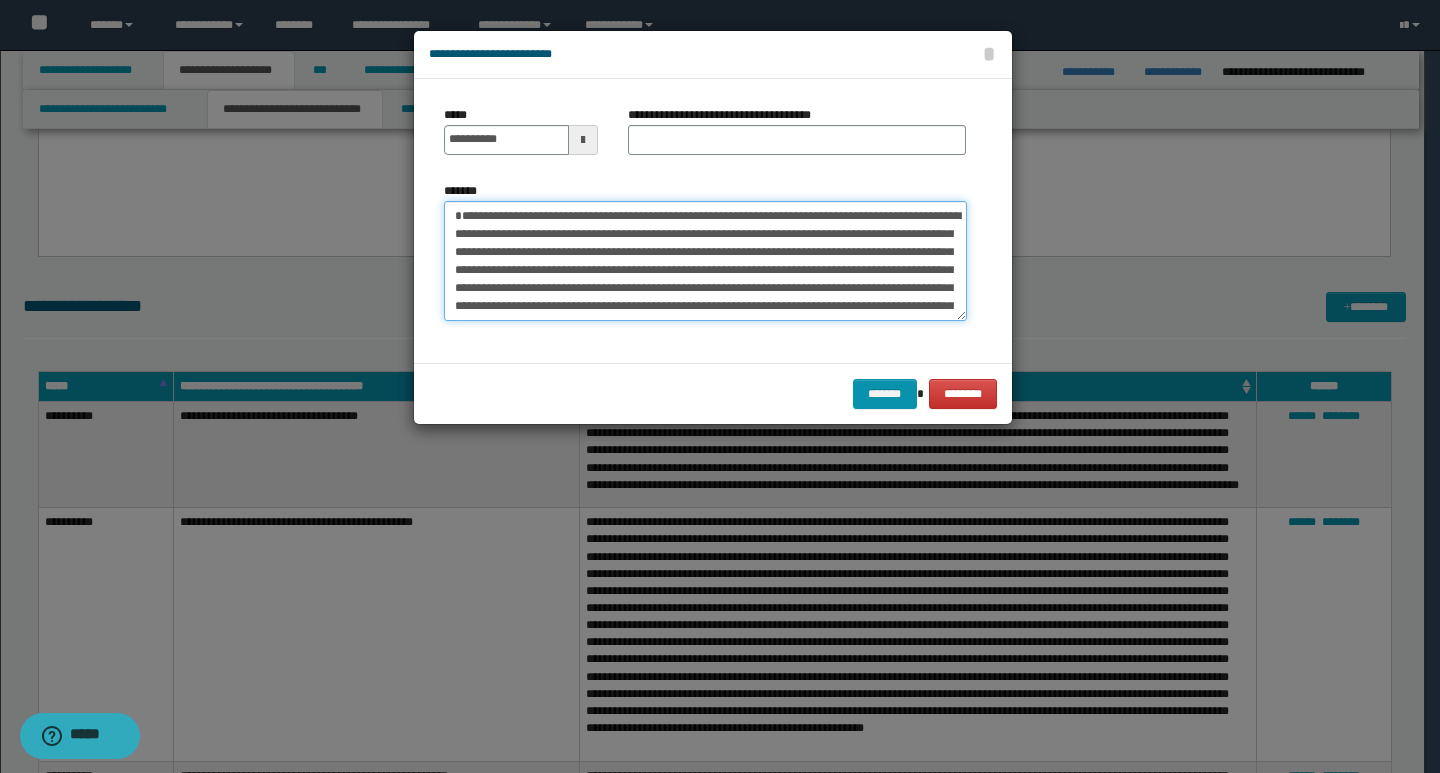 type on "**********" 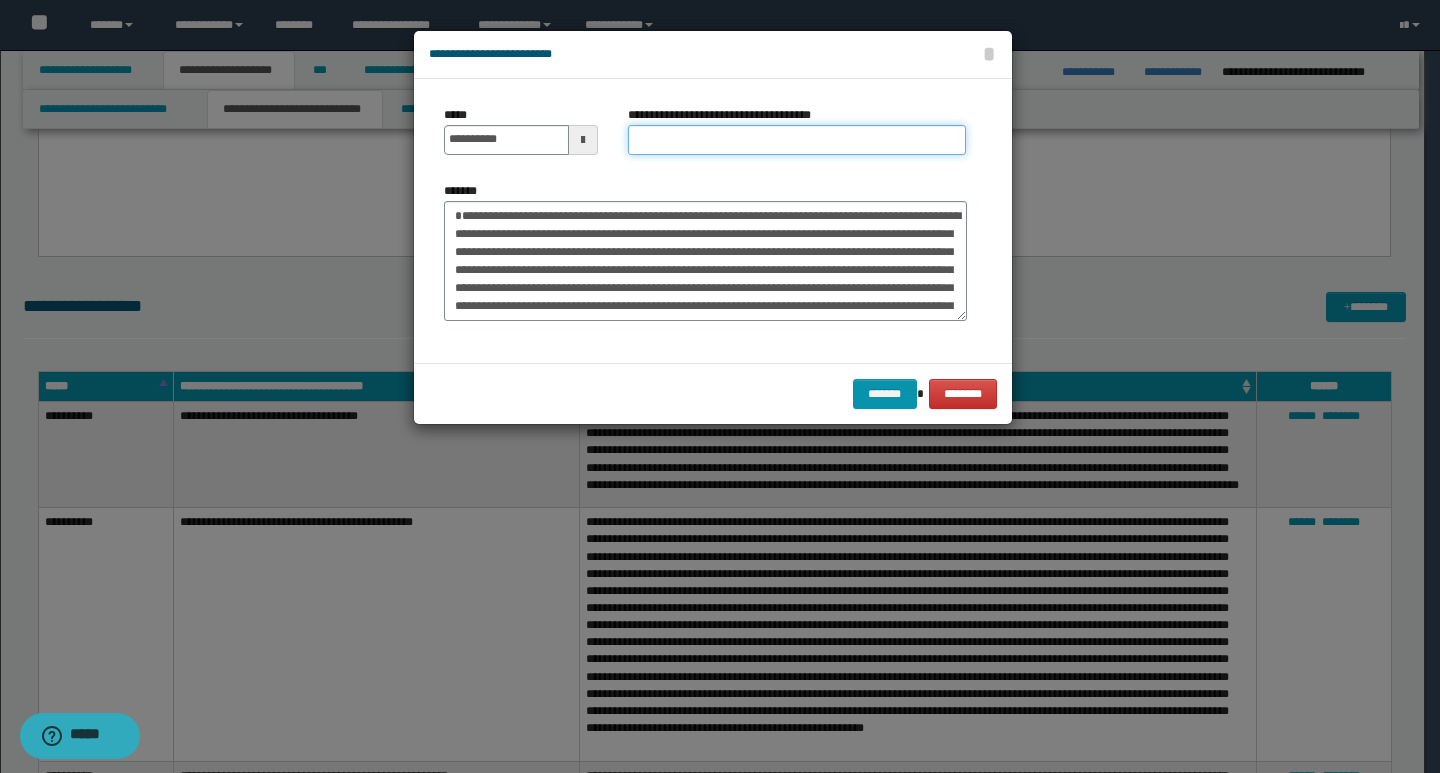 click on "**********" at bounding box center [797, 140] 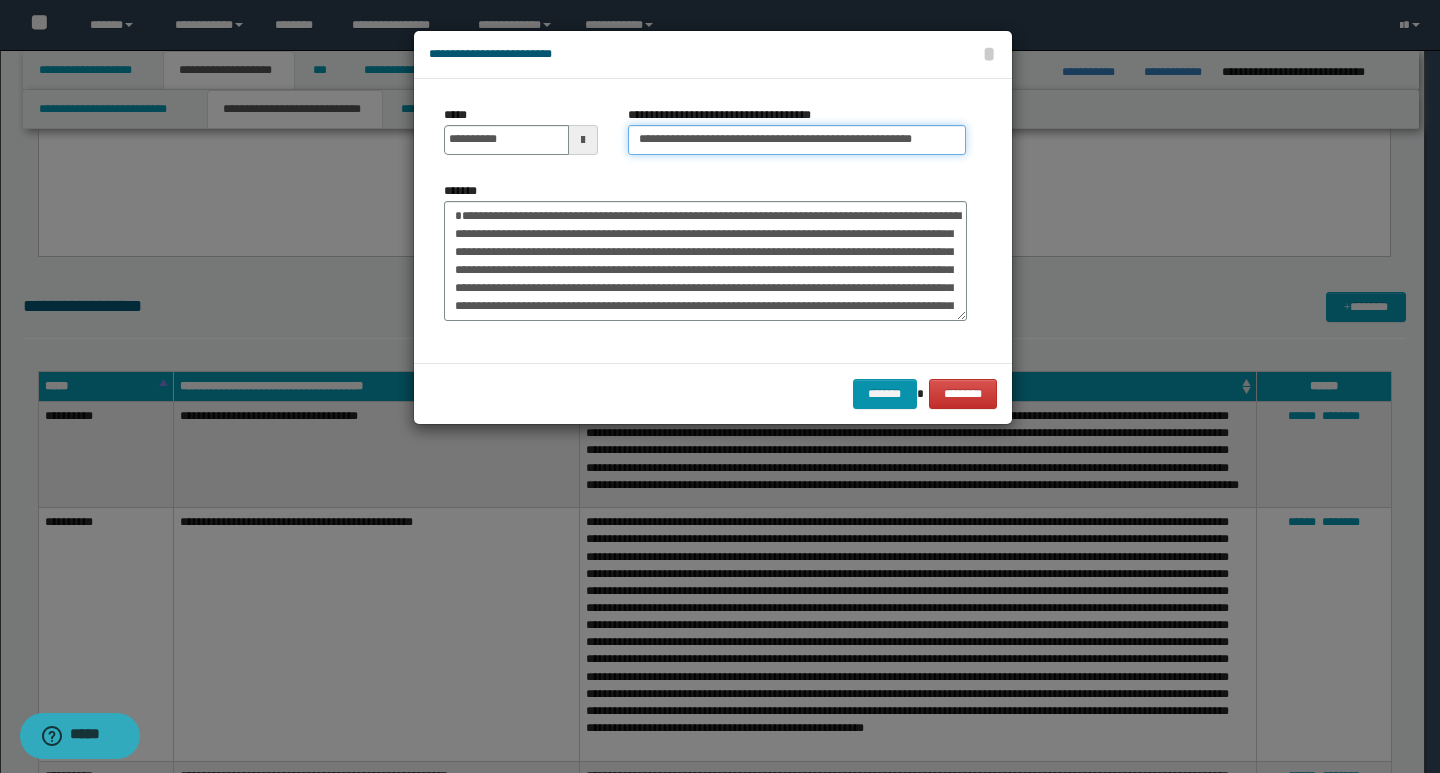 type on "**********" 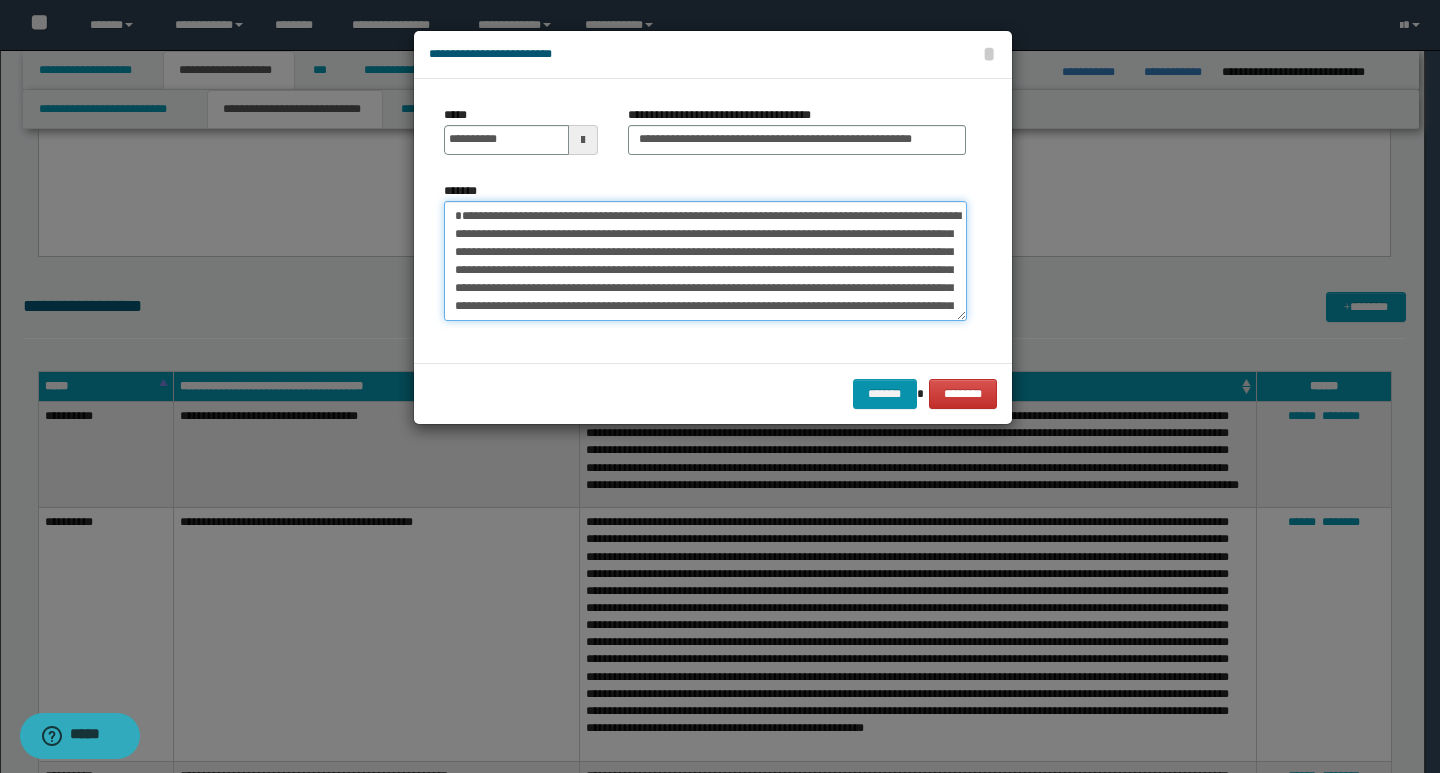 click on "*******" at bounding box center [705, 261] 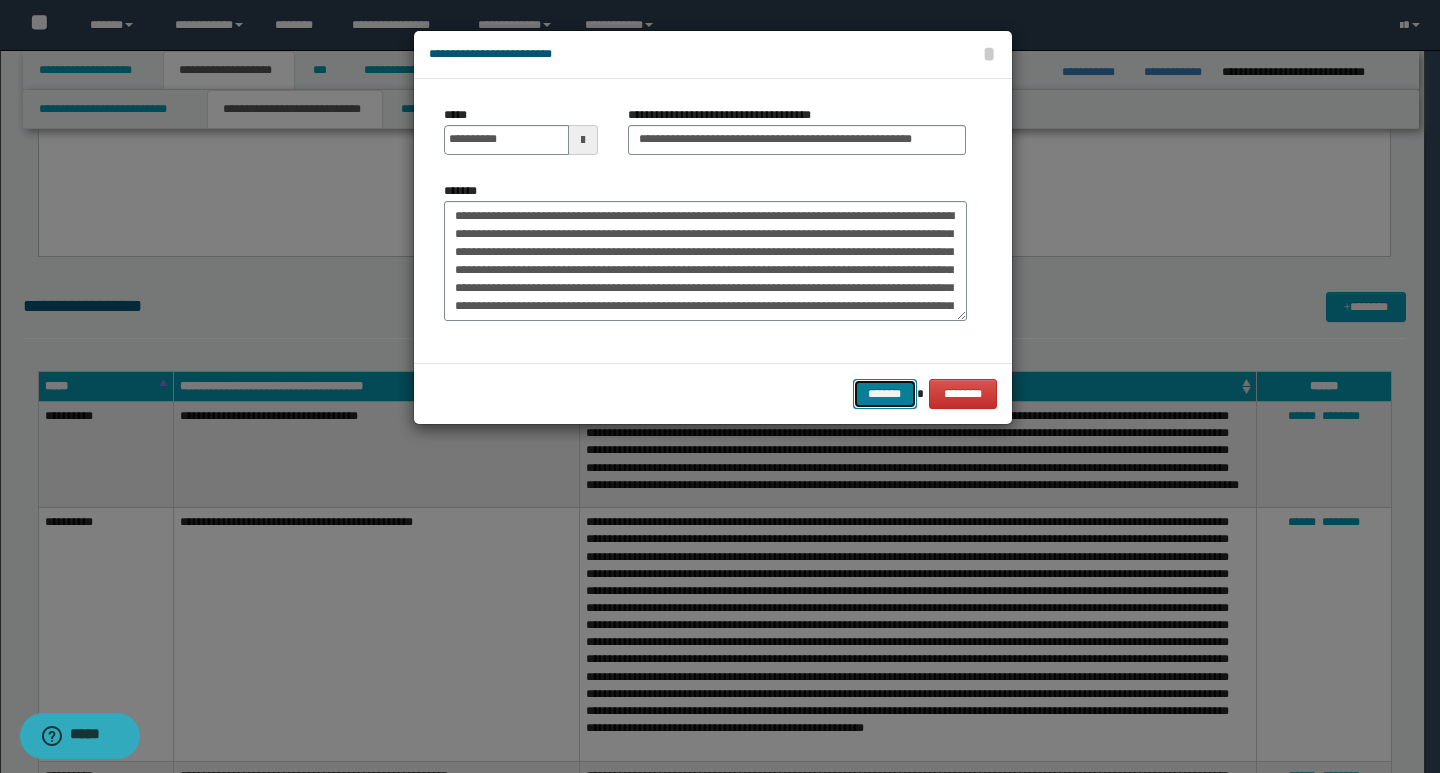 click on "*******" at bounding box center [885, 394] 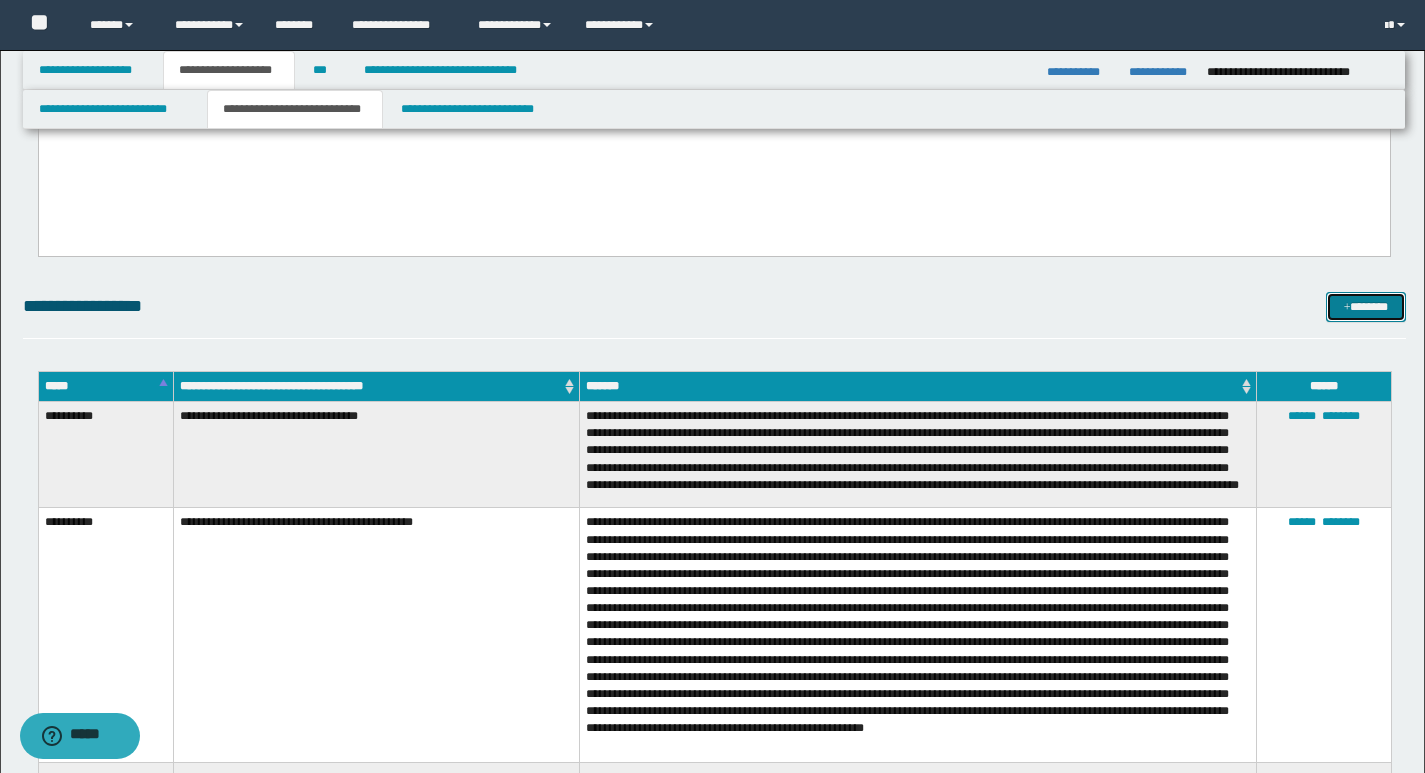 click on "*******" at bounding box center (1366, 307) 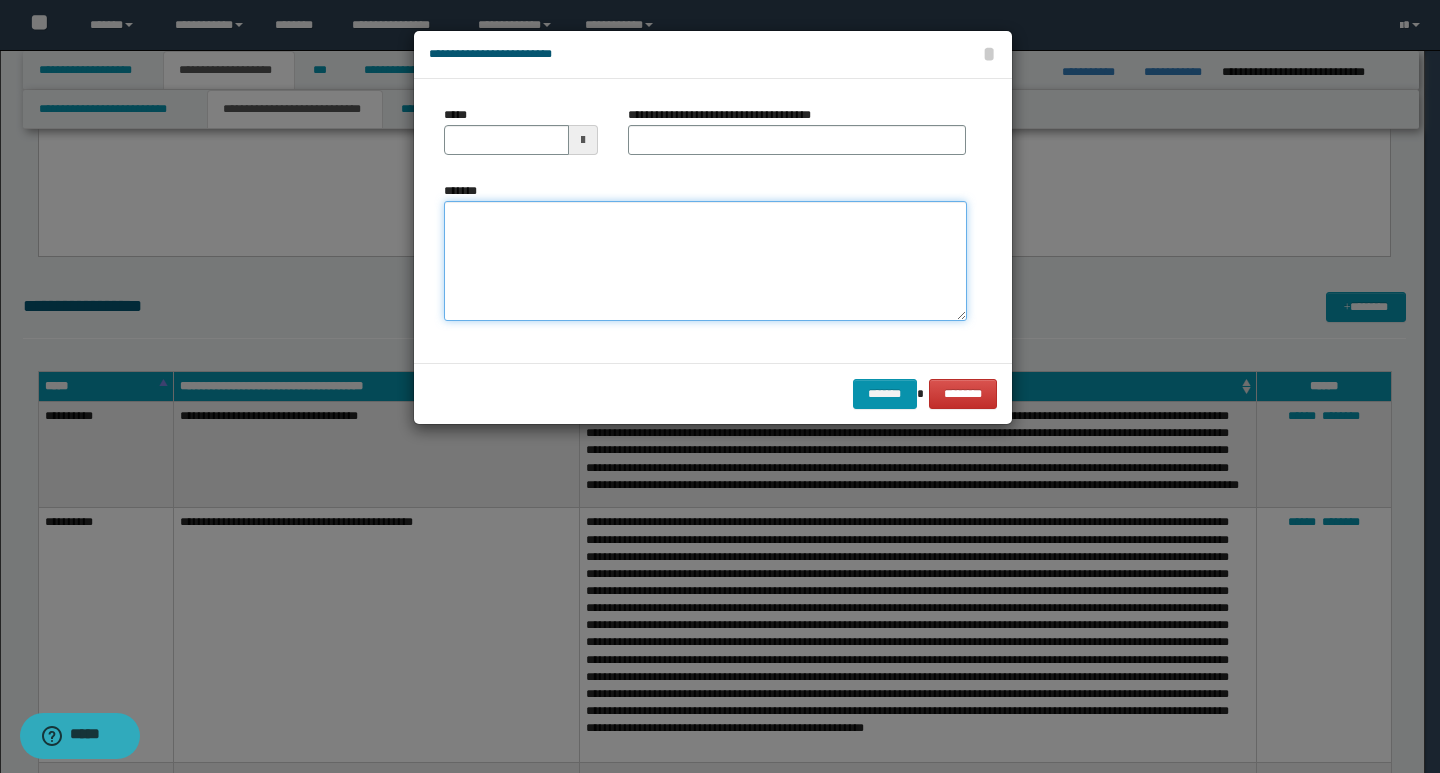 click on "*******" at bounding box center (705, 261) 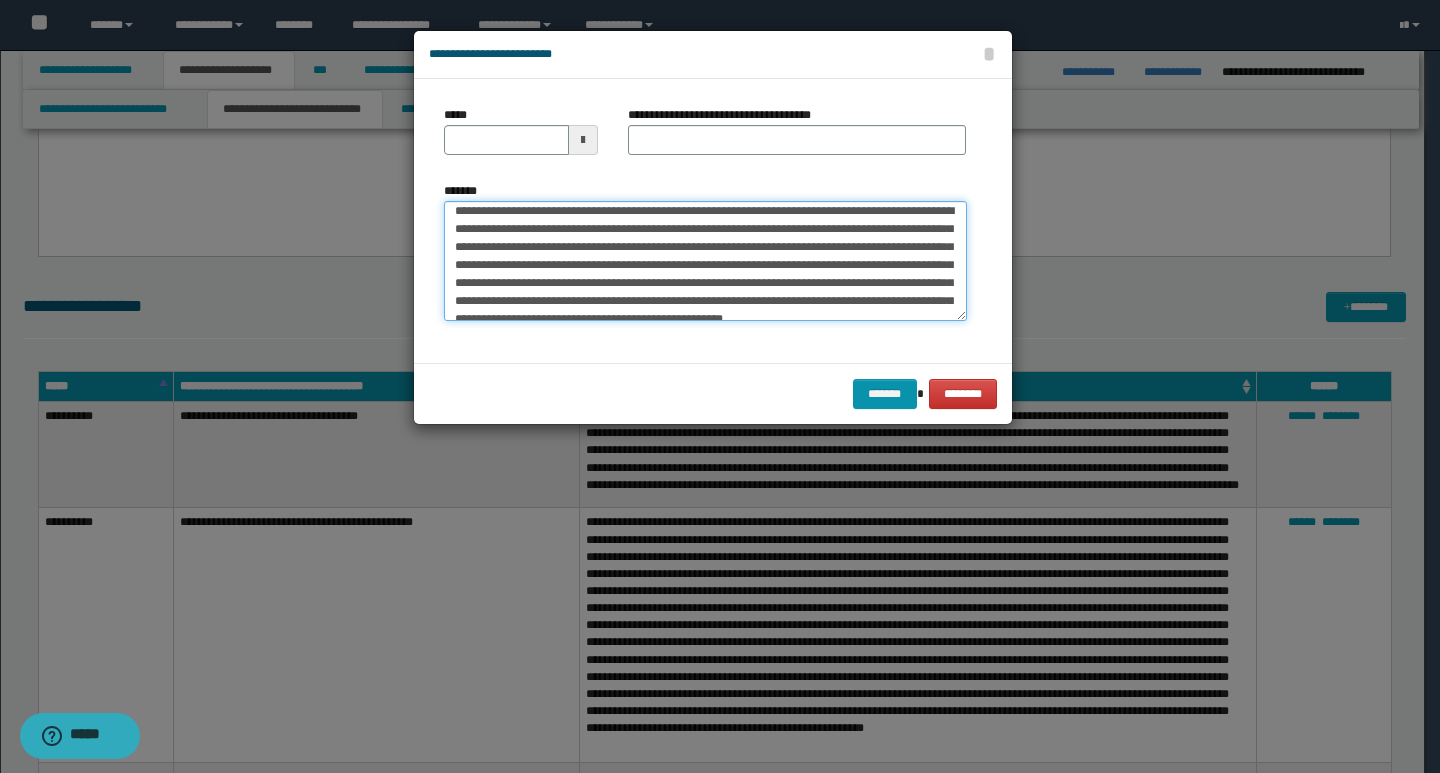 scroll, scrollTop: 0, scrollLeft: 0, axis: both 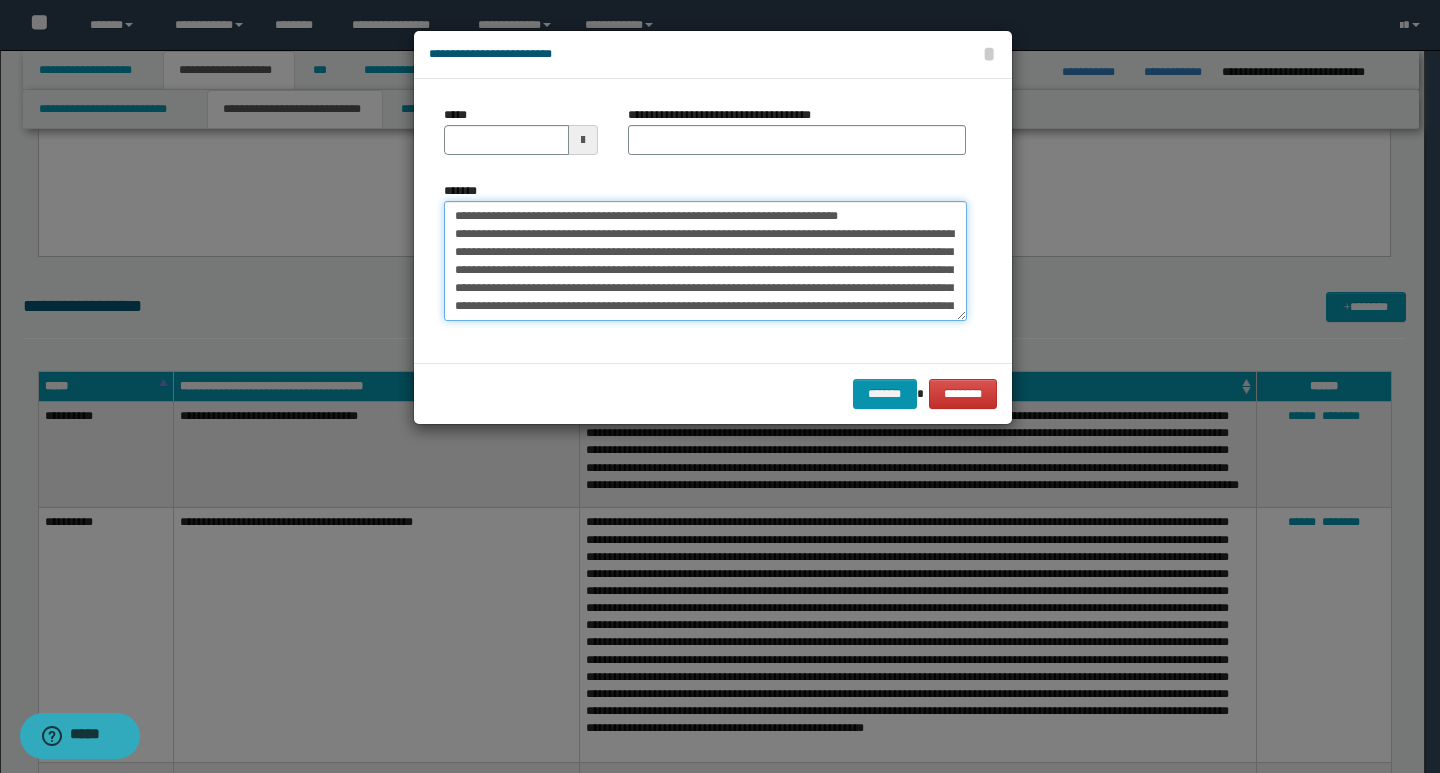 type 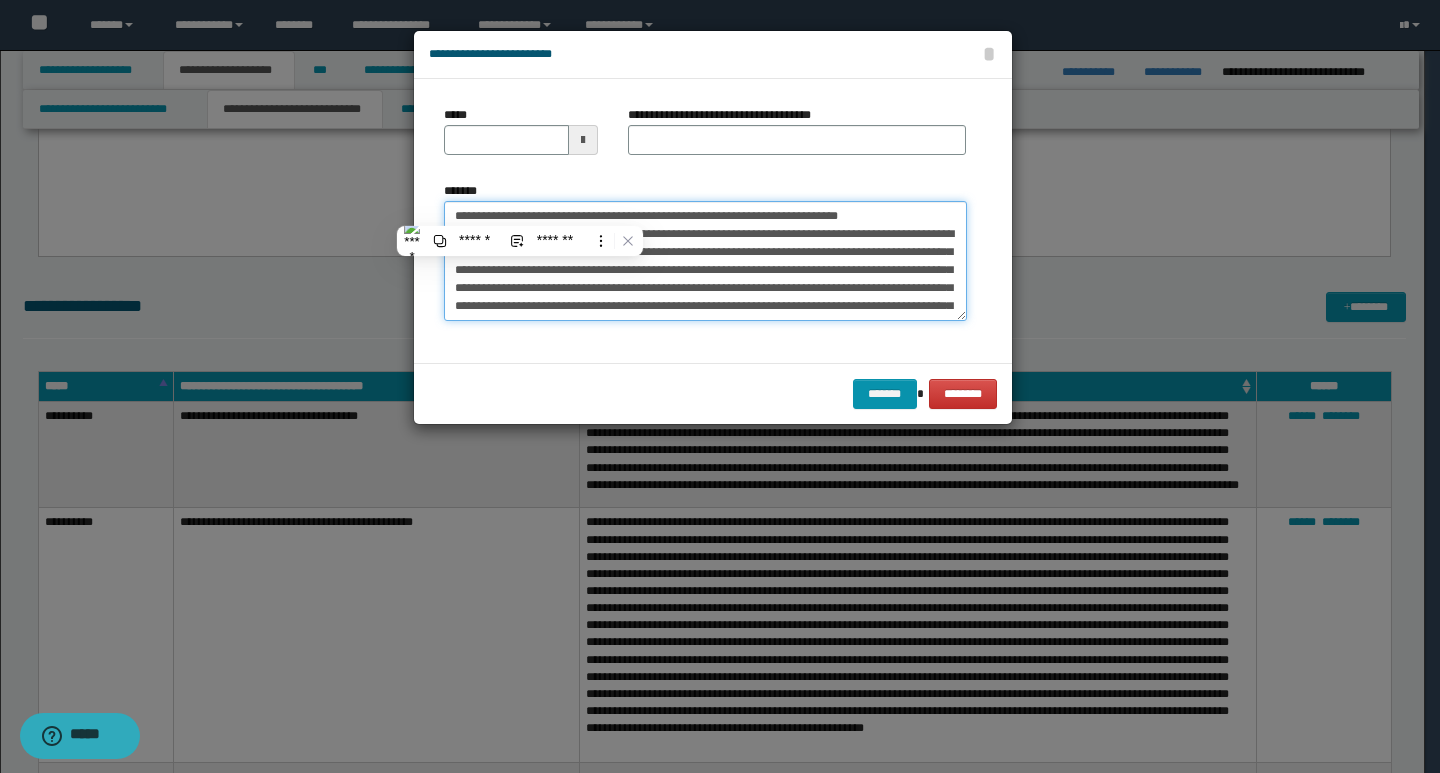 drag, startPoint x: 452, startPoint y: 216, endPoint x: 520, endPoint y: 213, distance: 68.06615 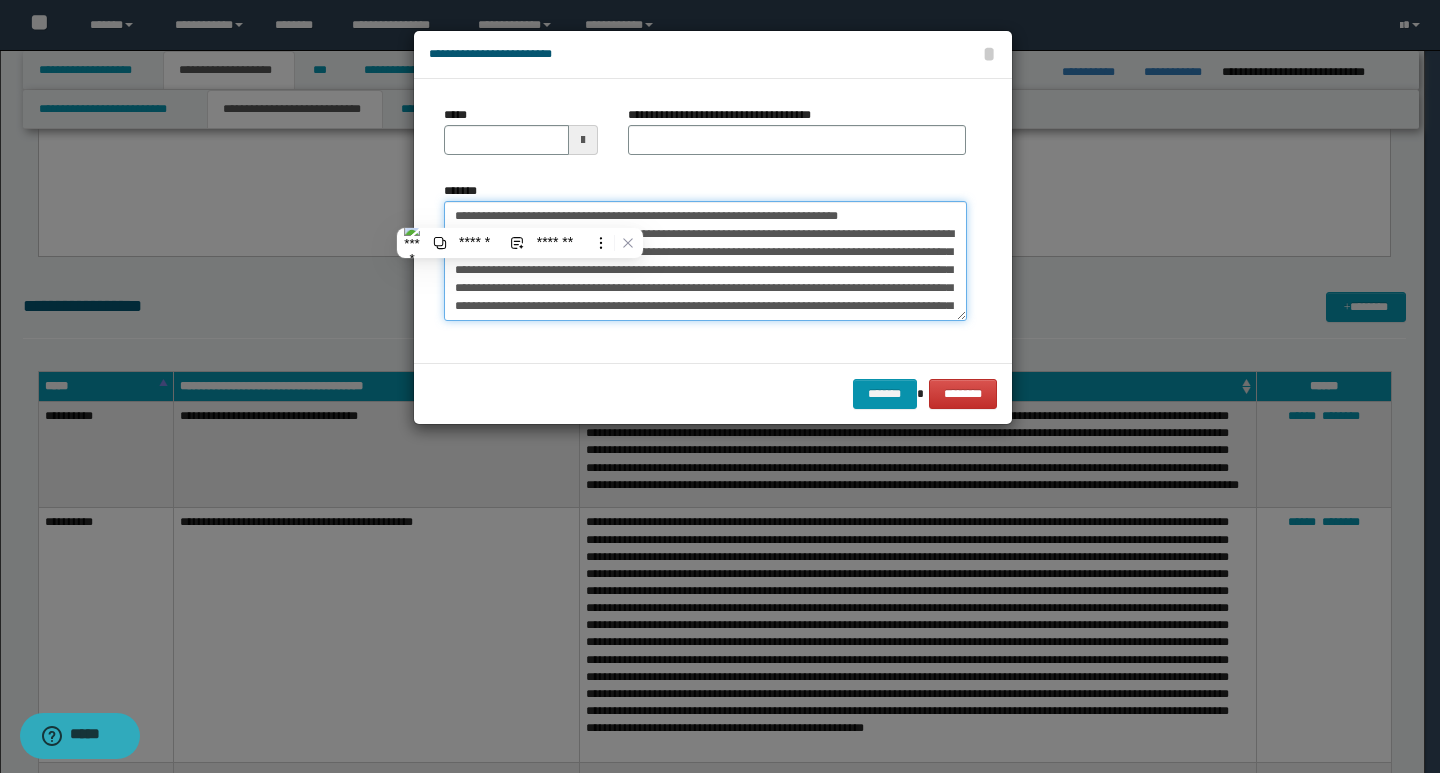 type on "**********" 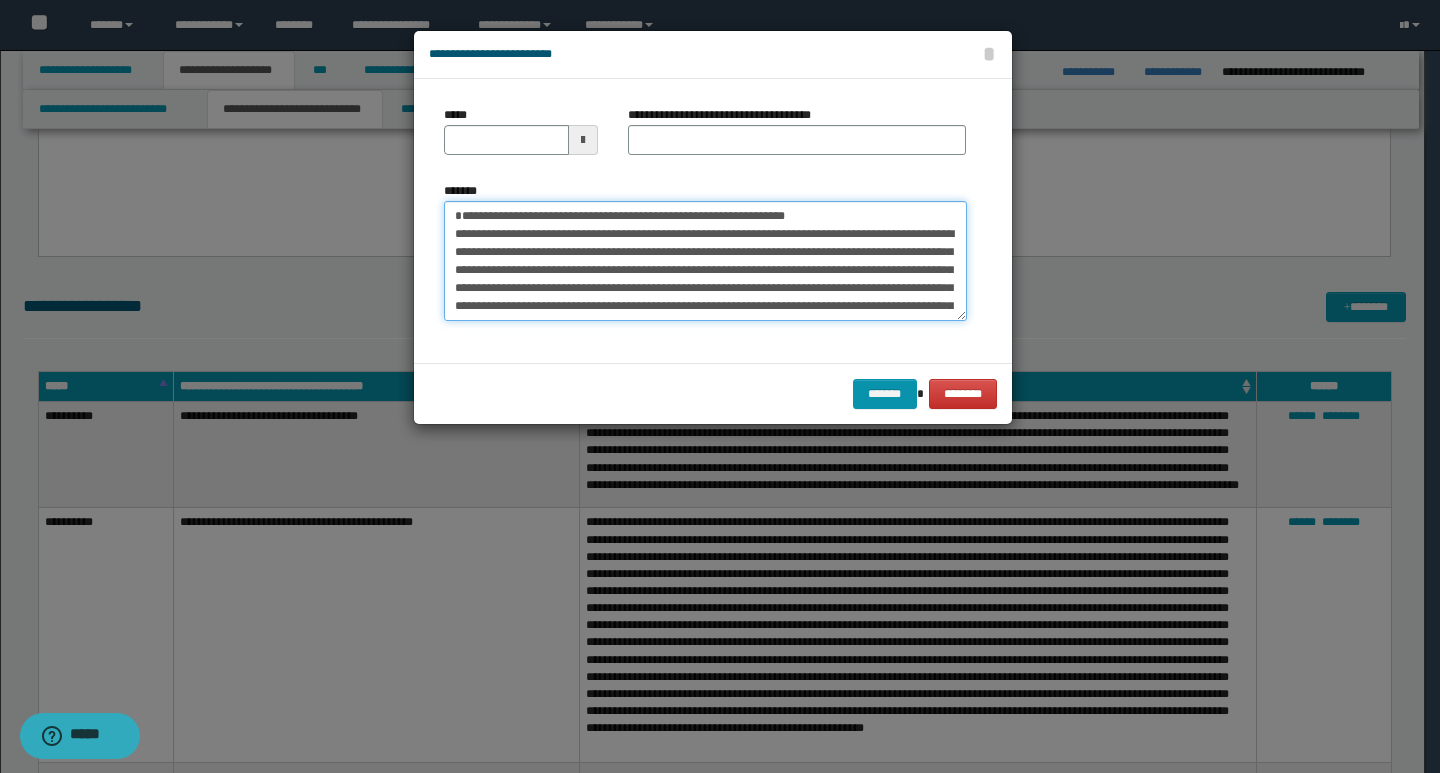 type 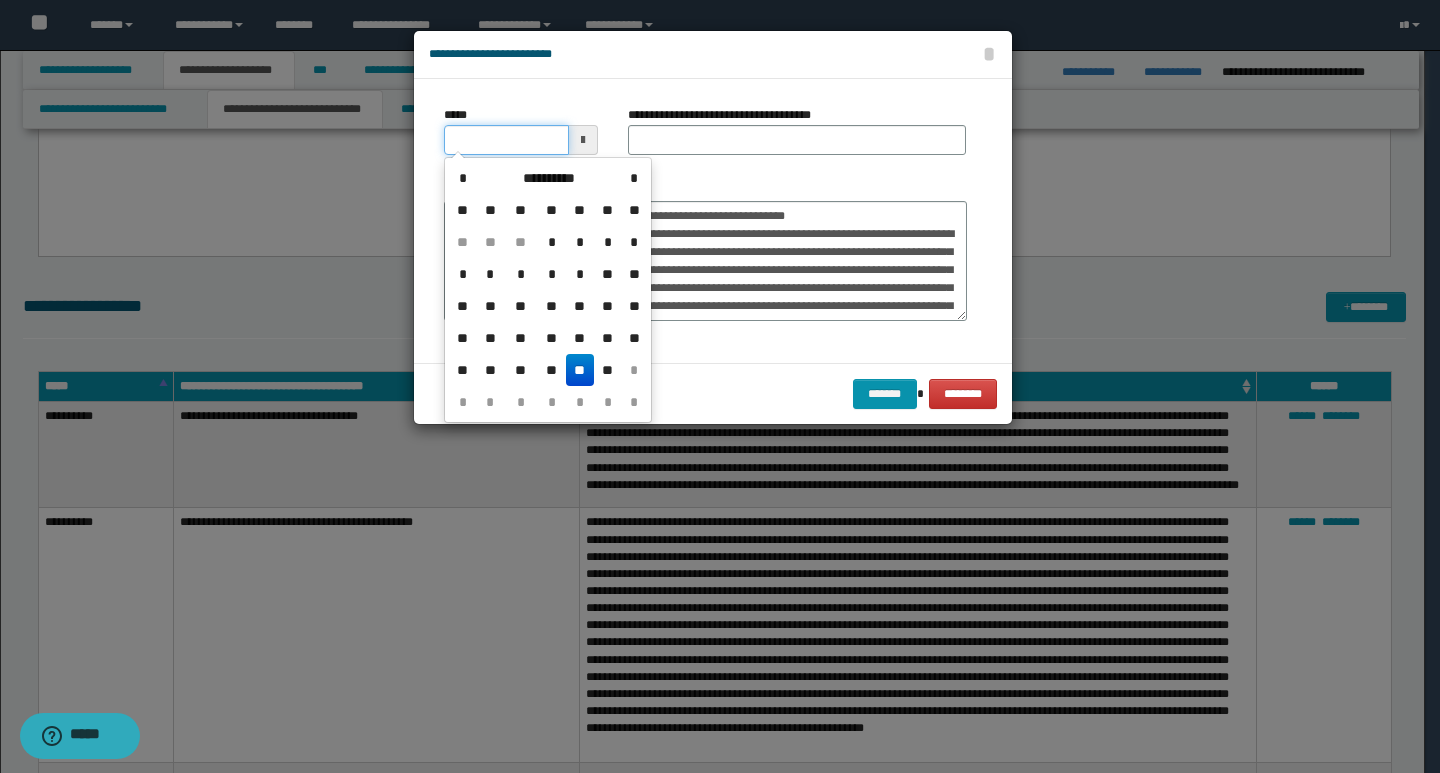 click on "*****" at bounding box center (506, 140) 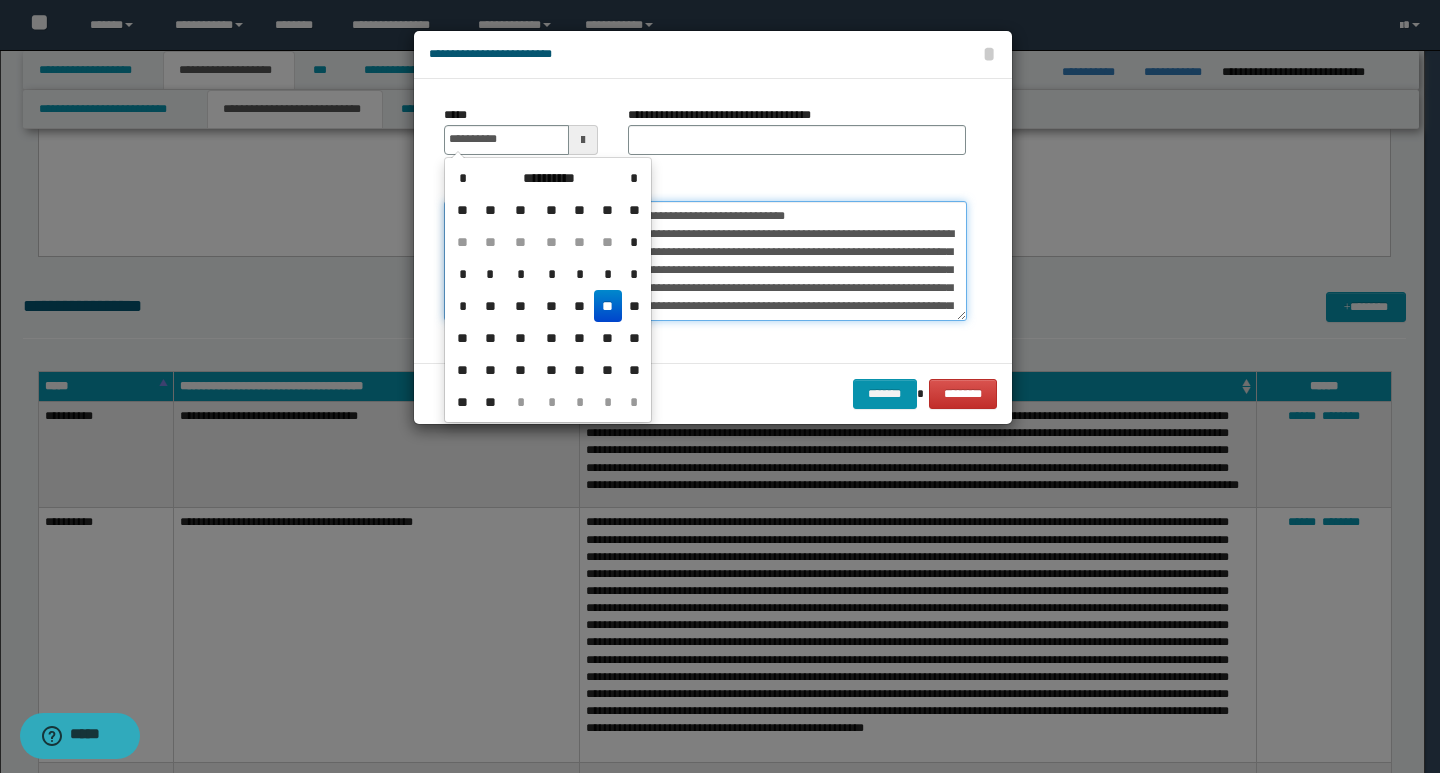 type on "**********" 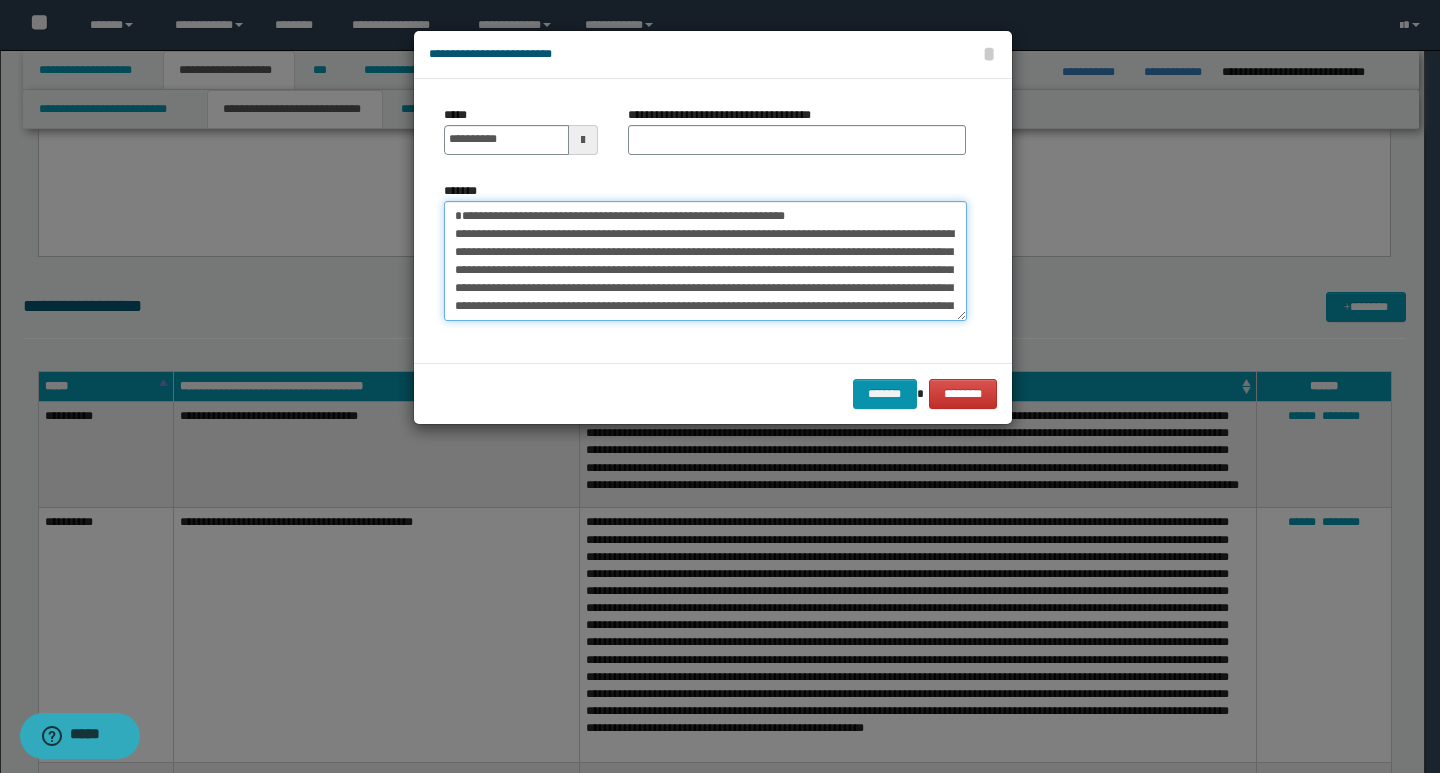 drag, startPoint x: 822, startPoint y: 220, endPoint x: 425, endPoint y: 205, distance: 397.28326 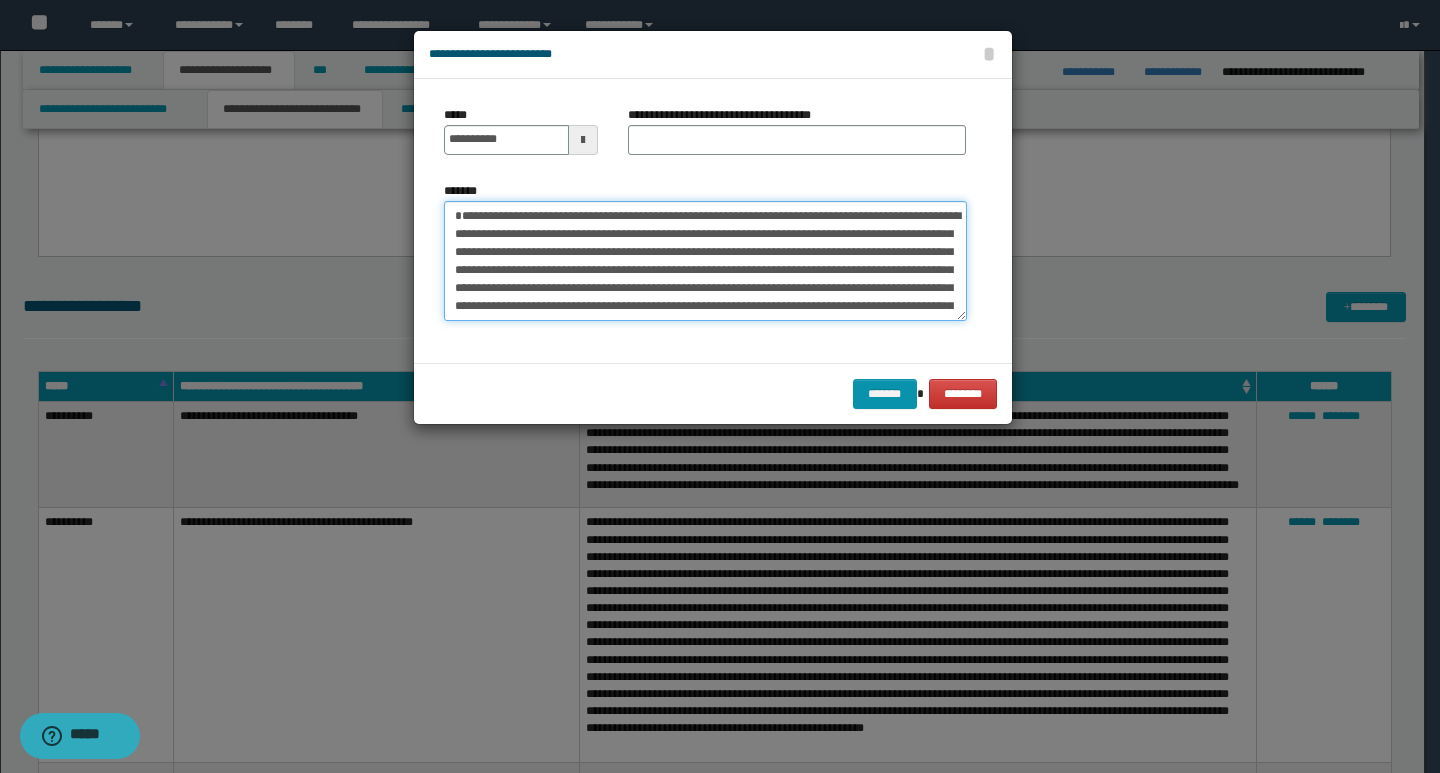 type on "**********" 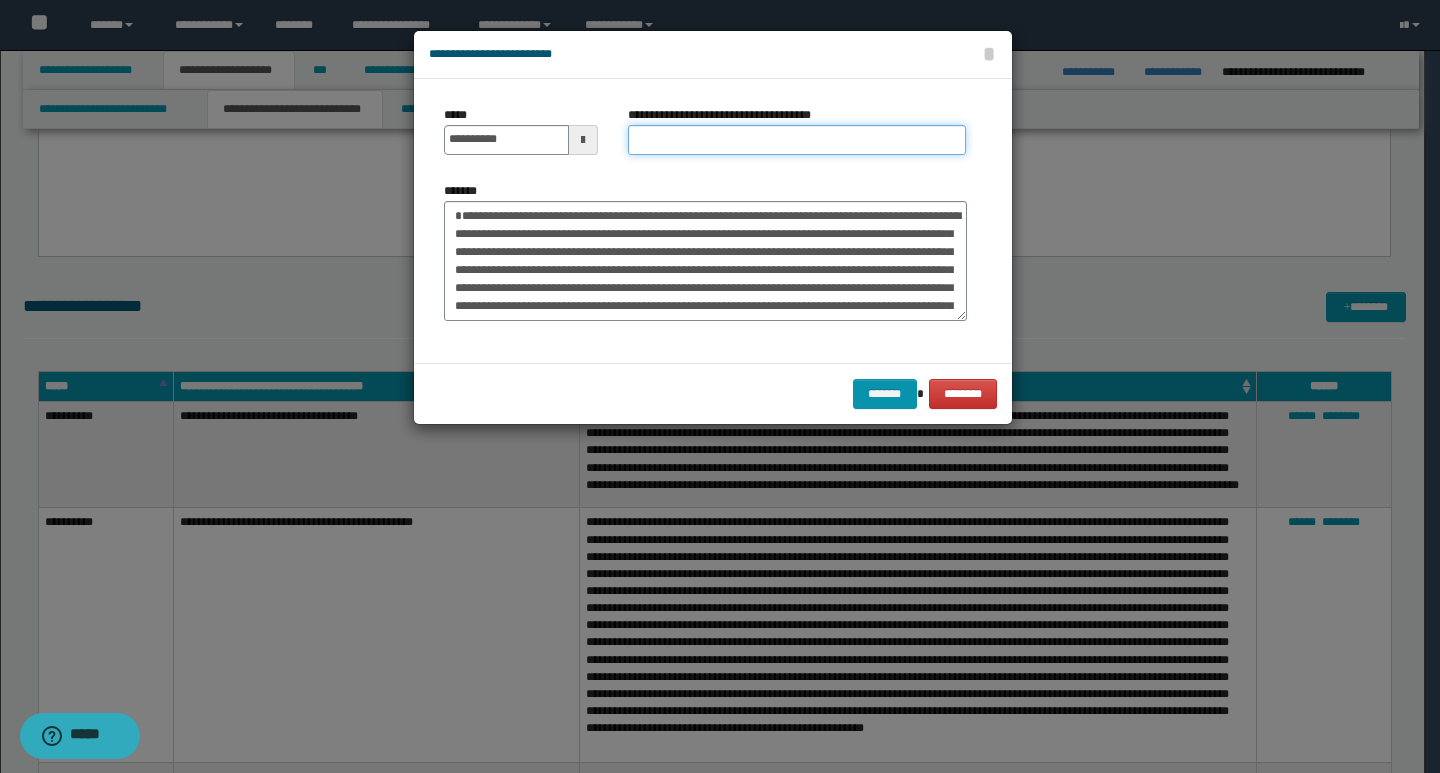 click on "**********" at bounding box center (797, 140) 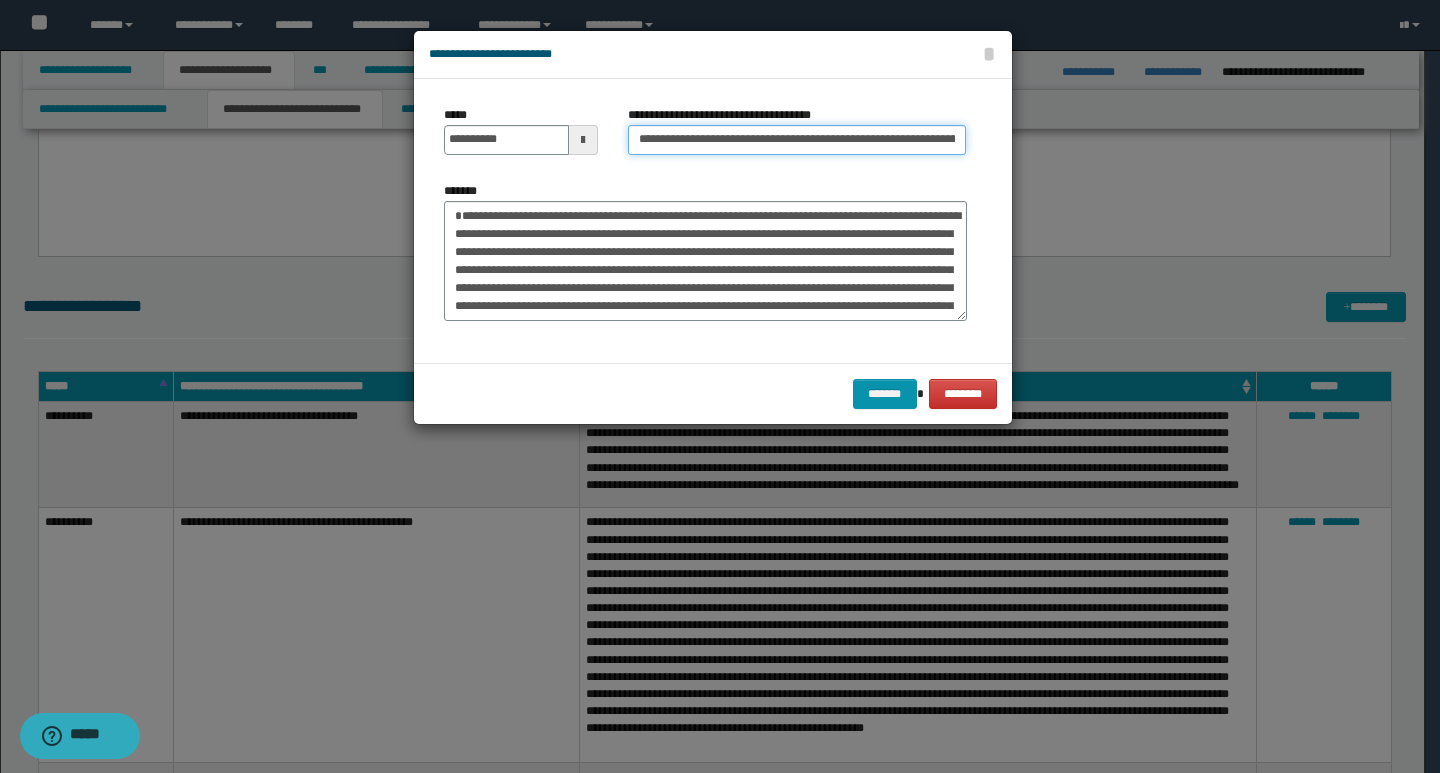scroll, scrollTop: 0, scrollLeft: 30, axis: horizontal 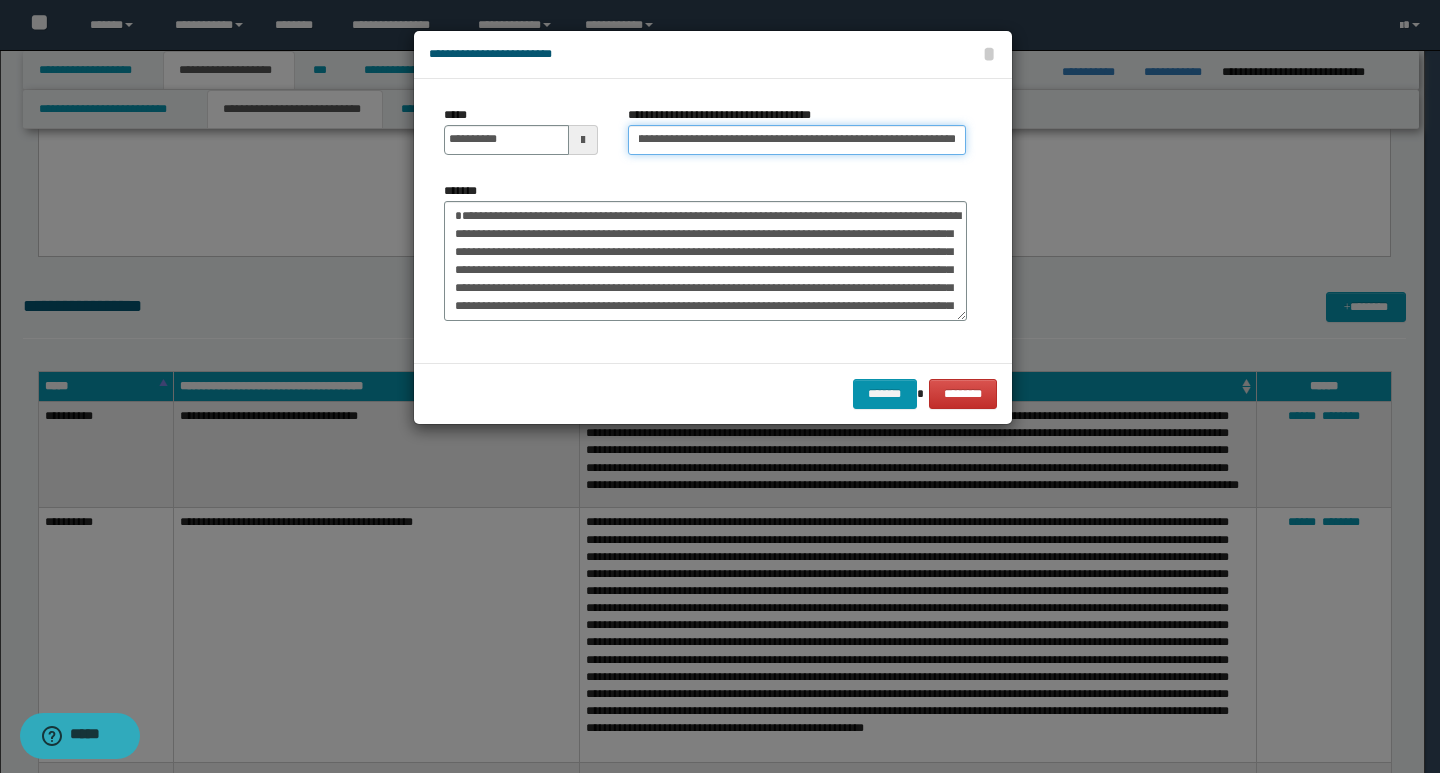 type on "**********" 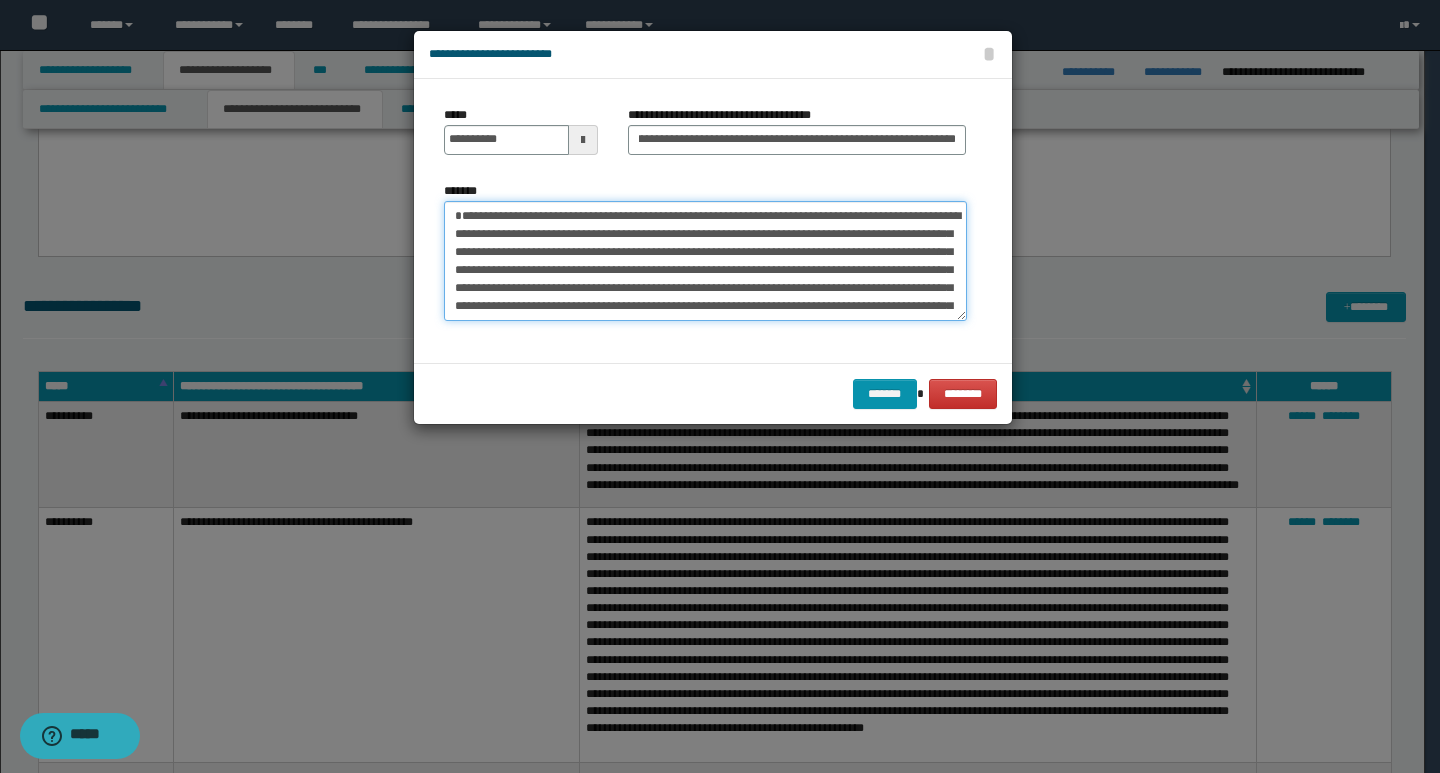 click on "**********" at bounding box center (705, 261) 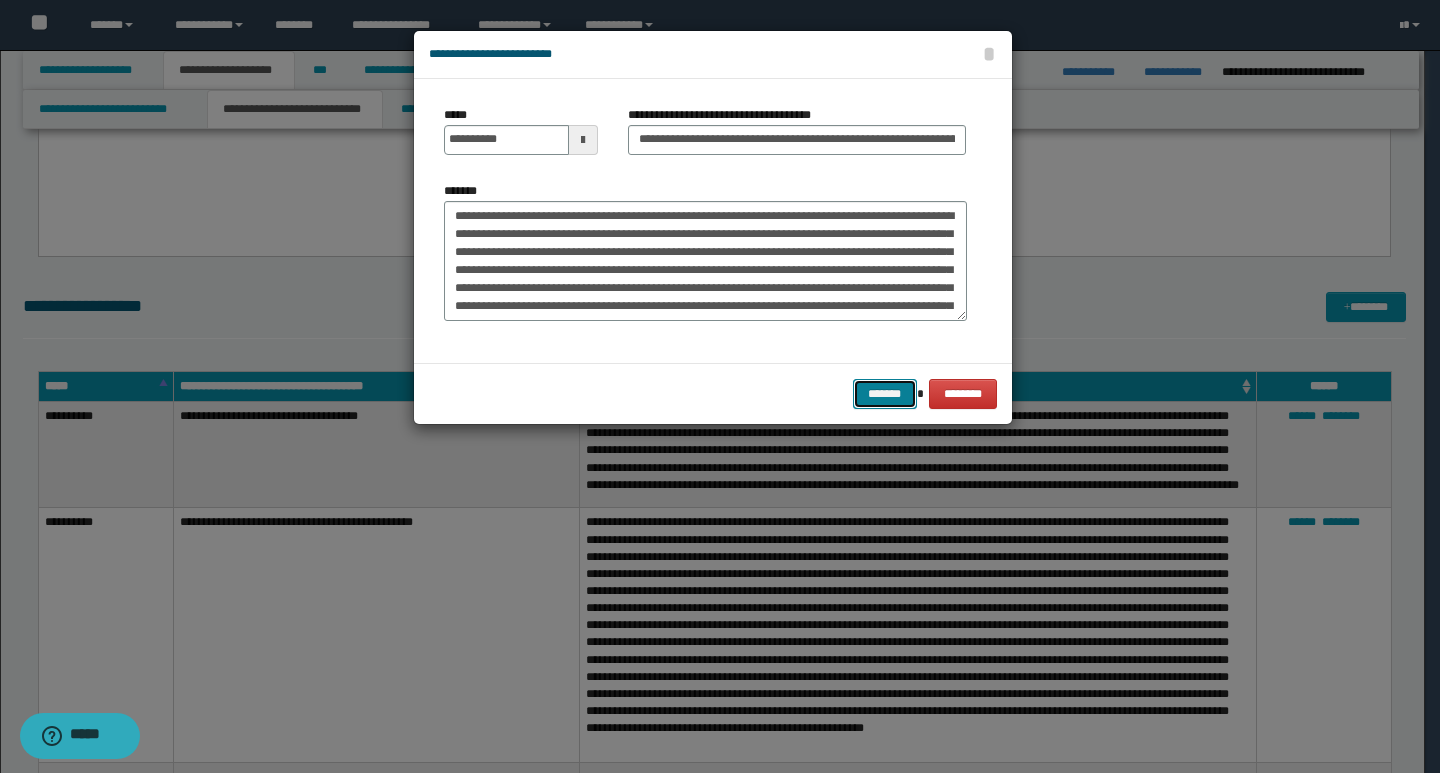 click on "*******" at bounding box center (885, 394) 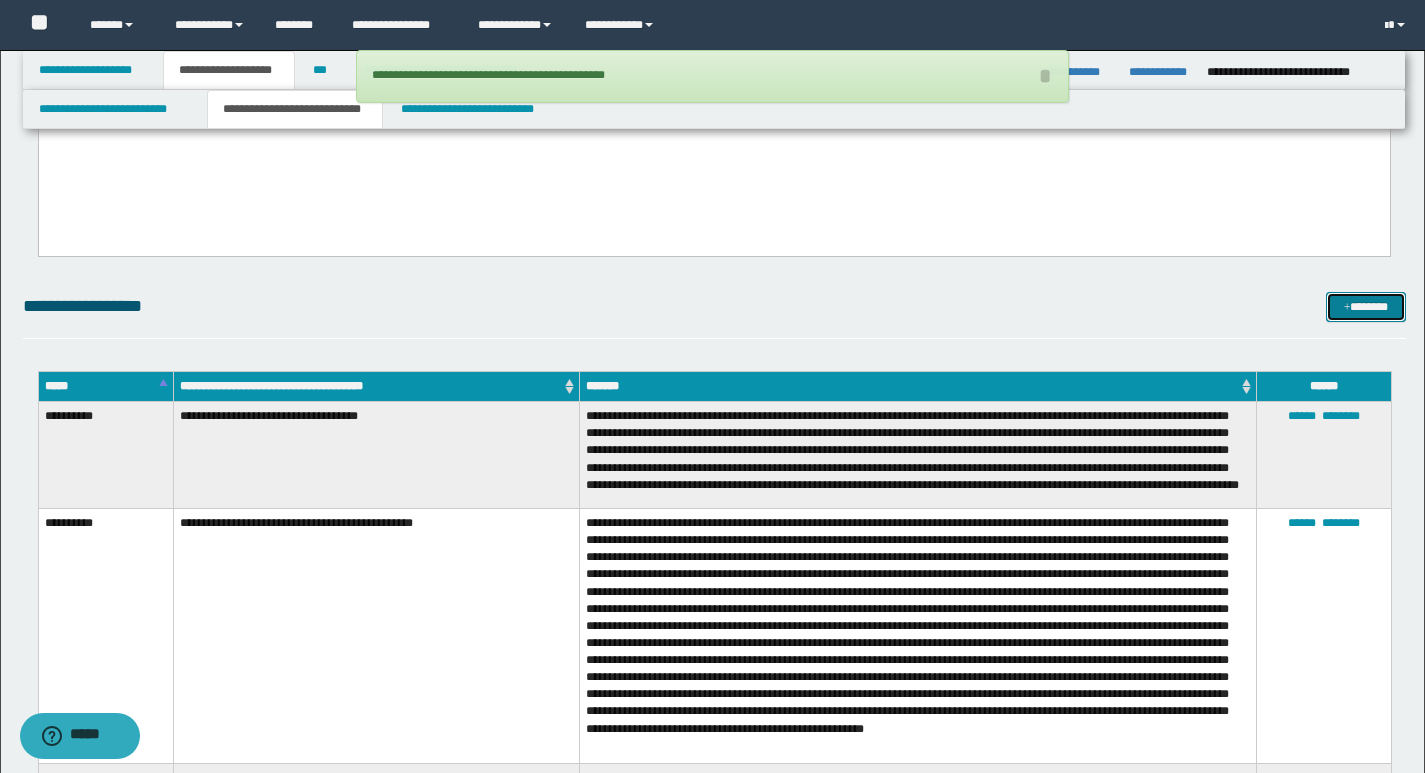 click on "*******" at bounding box center [1366, 307] 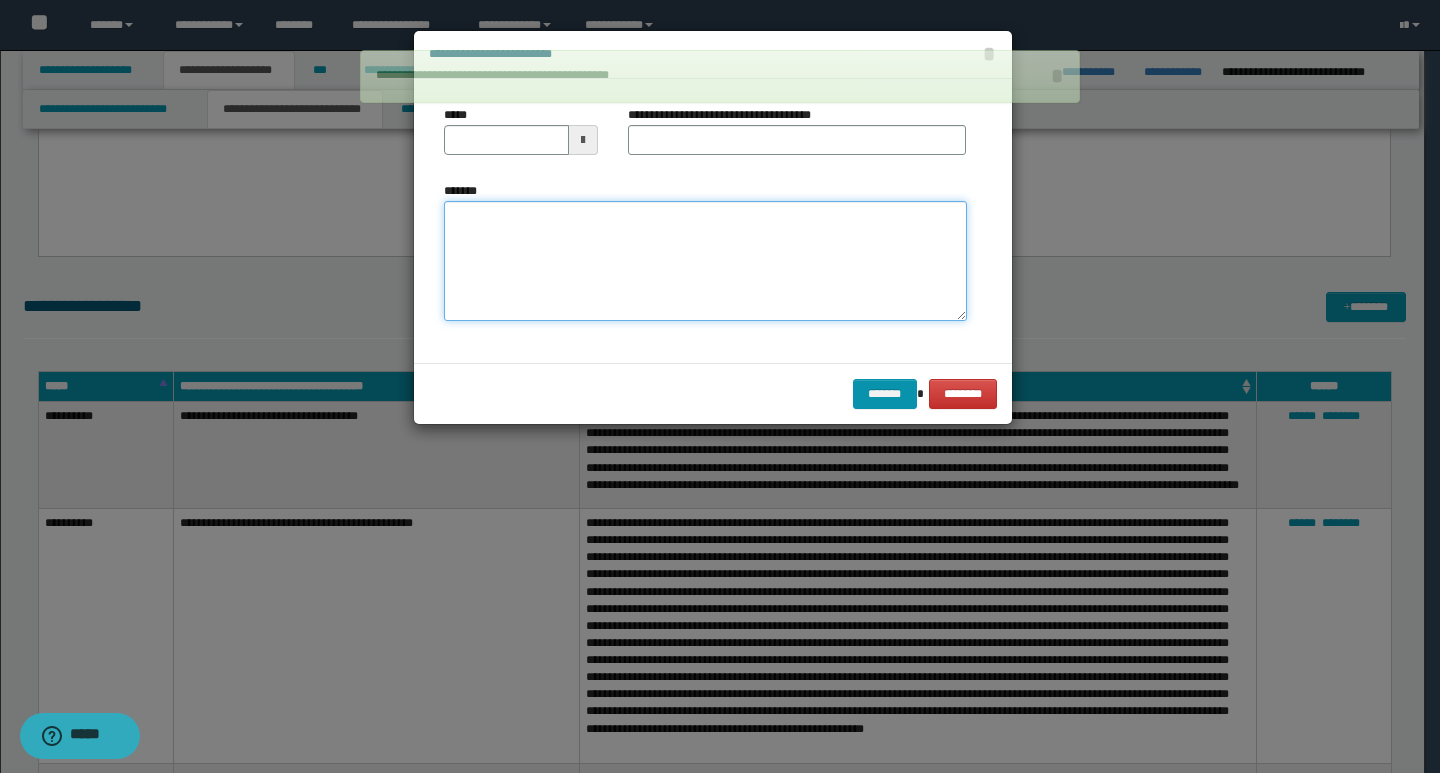 click on "*******" at bounding box center [705, 261] 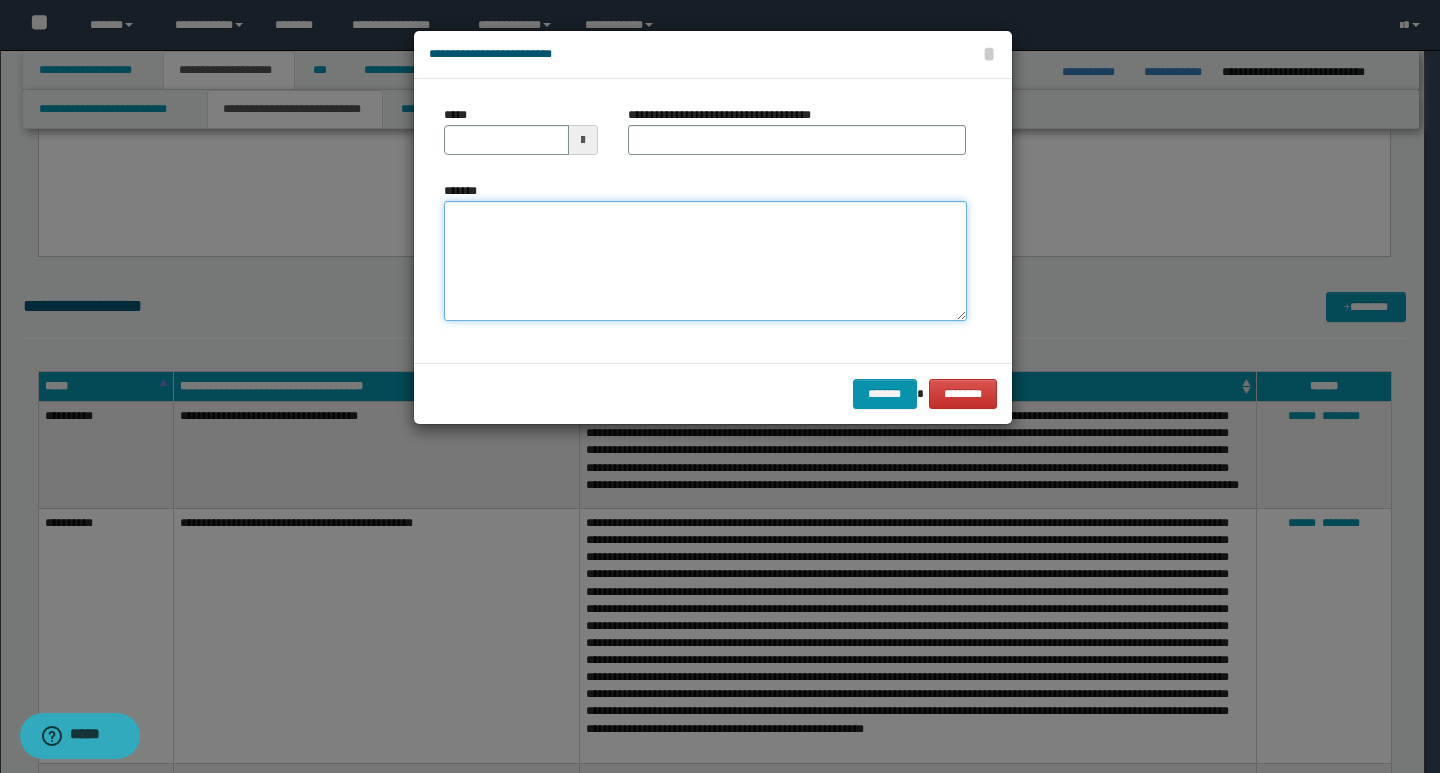 click on "*******" at bounding box center (705, 261) 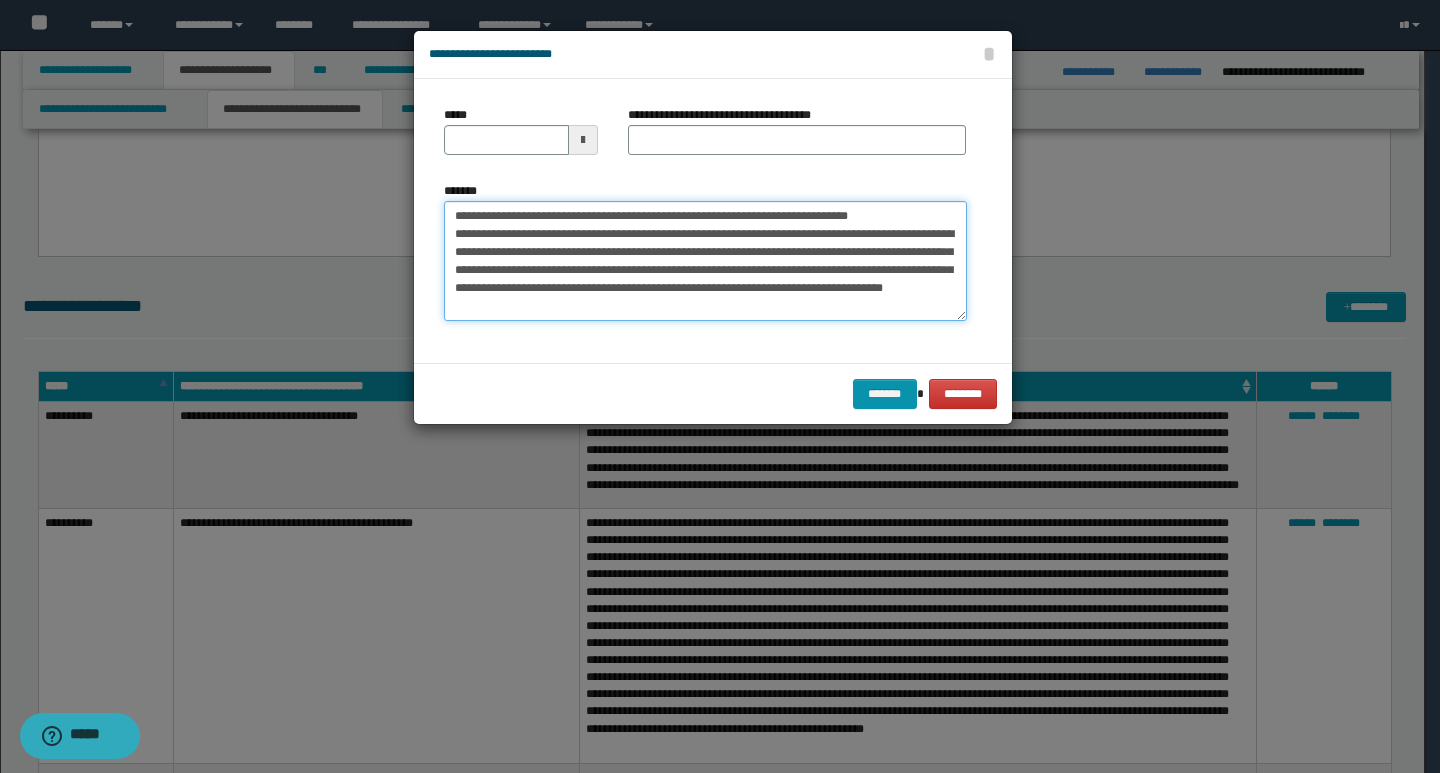 scroll, scrollTop: 0, scrollLeft: 0, axis: both 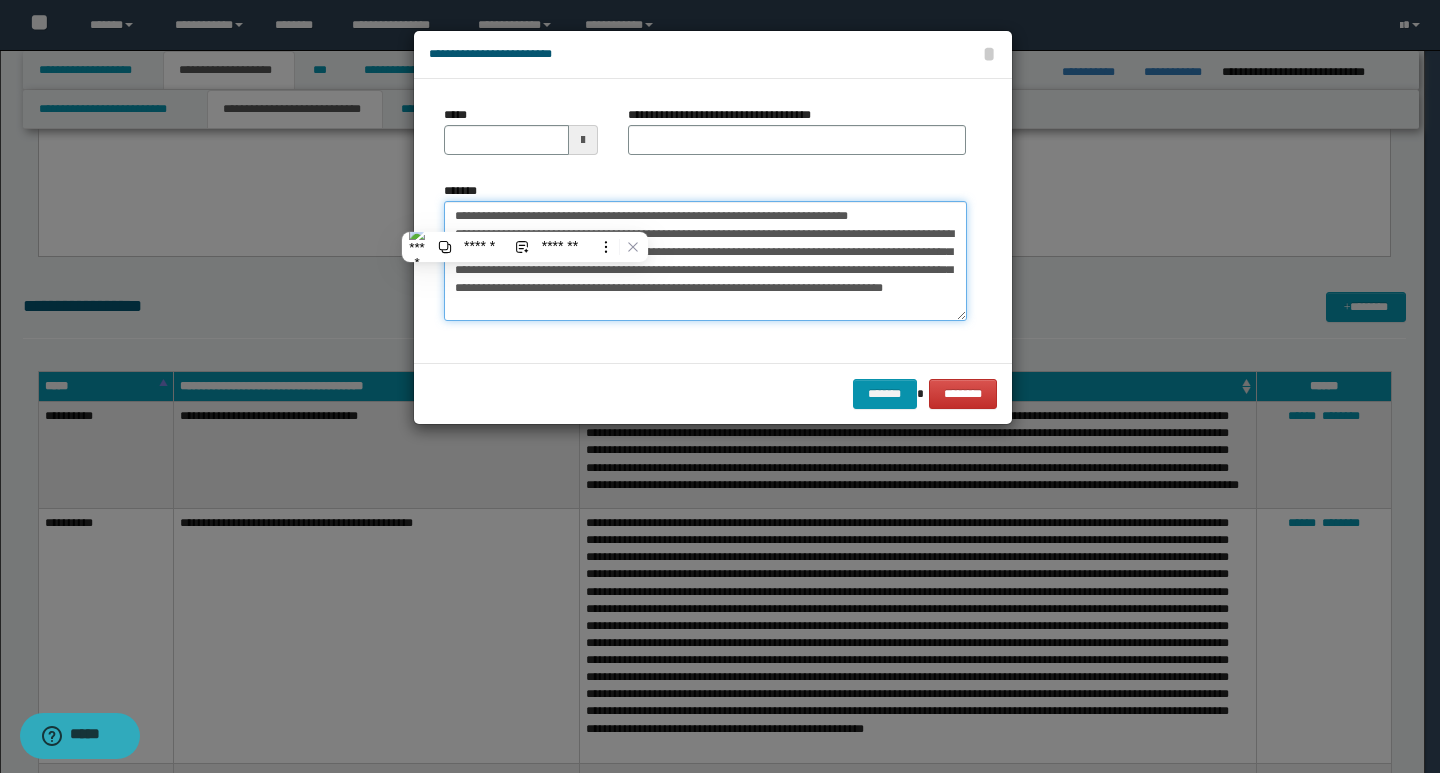 type on "**********" 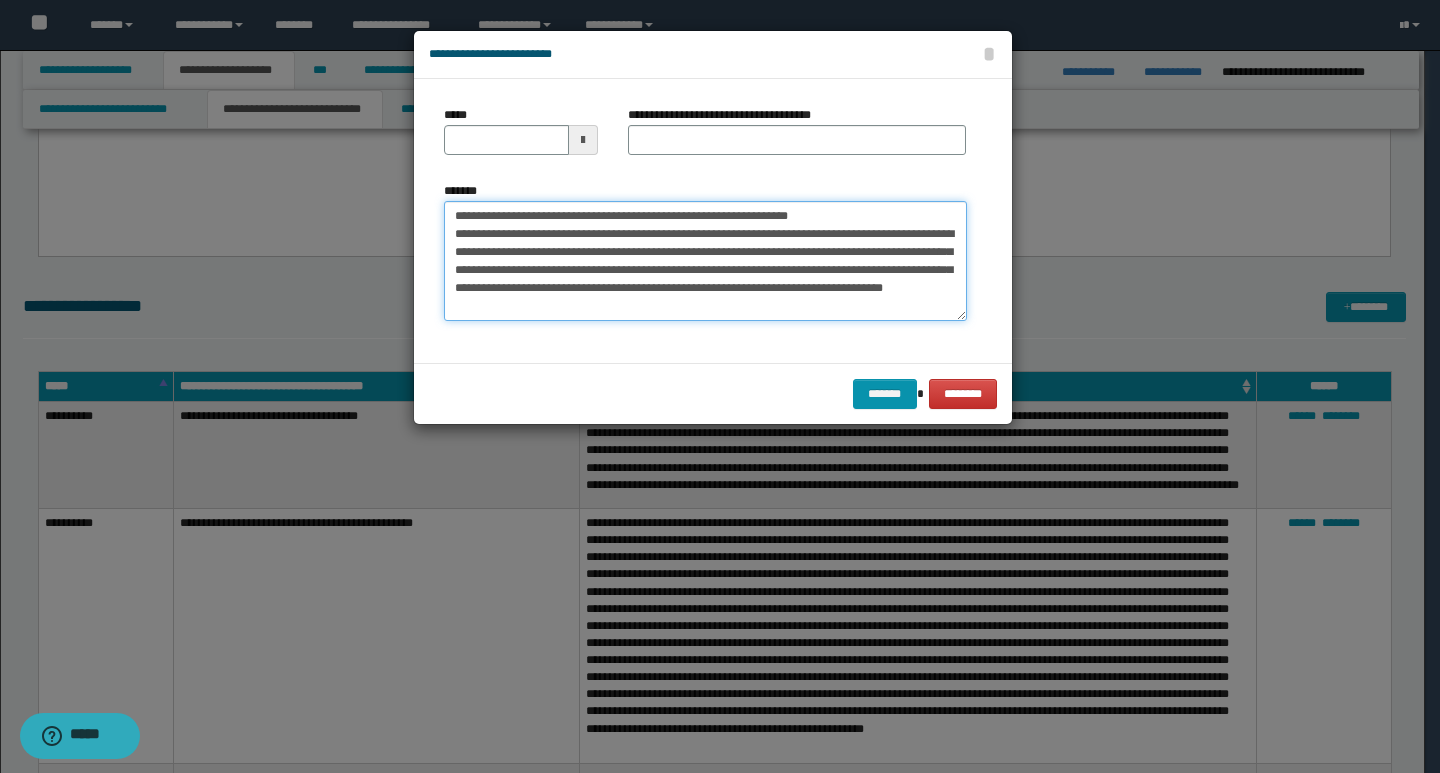 type 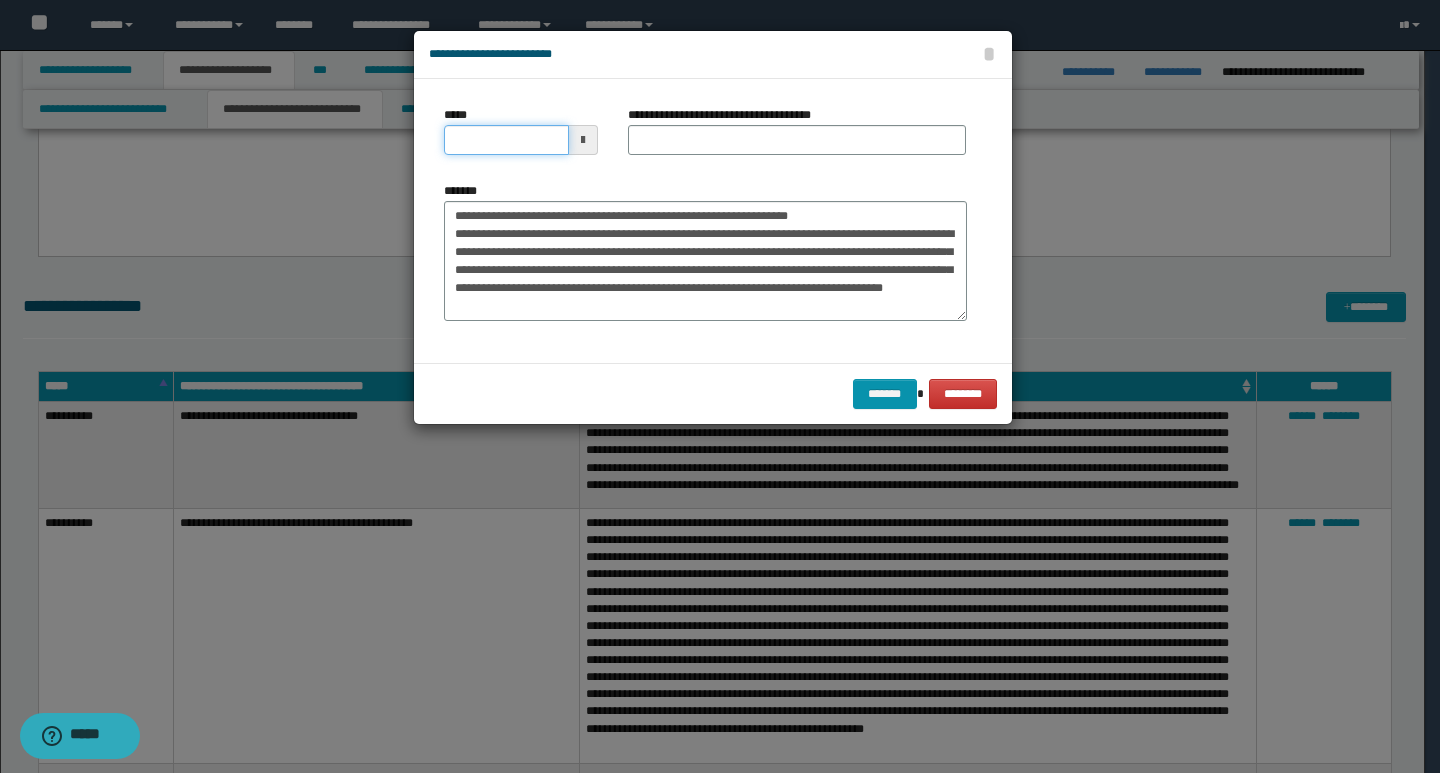 click on "*****" at bounding box center (506, 140) 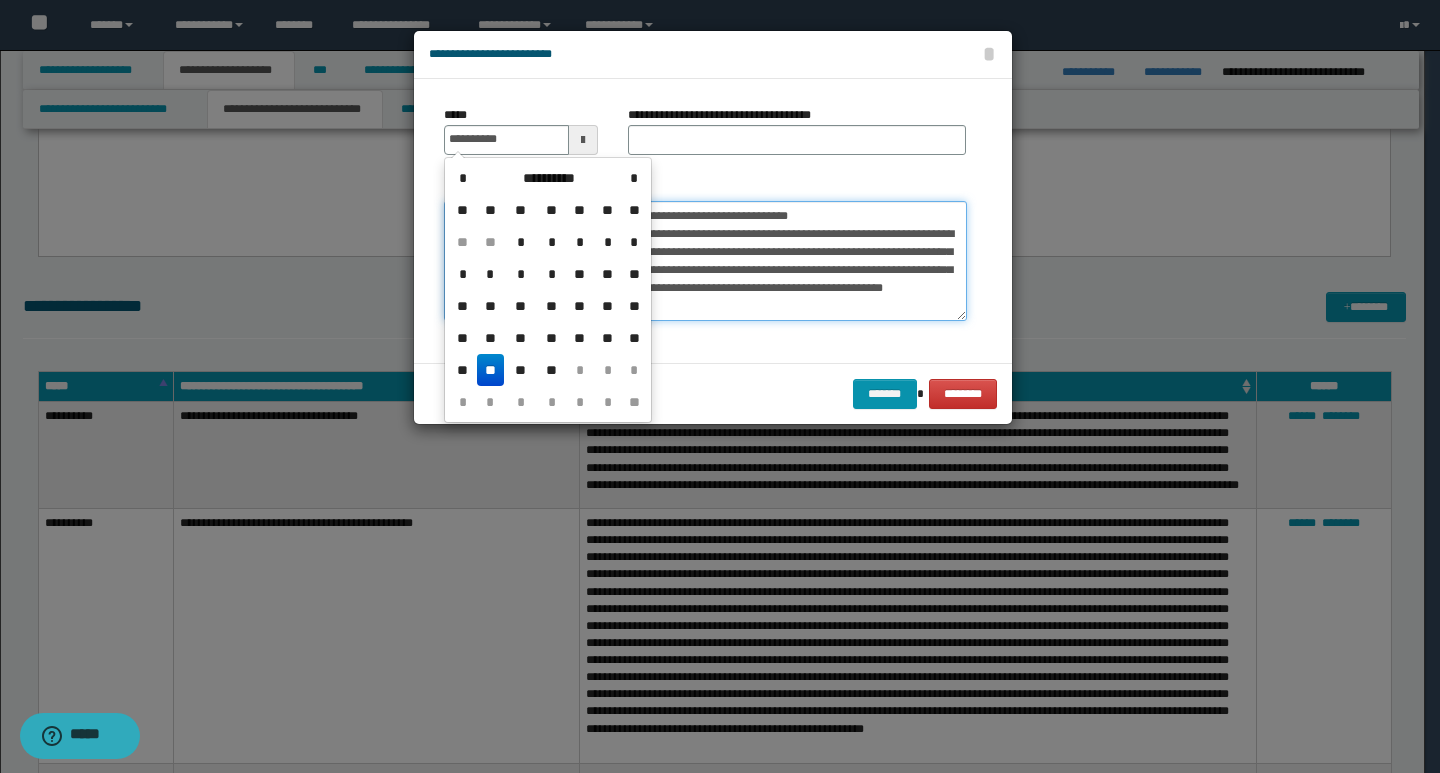 type on "**********" 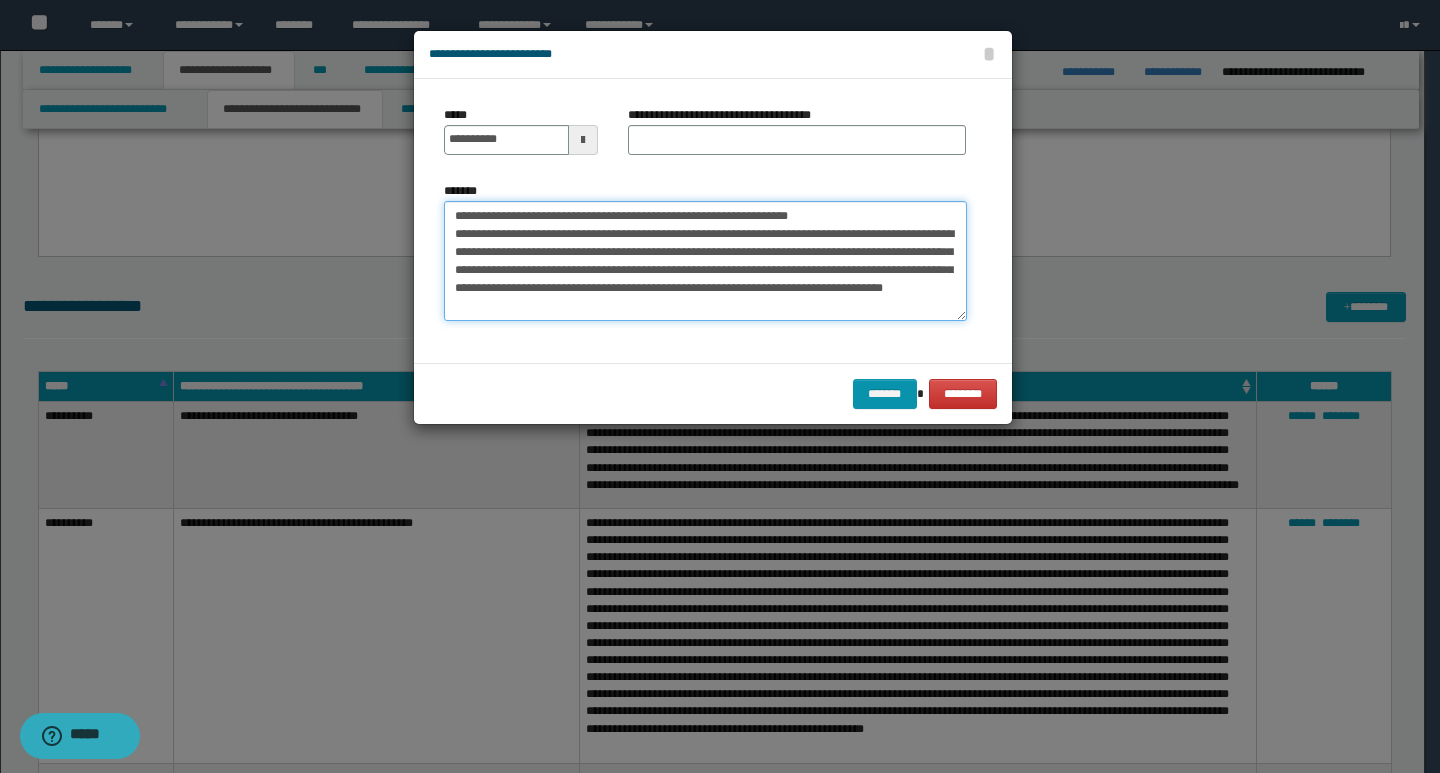 drag, startPoint x: 817, startPoint y: 217, endPoint x: 456, endPoint y: 222, distance: 361.03464 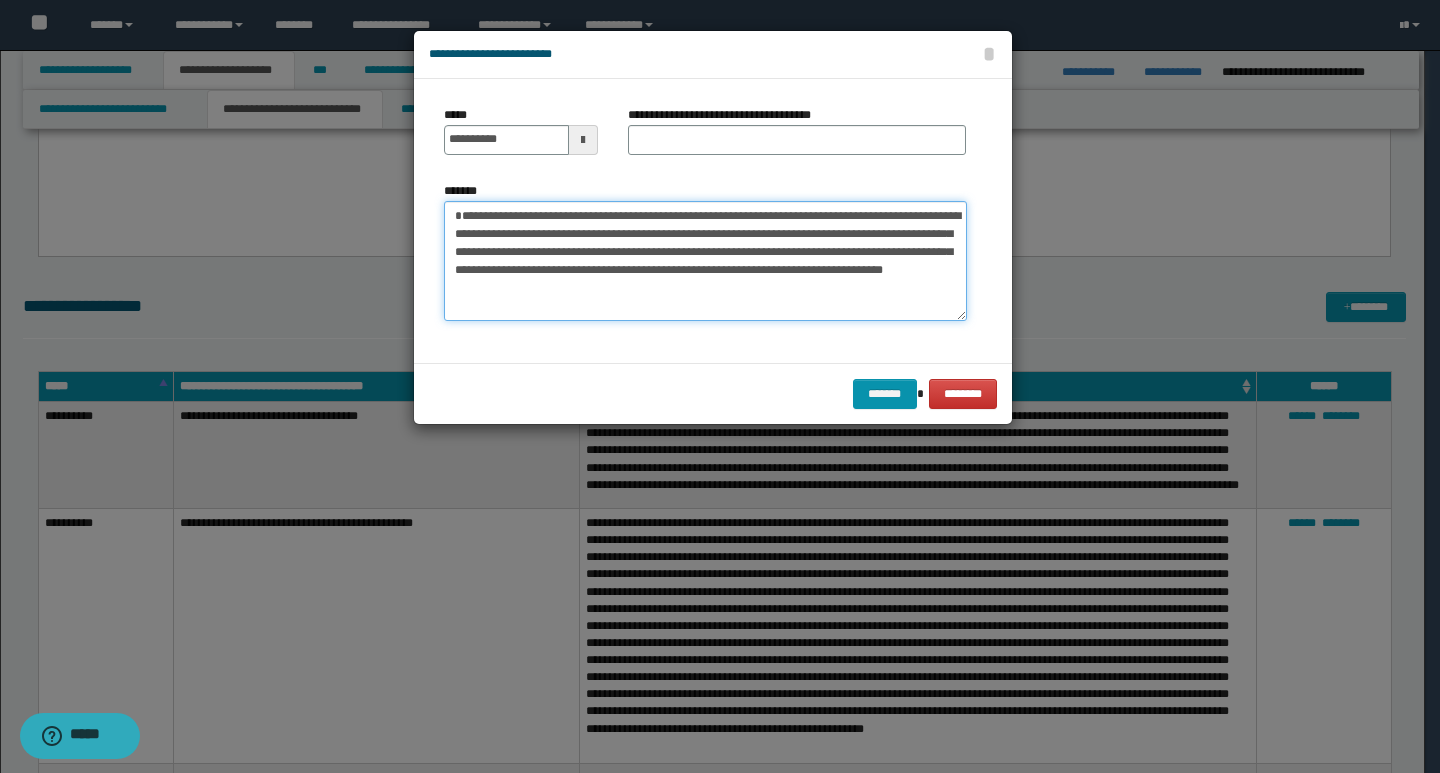 type on "**********" 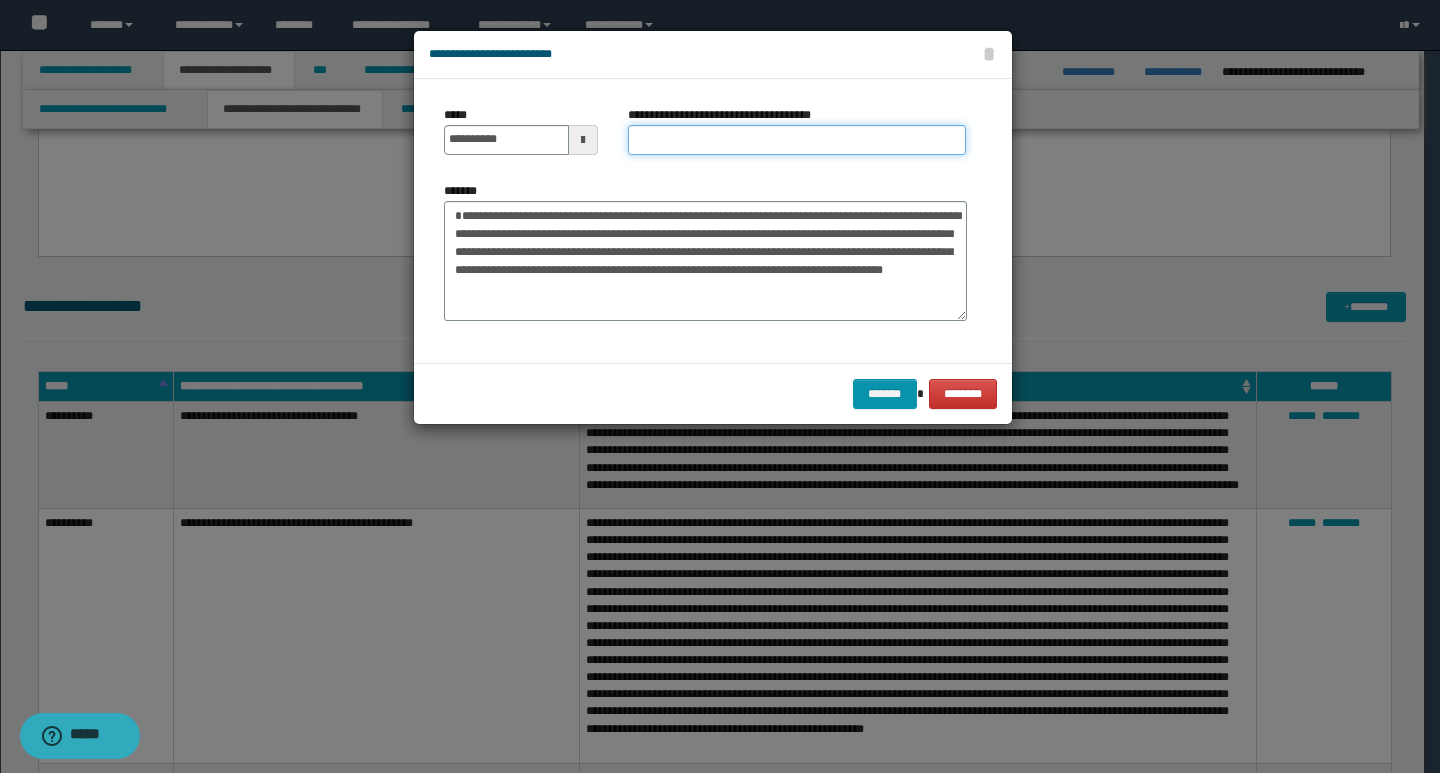 drag, startPoint x: 636, startPoint y: 141, endPoint x: 726, endPoint y: 147, distance: 90.199776 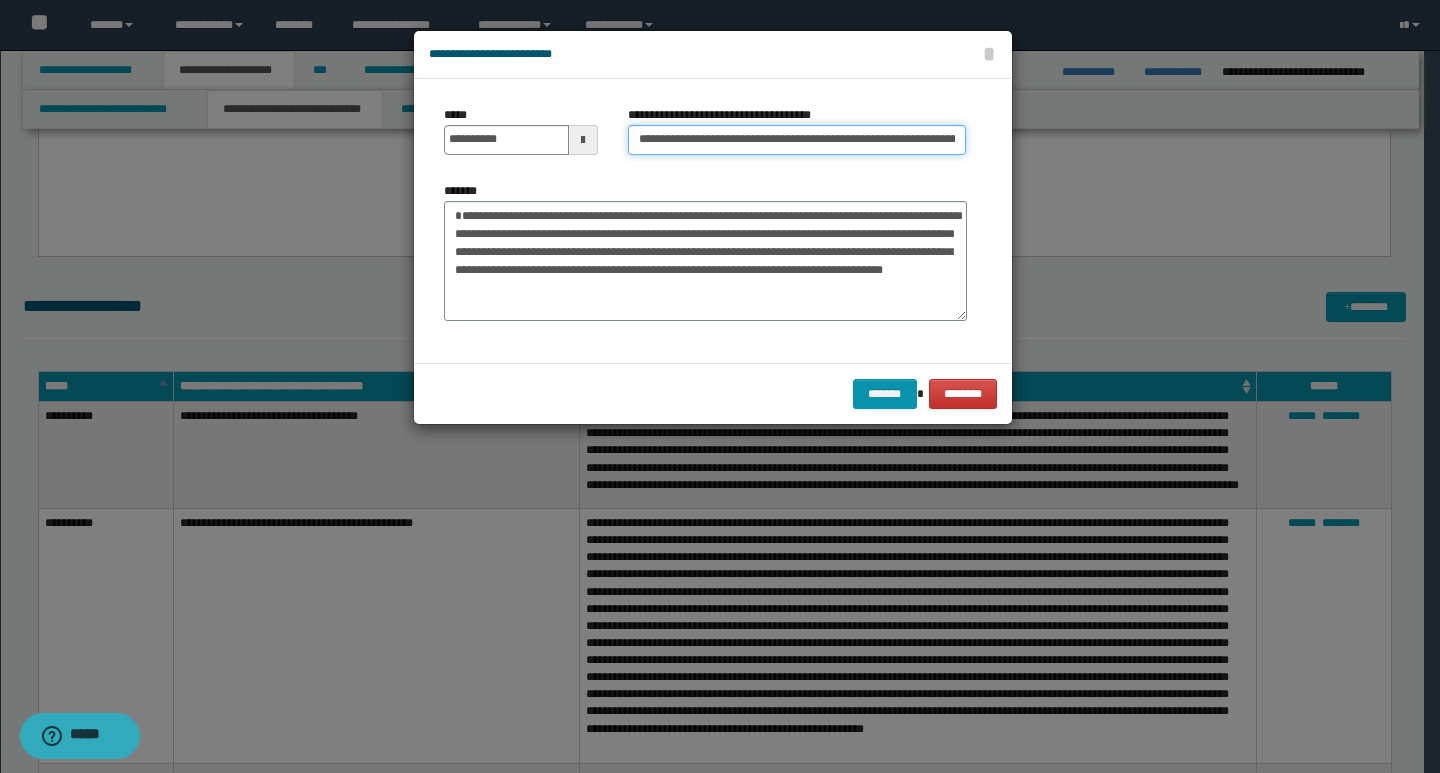 scroll, scrollTop: 0, scrollLeft: 28, axis: horizontal 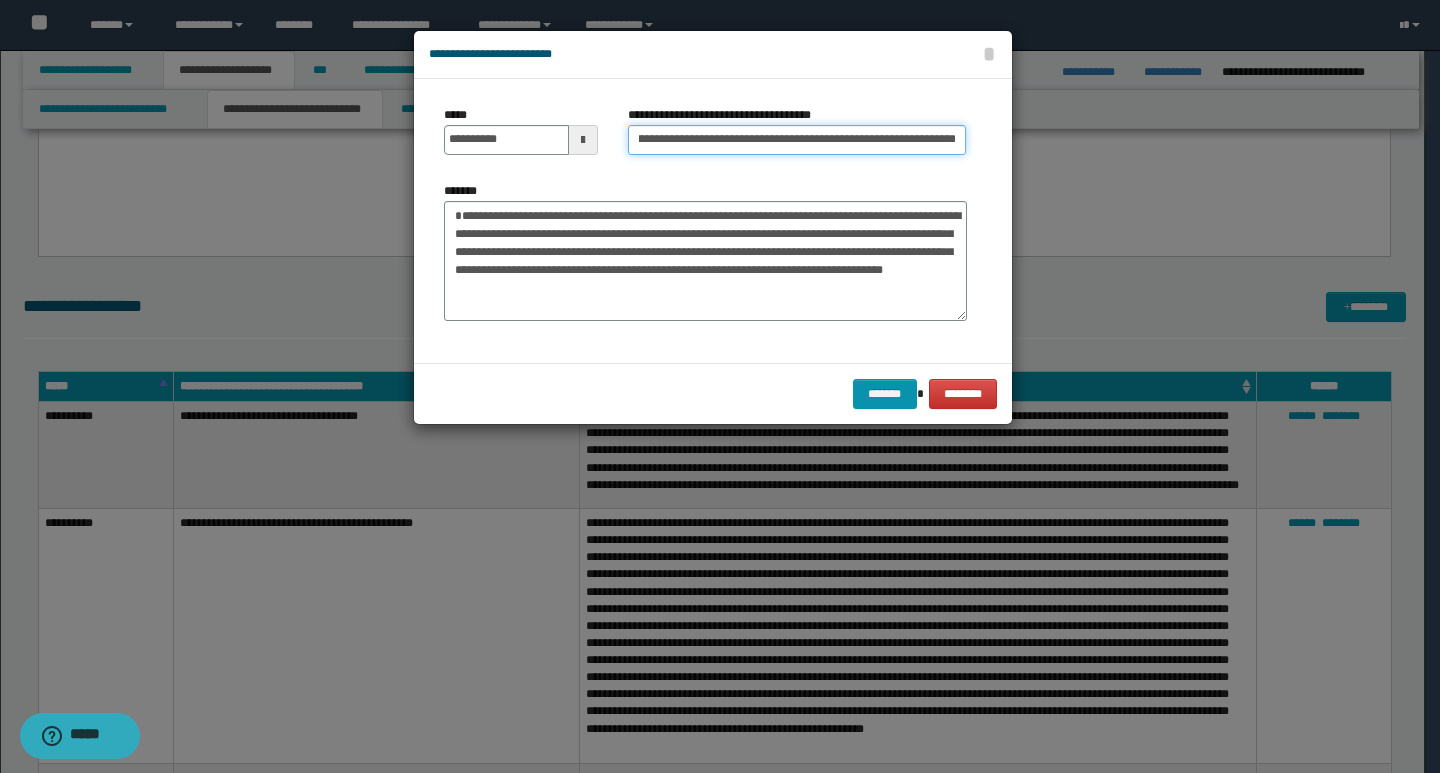 type on "**********" 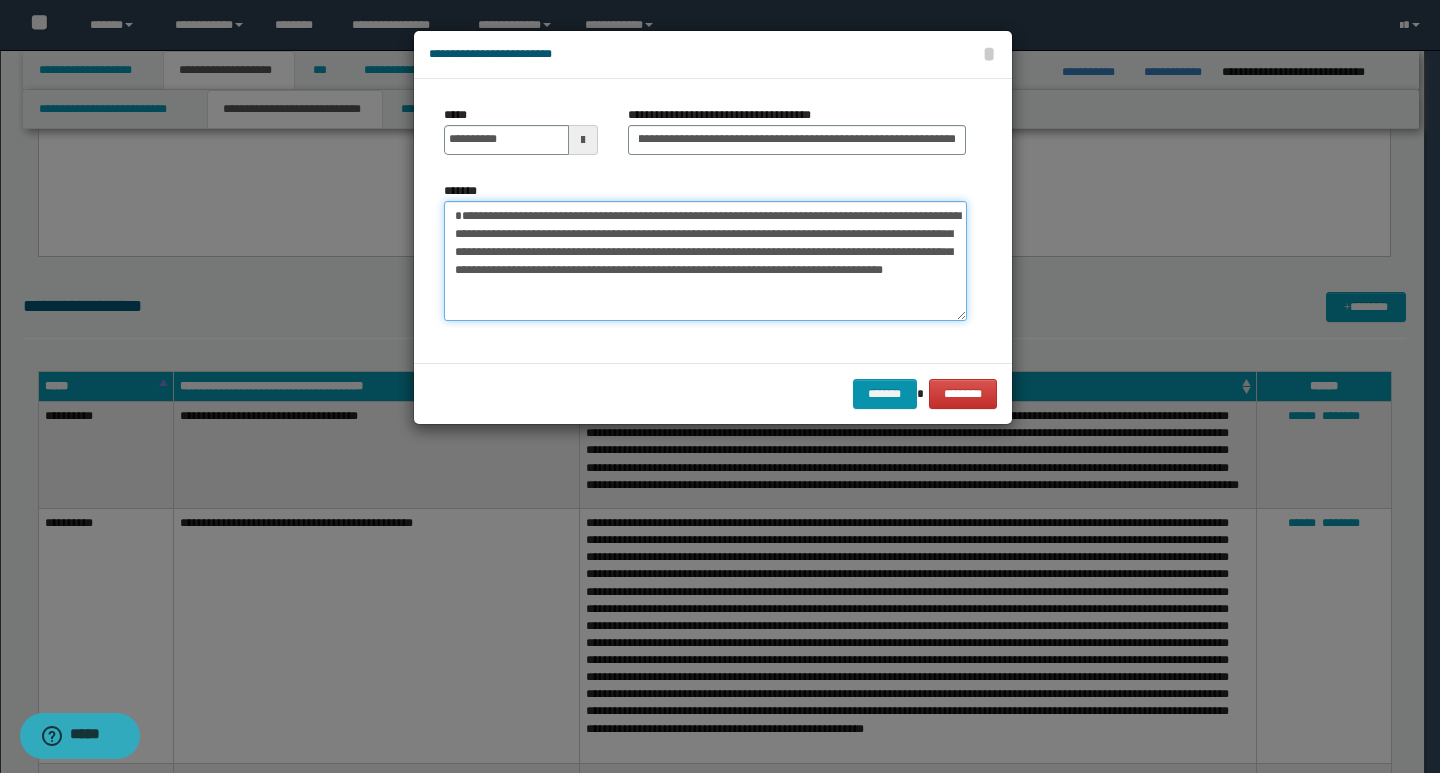 click on "**********" at bounding box center [705, 261] 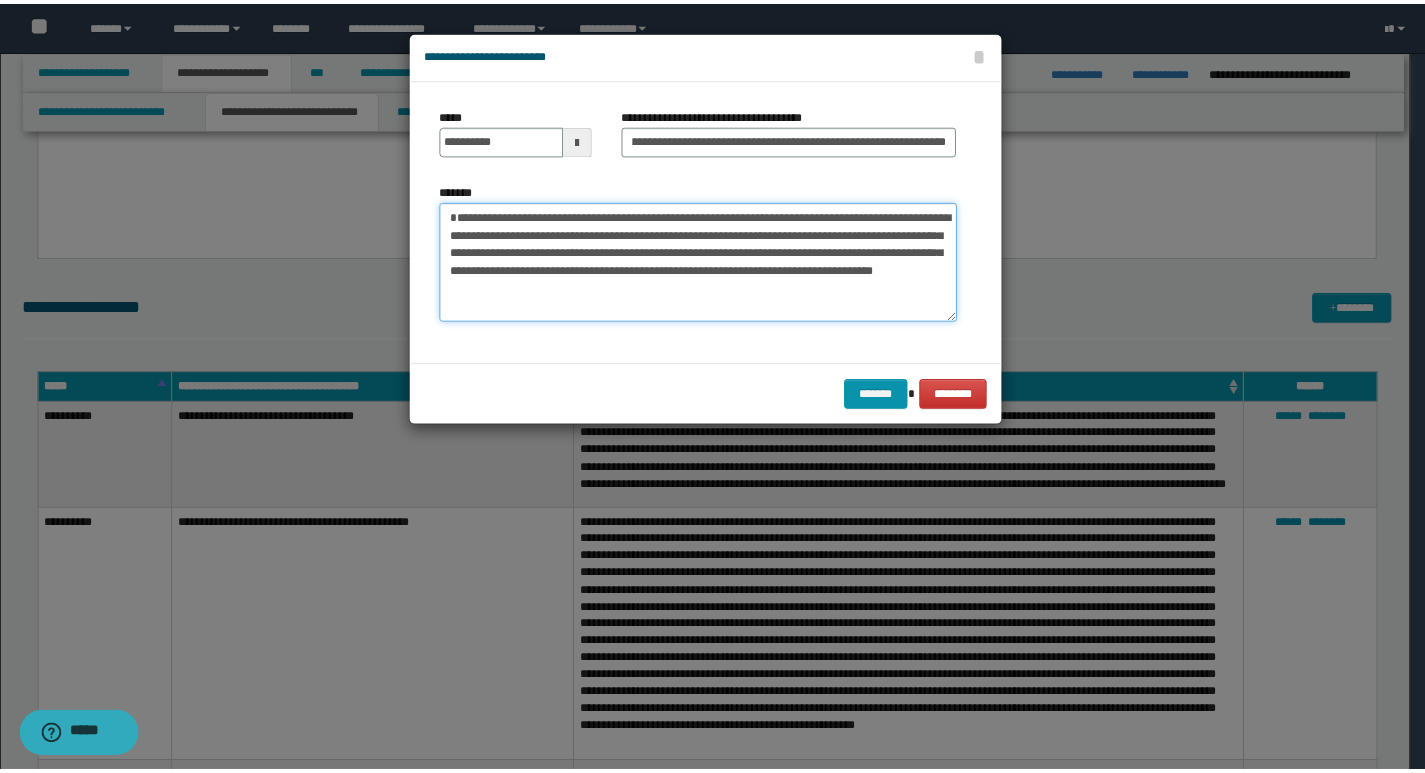 scroll, scrollTop: 0, scrollLeft: 0, axis: both 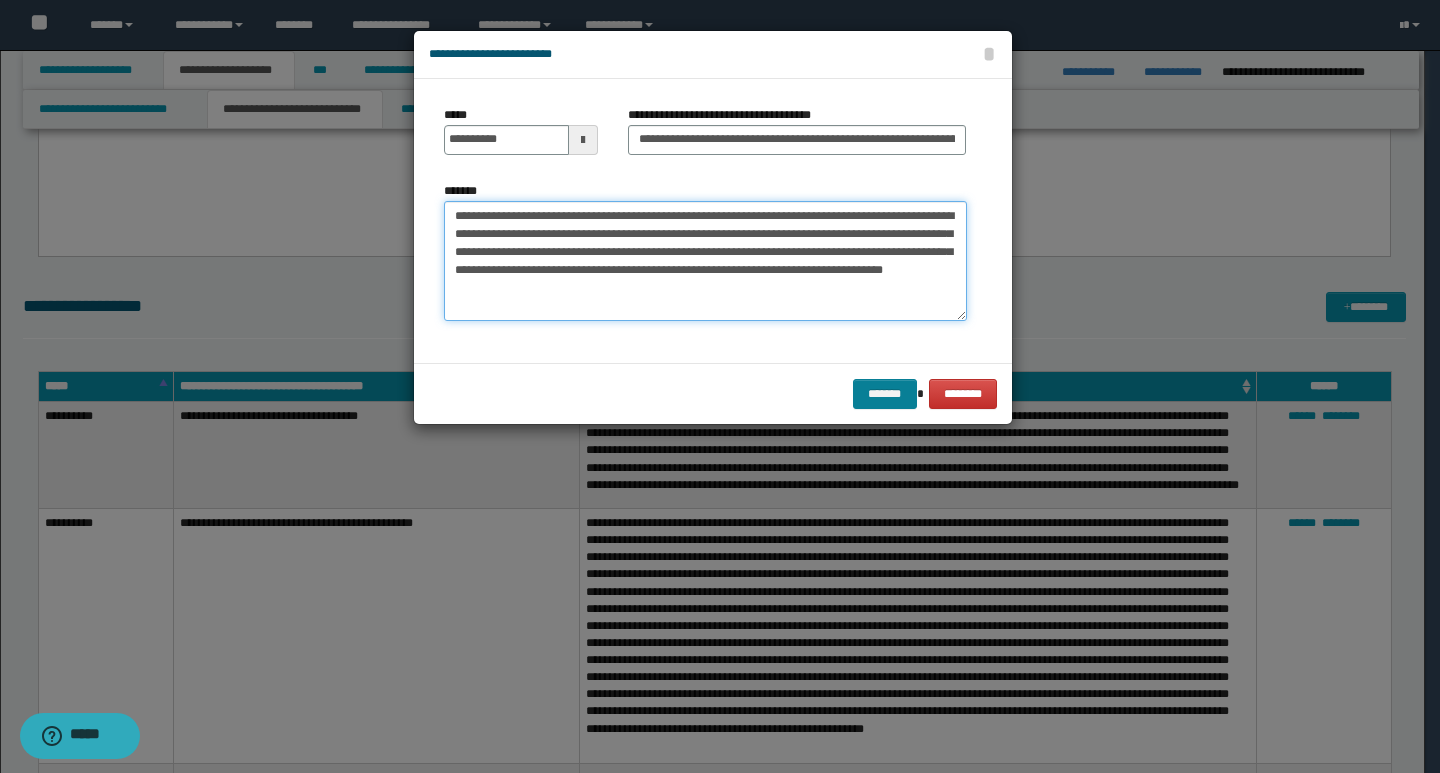 type on "**********" 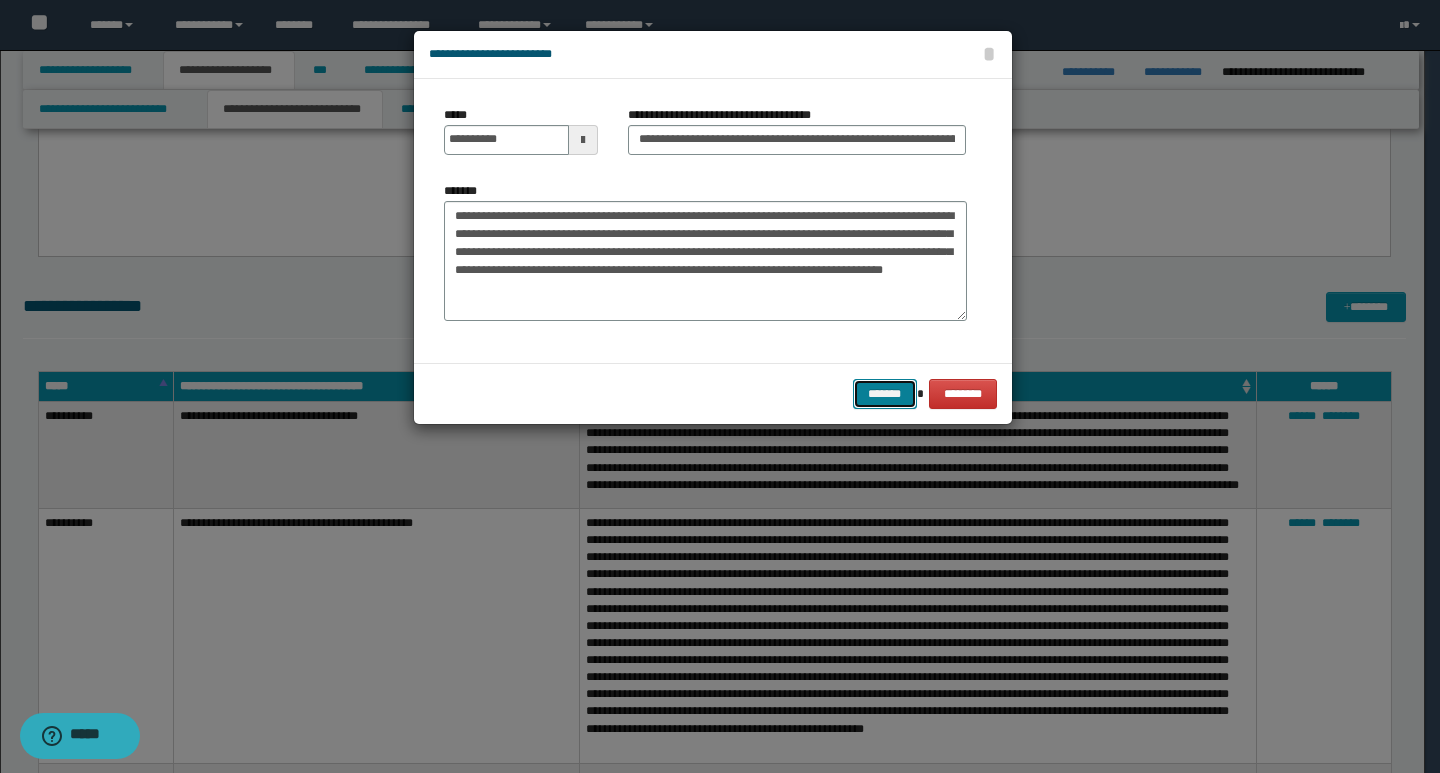 click on "*******" at bounding box center (885, 394) 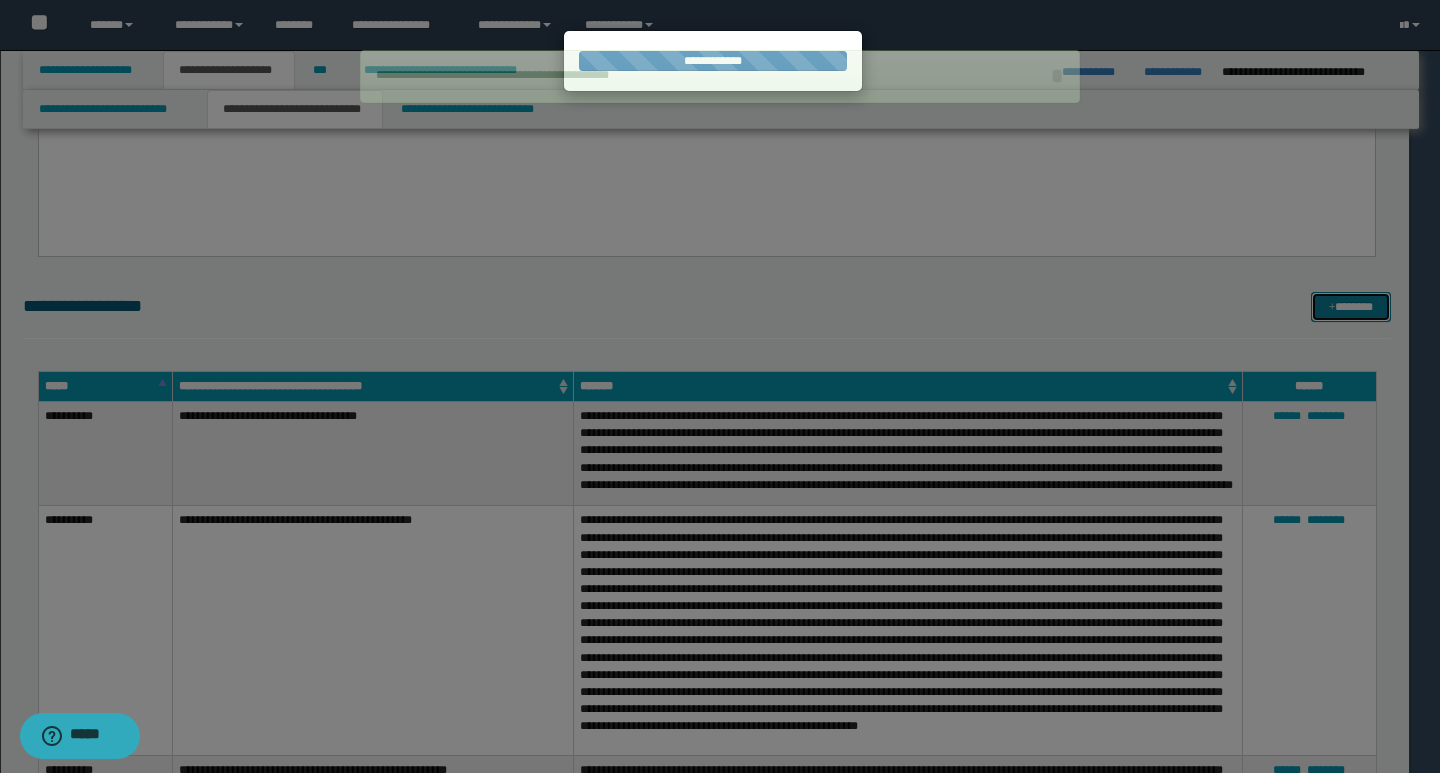 type 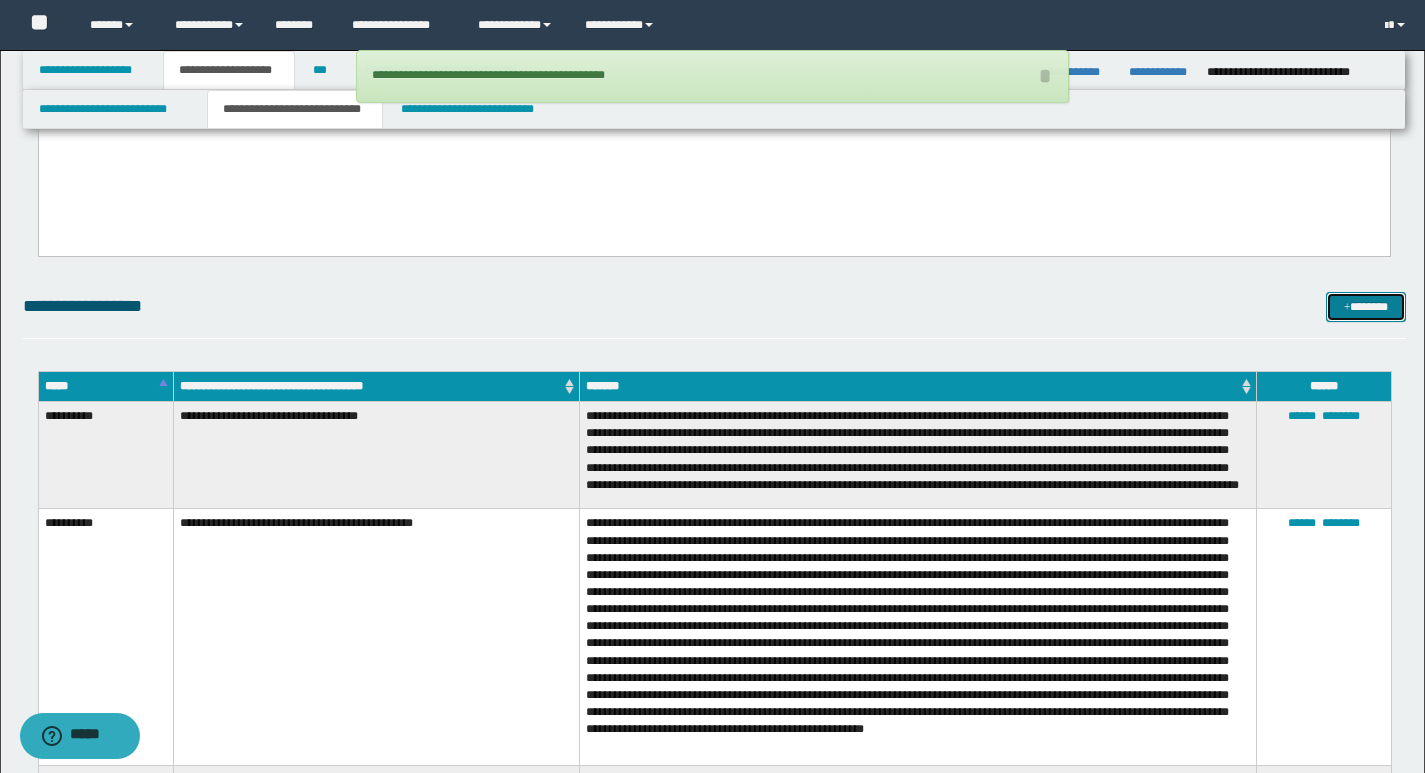 click on "*******" at bounding box center [1366, 307] 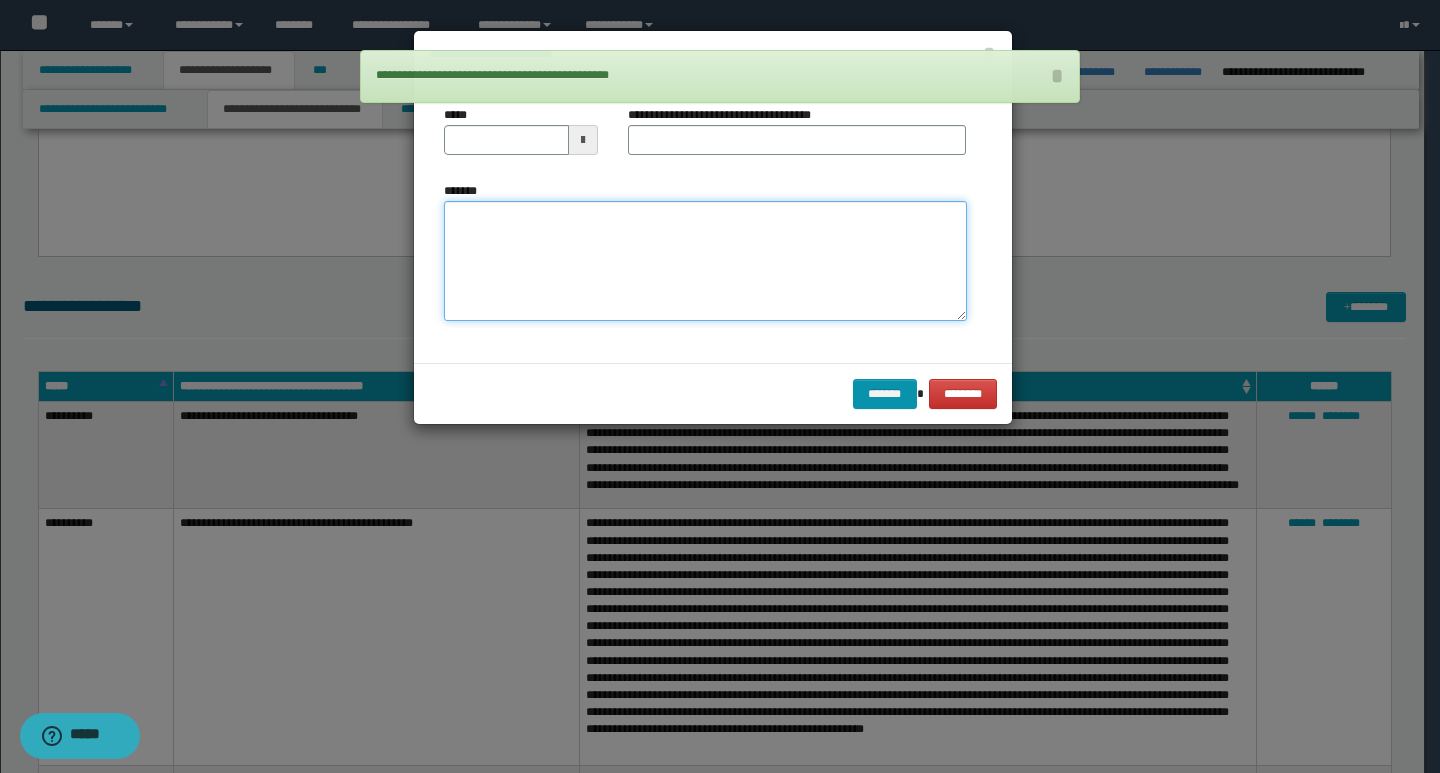 click on "*******" at bounding box center (705, 261) 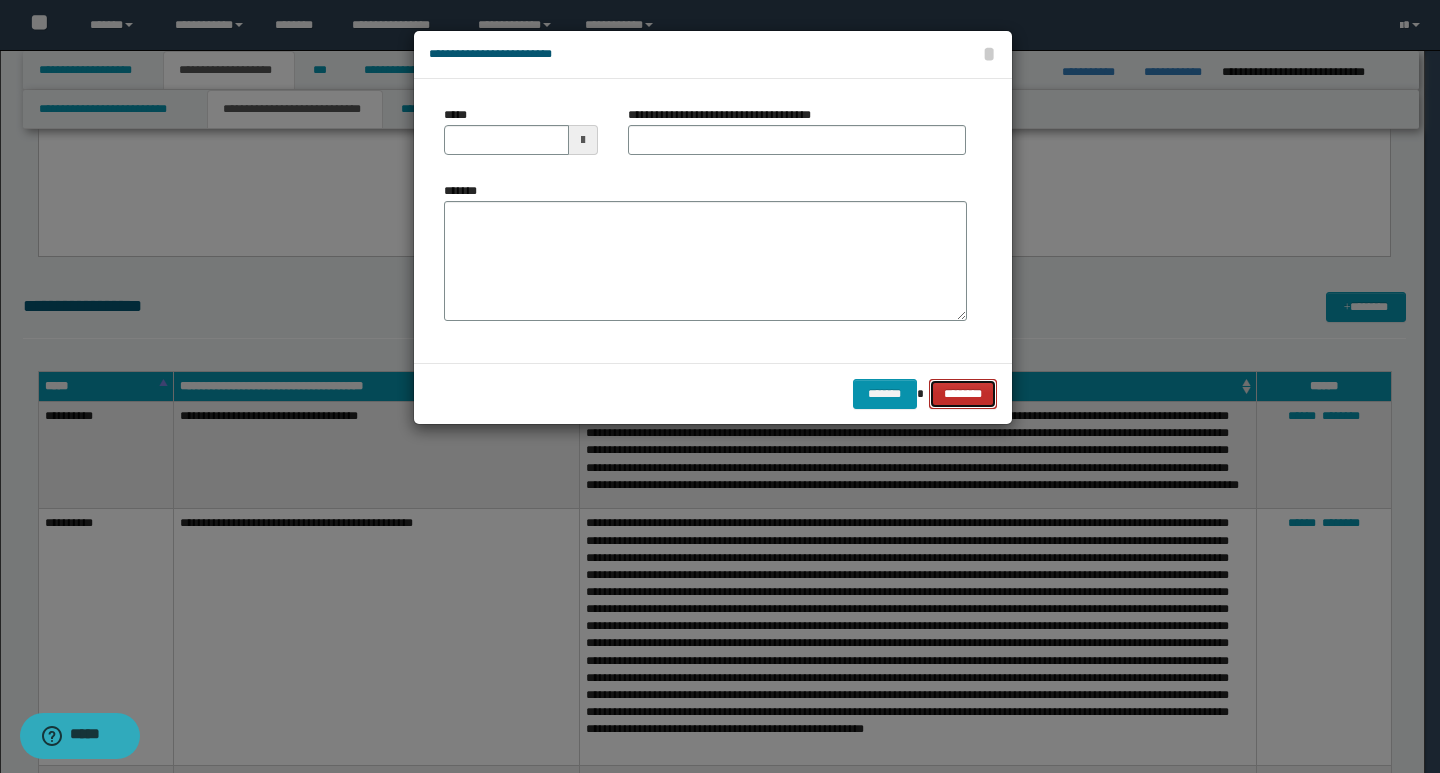 click on "********" at bounding box center [962, 394] 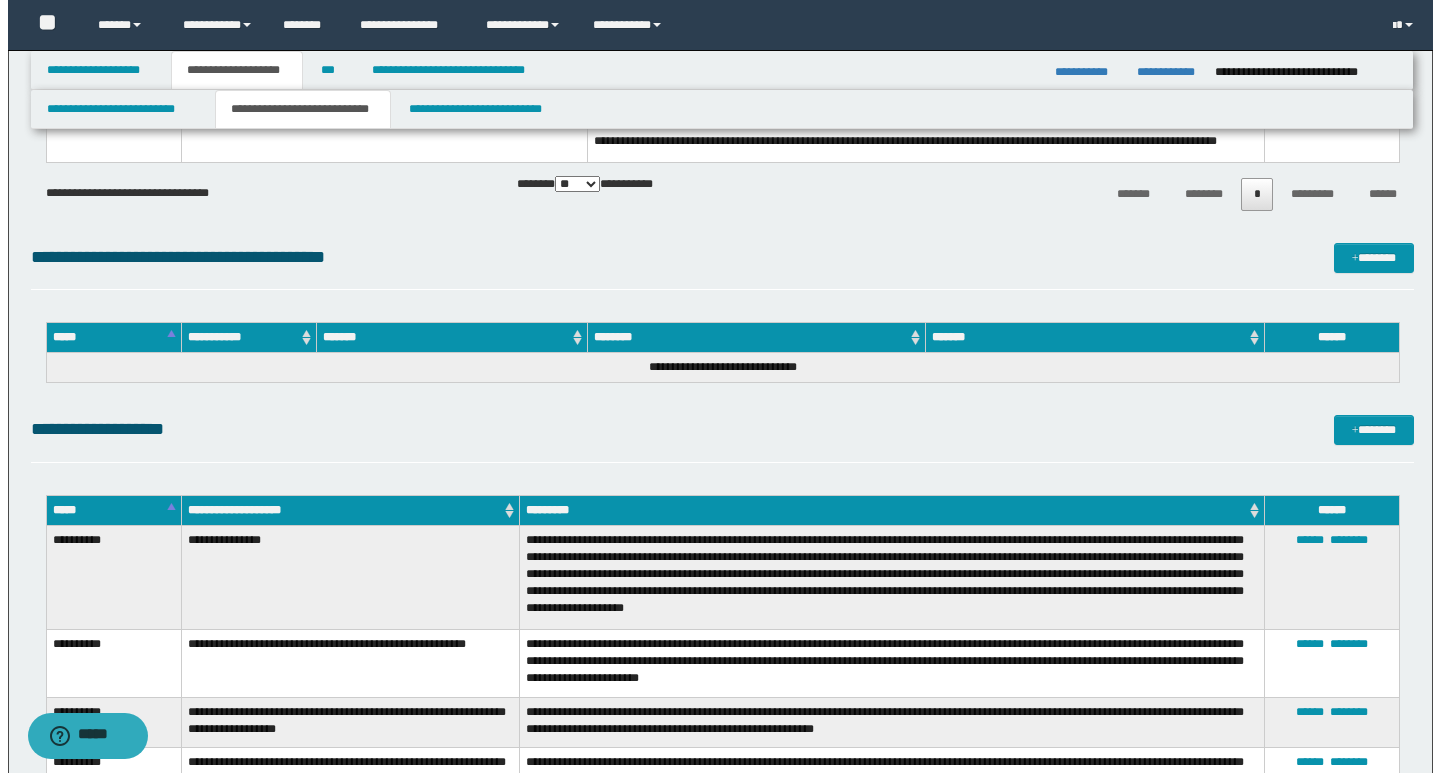 scroll, scrollTop: 4200, scrollLeft: 0, axis: vertical 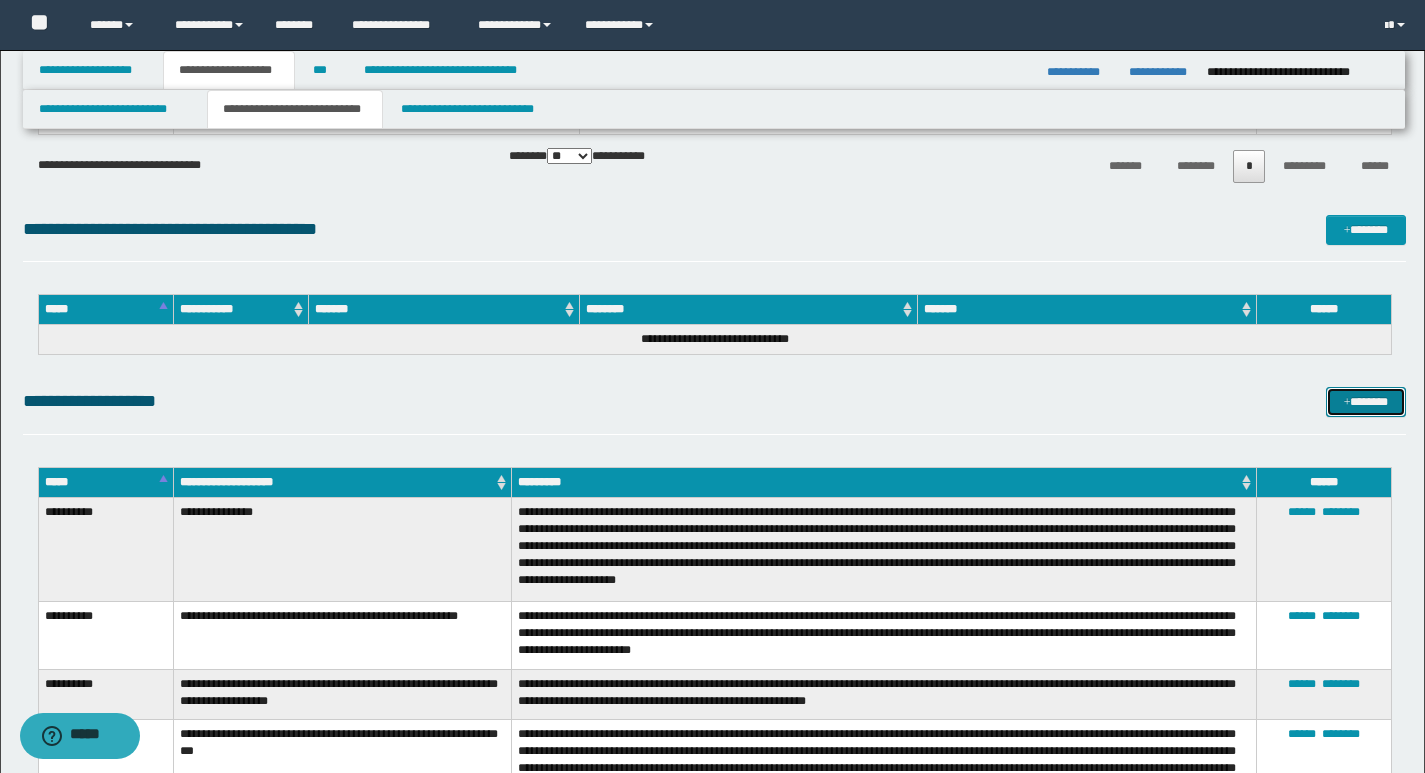 click on "*******" at bounding box center [1366, 402] 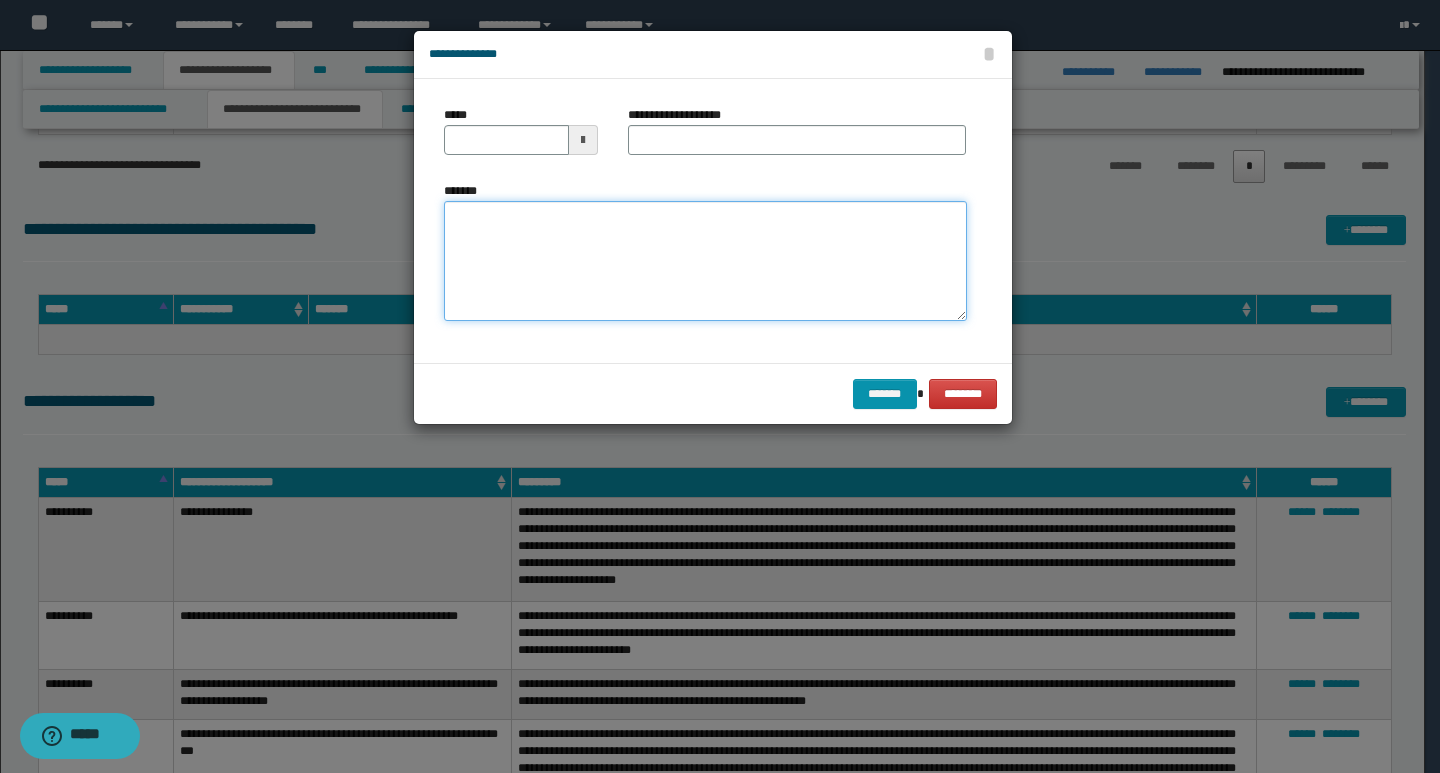 click on "*******" at bounding box center (705, 261) 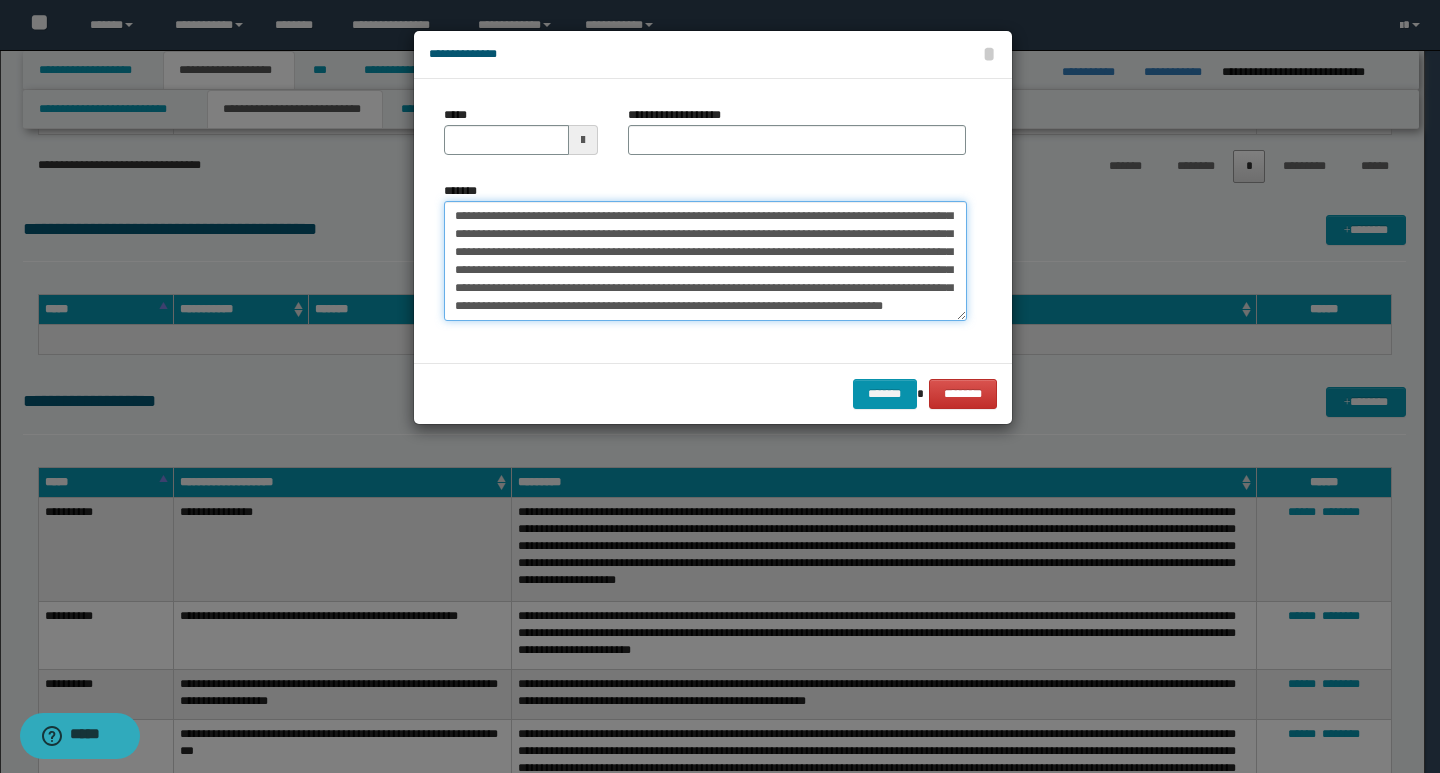 scroll, scrollTop: 0, scrollLeft: 0, axis: both 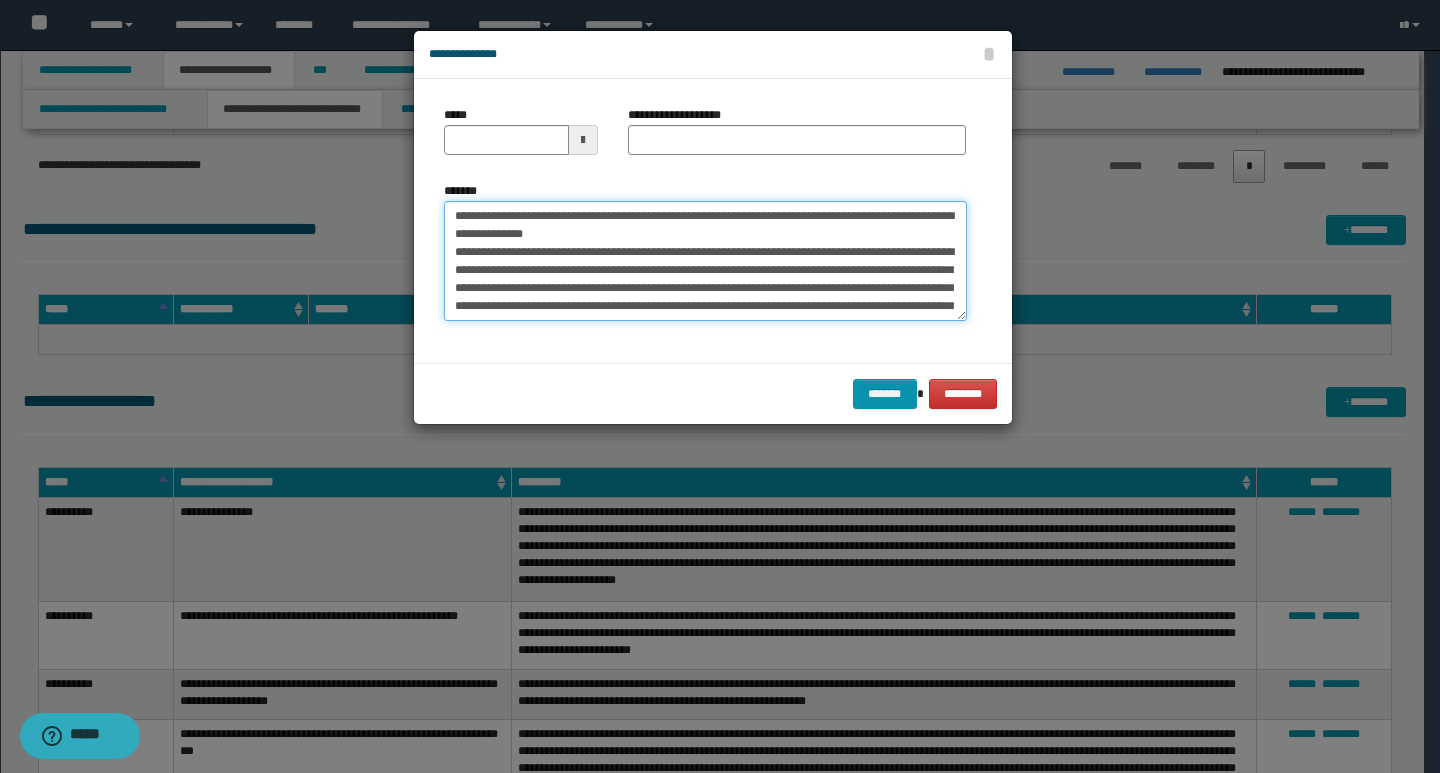 drag, startPoint x: 454, startPoint y: 216, endPoint x: 519, endPoint y: 217, distance: 65.00769 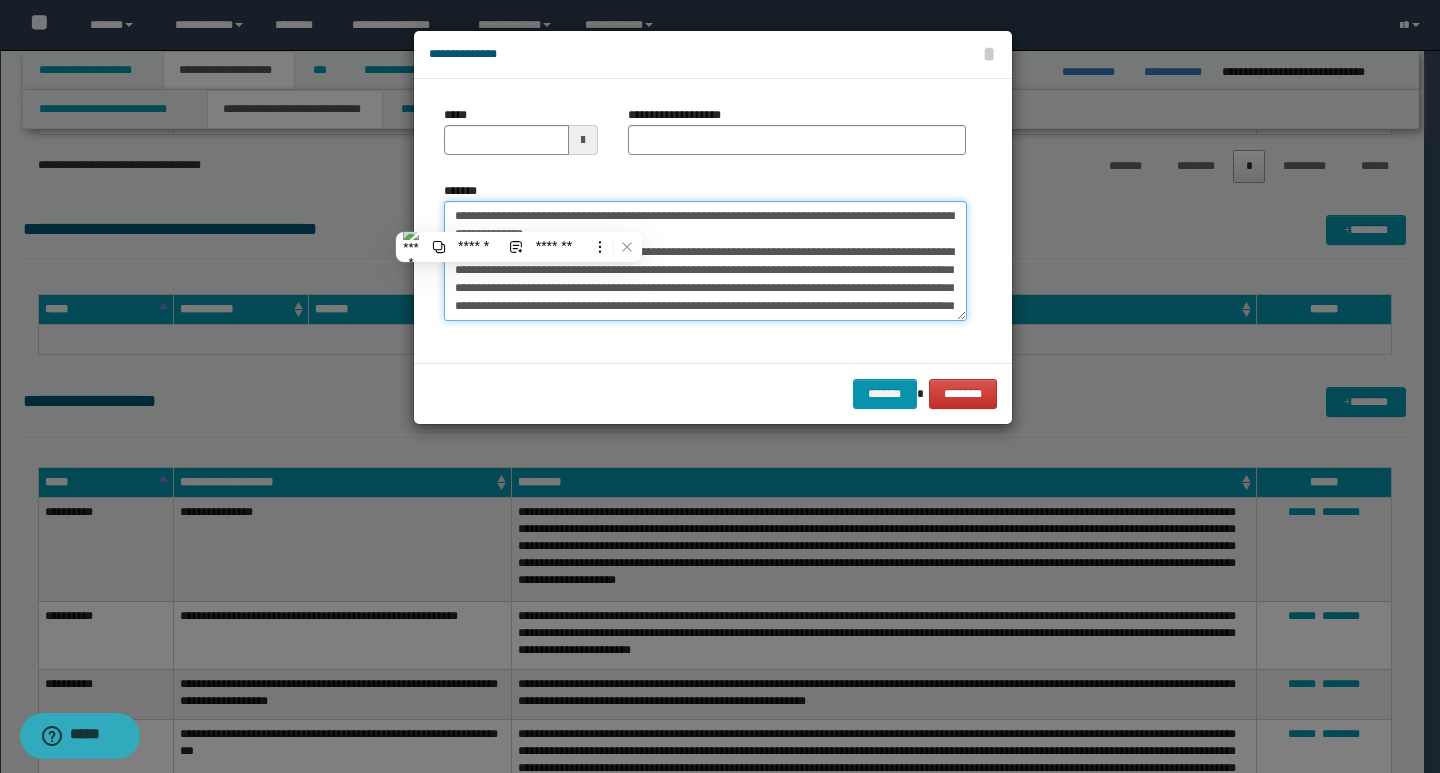 type on "**********" 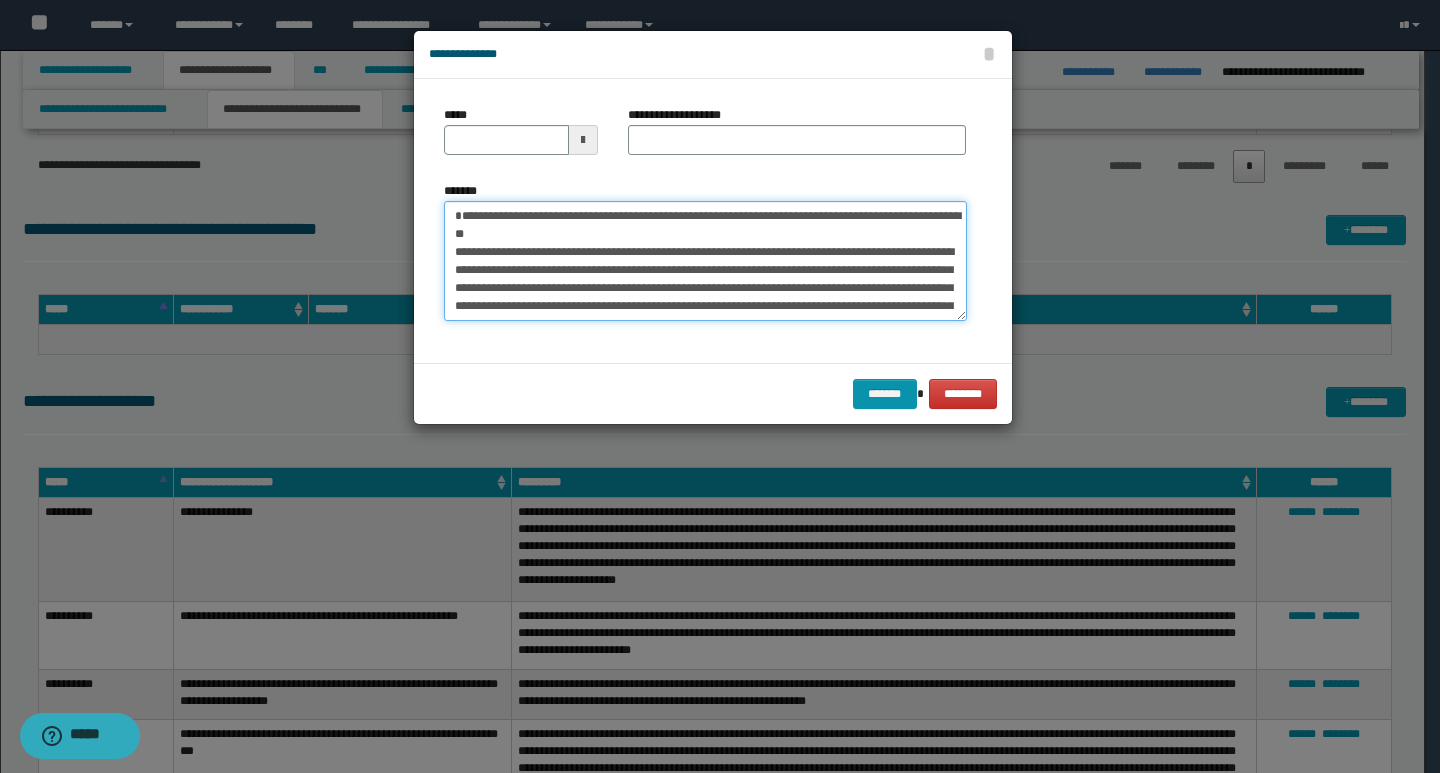 type 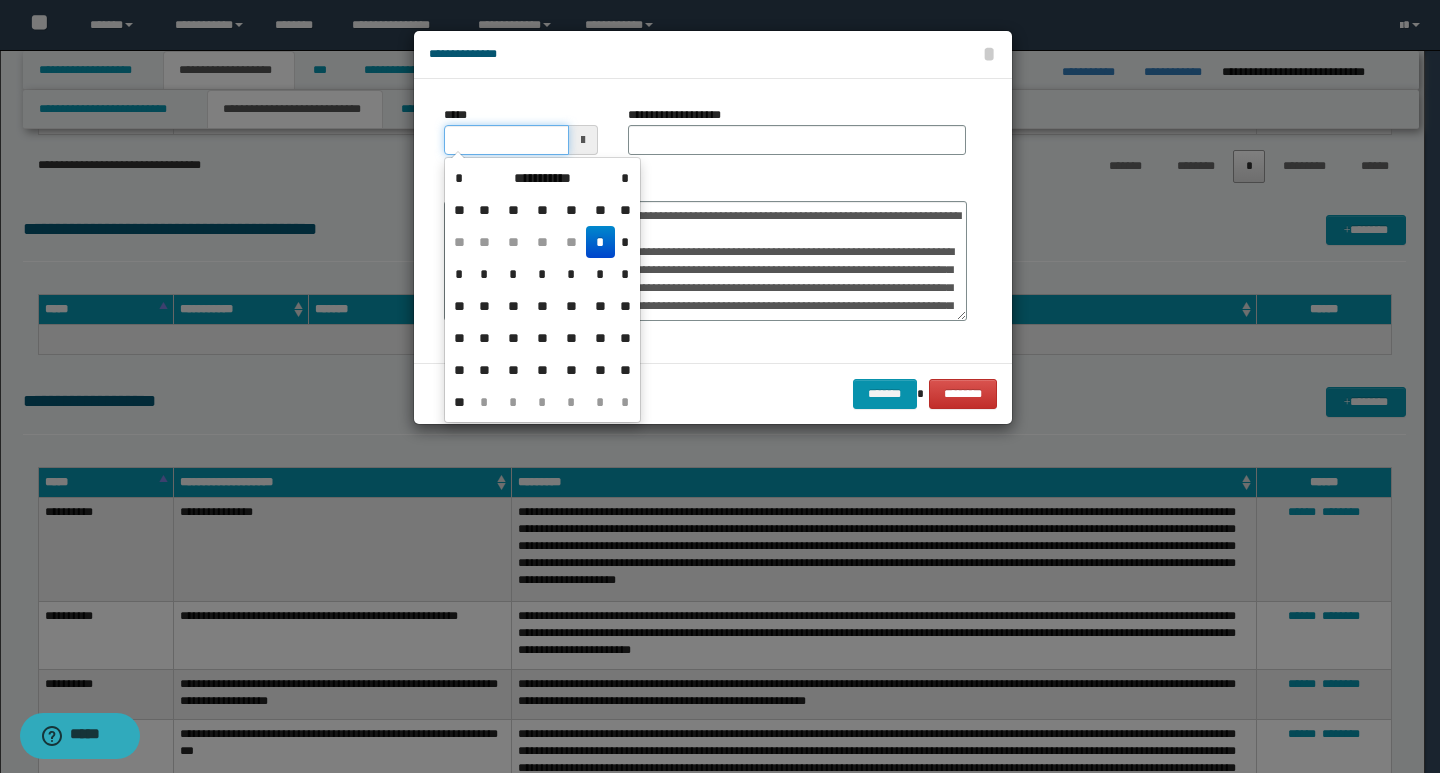click on "*****" at bounding box center [506, 140] 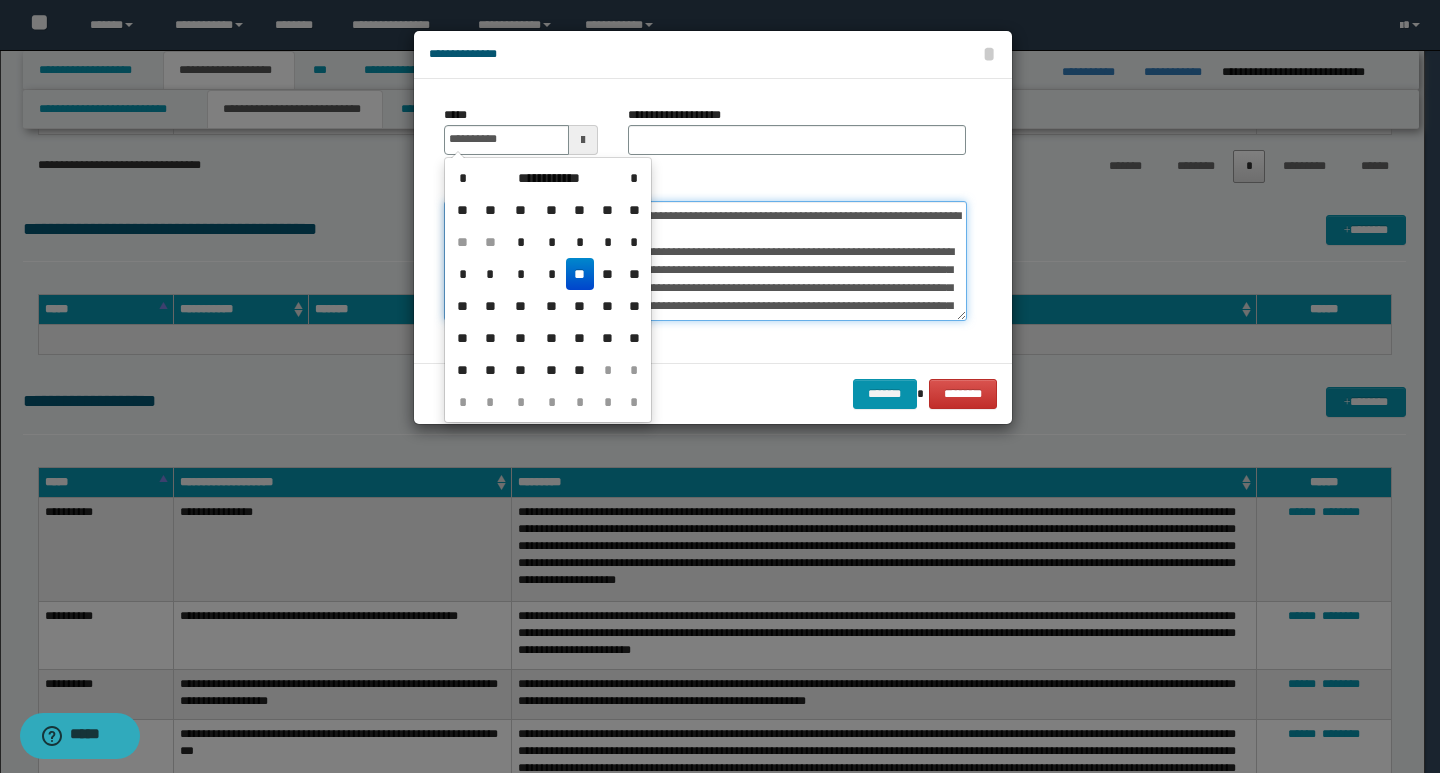 type on "**********" 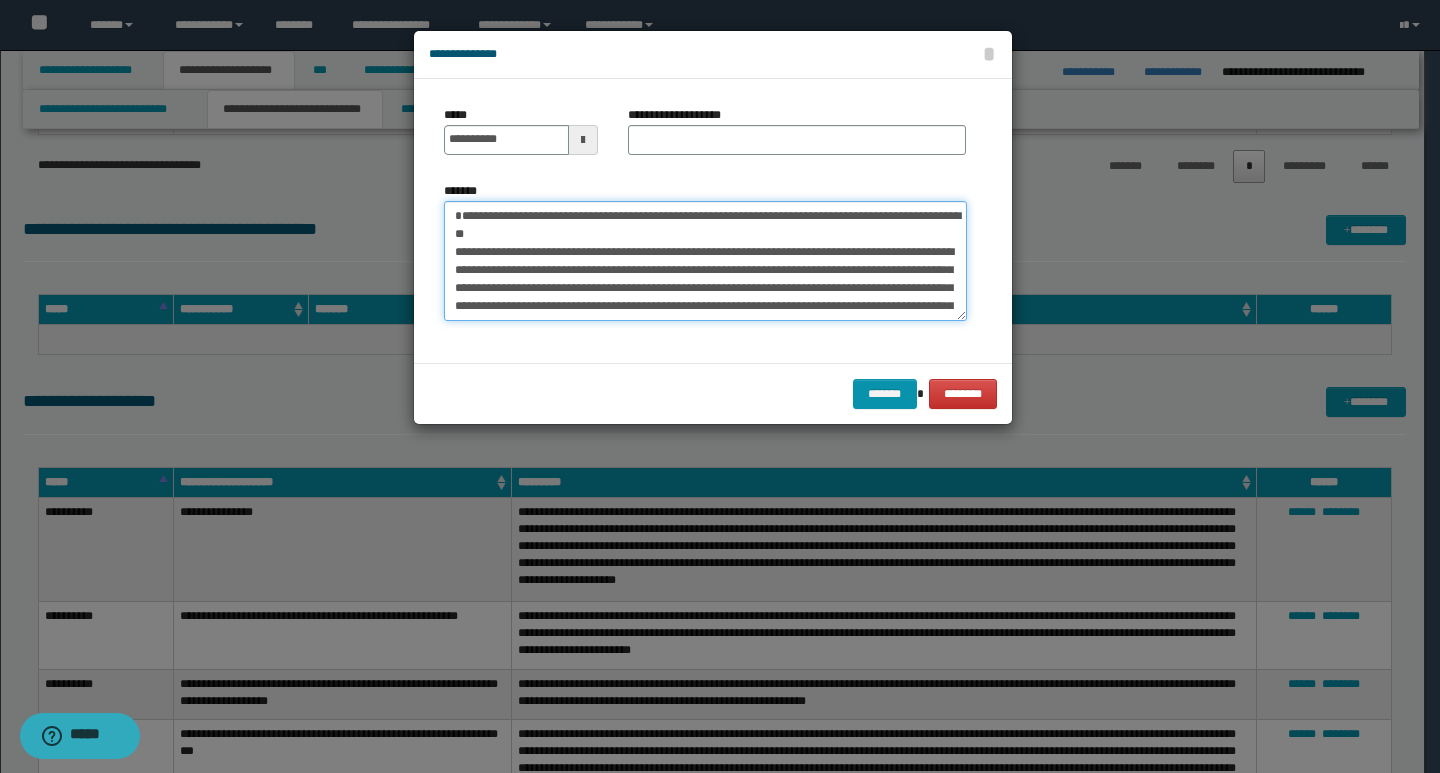 drag, startPoint x: 908, startPoint y: 221, endPoint x: 602, endPoint y: 237, distance: 306.41803 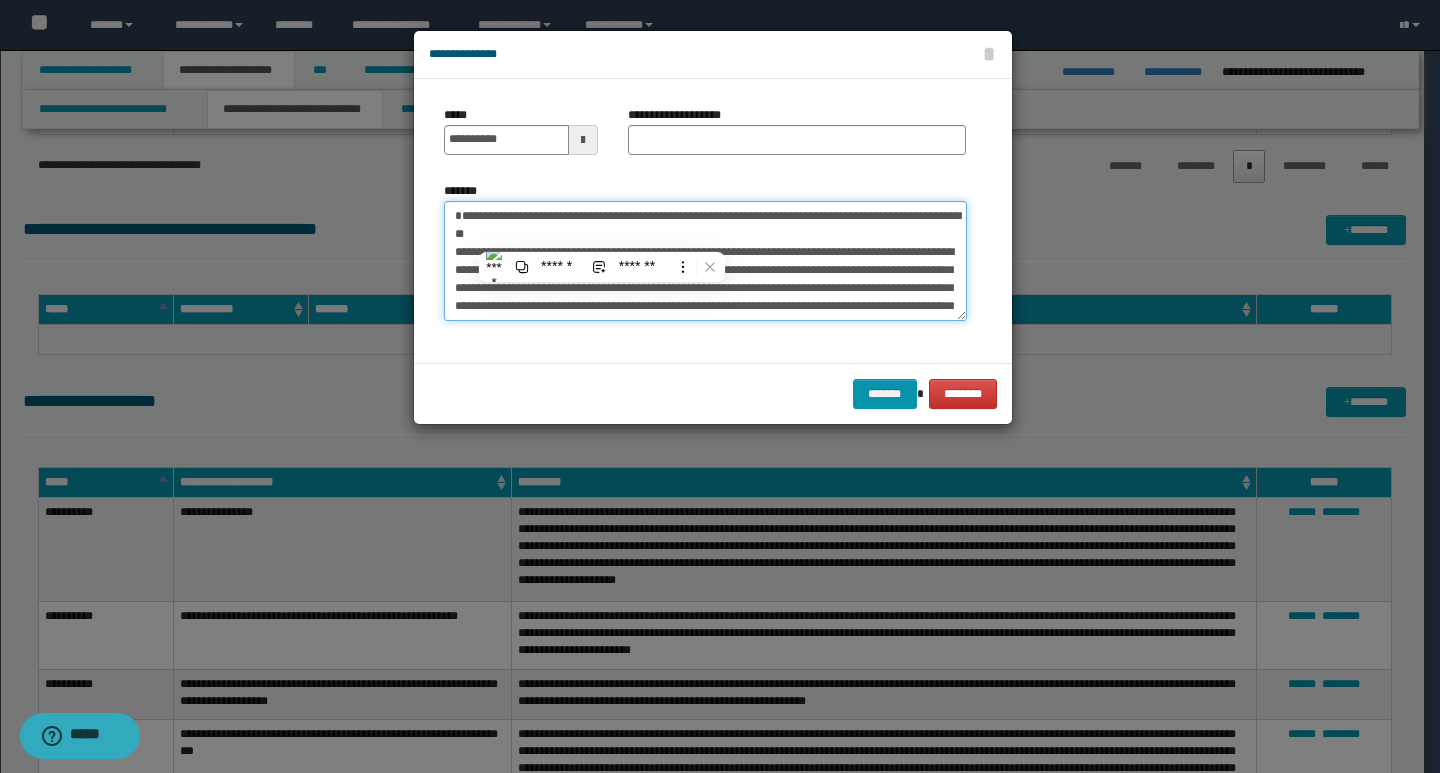 click on "*******" at bounding box center [705, 261] 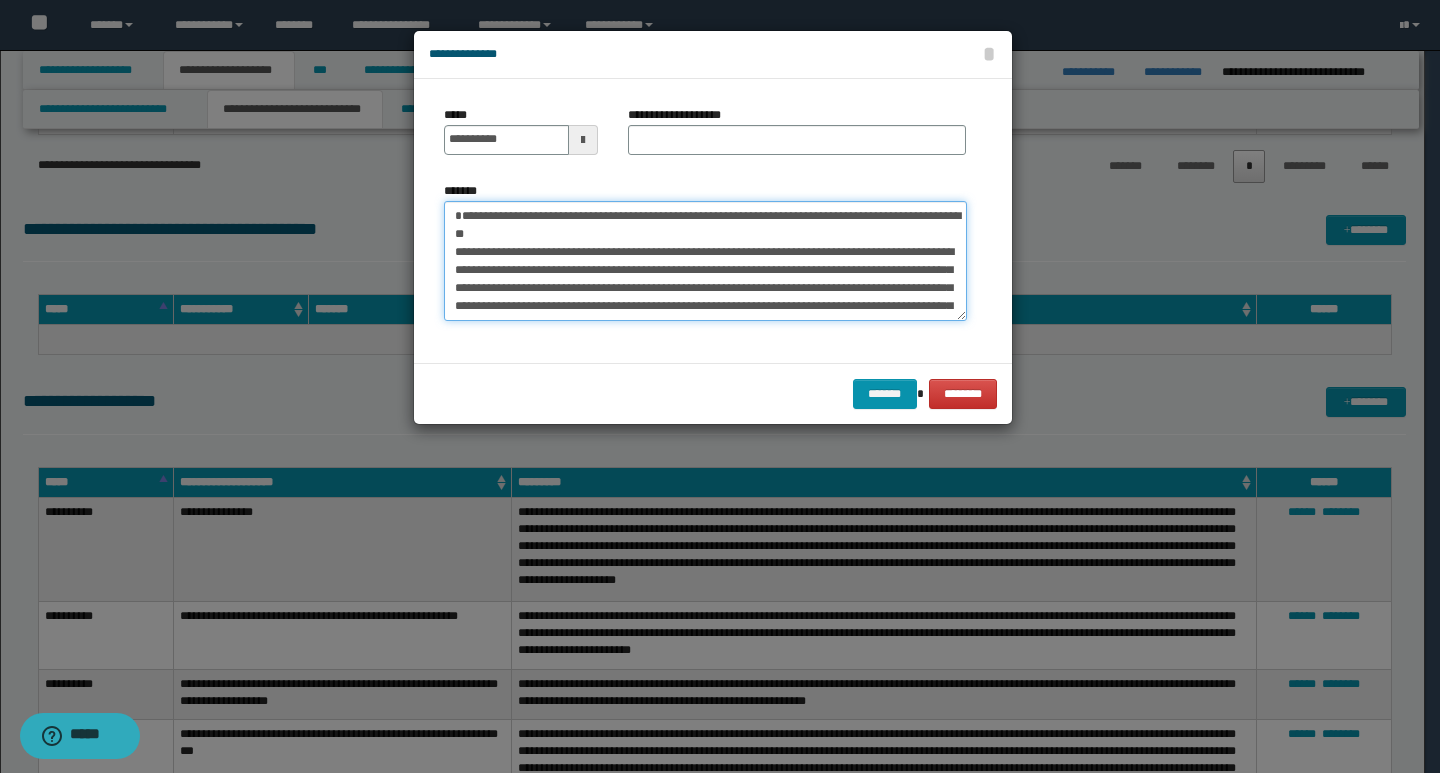 drag, startPoint x: 606, startPoint y: 236, endPoint x: 461, endPoint y: 216, distance: 146.37282 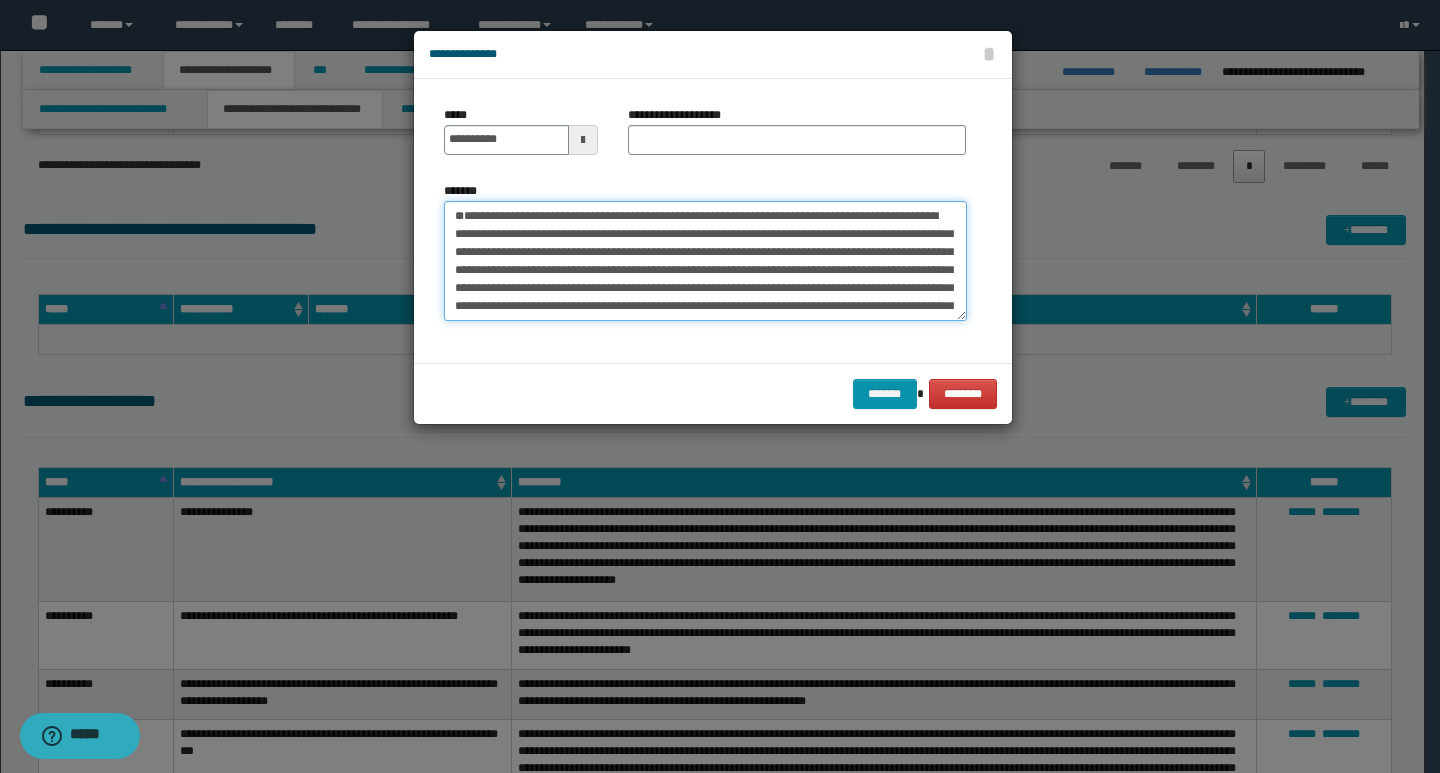 type on "**********" 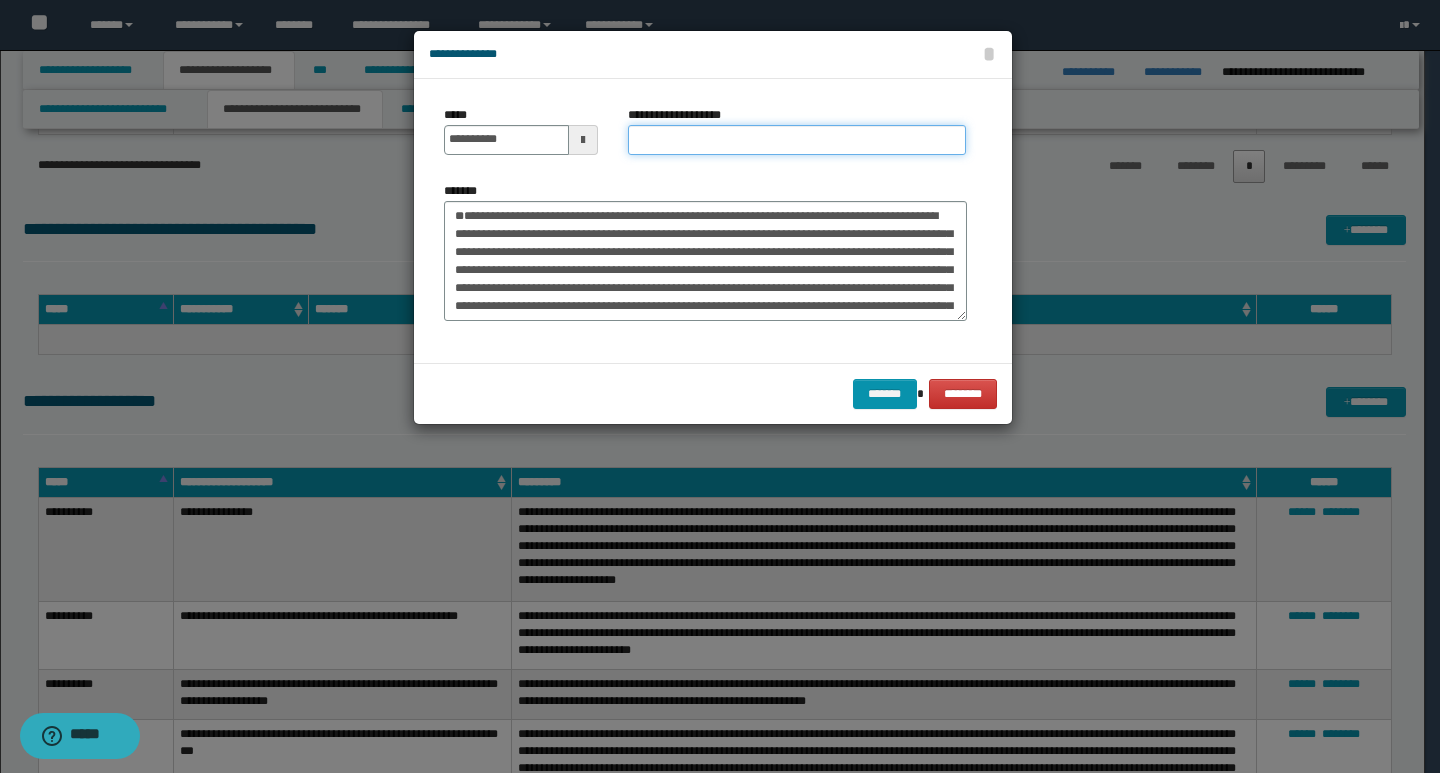 click on "**********" at bounding box center [797, 140] 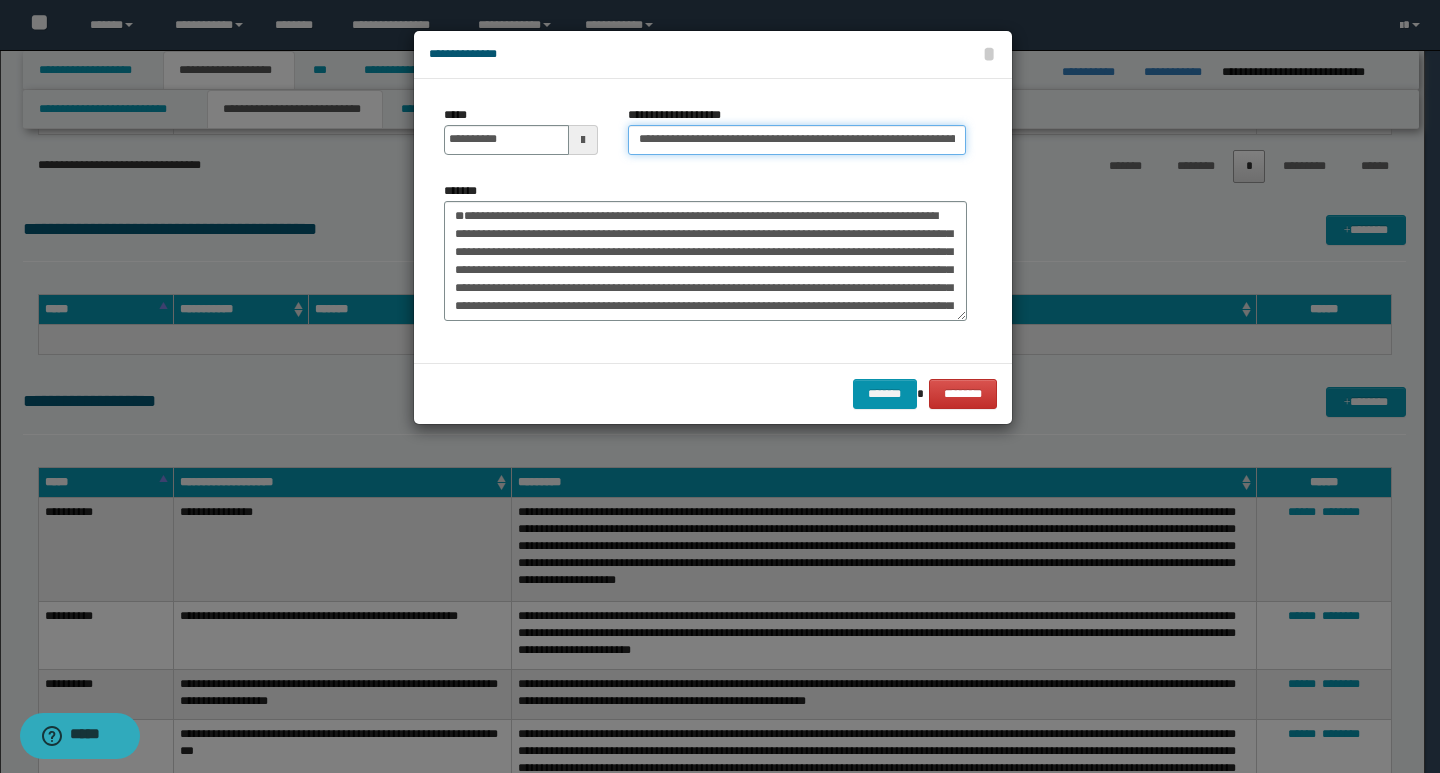 scroll, scrollTop: 0, scrollLeft: 249, axis: horizontal 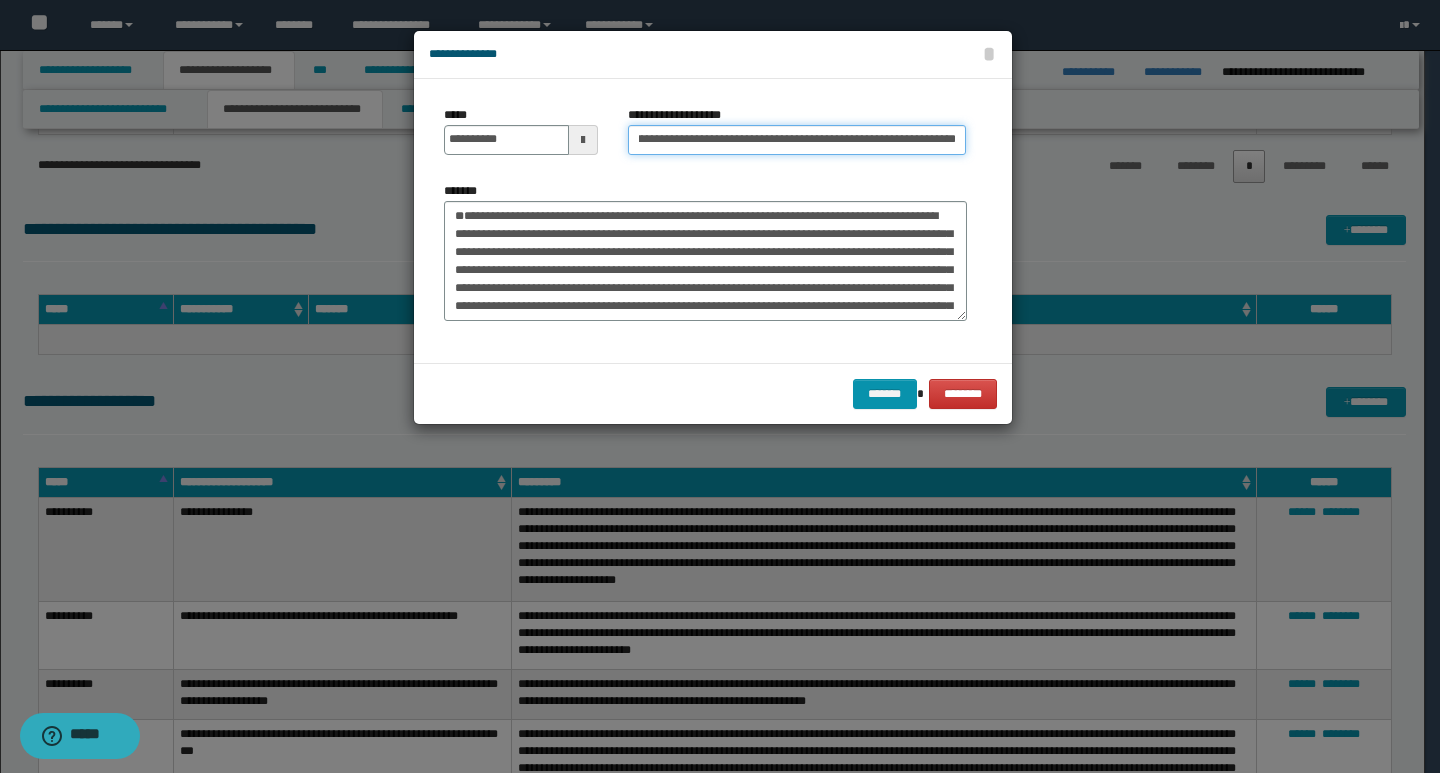 type on "**********" 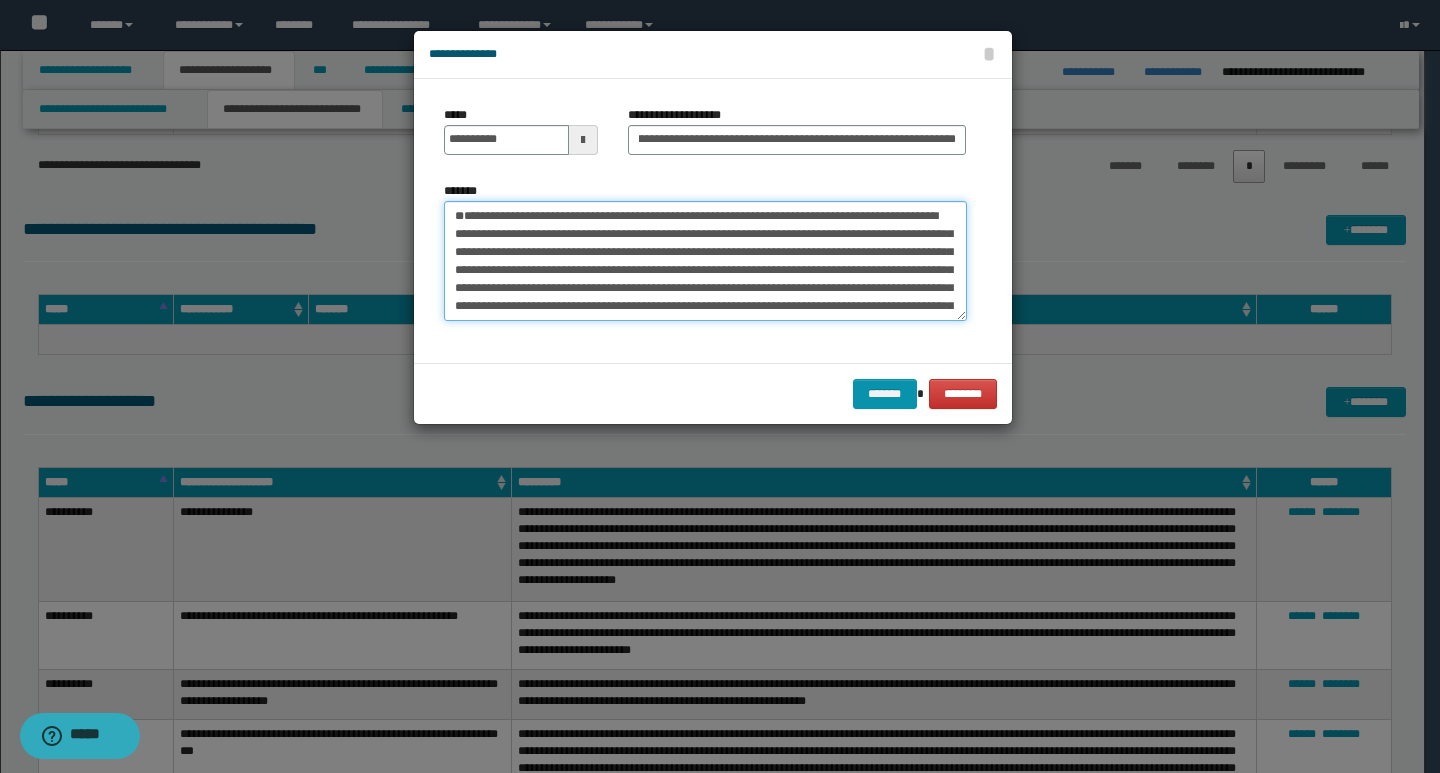 scroll, scrollTop: 0, scrollLeft: 0, axis: both 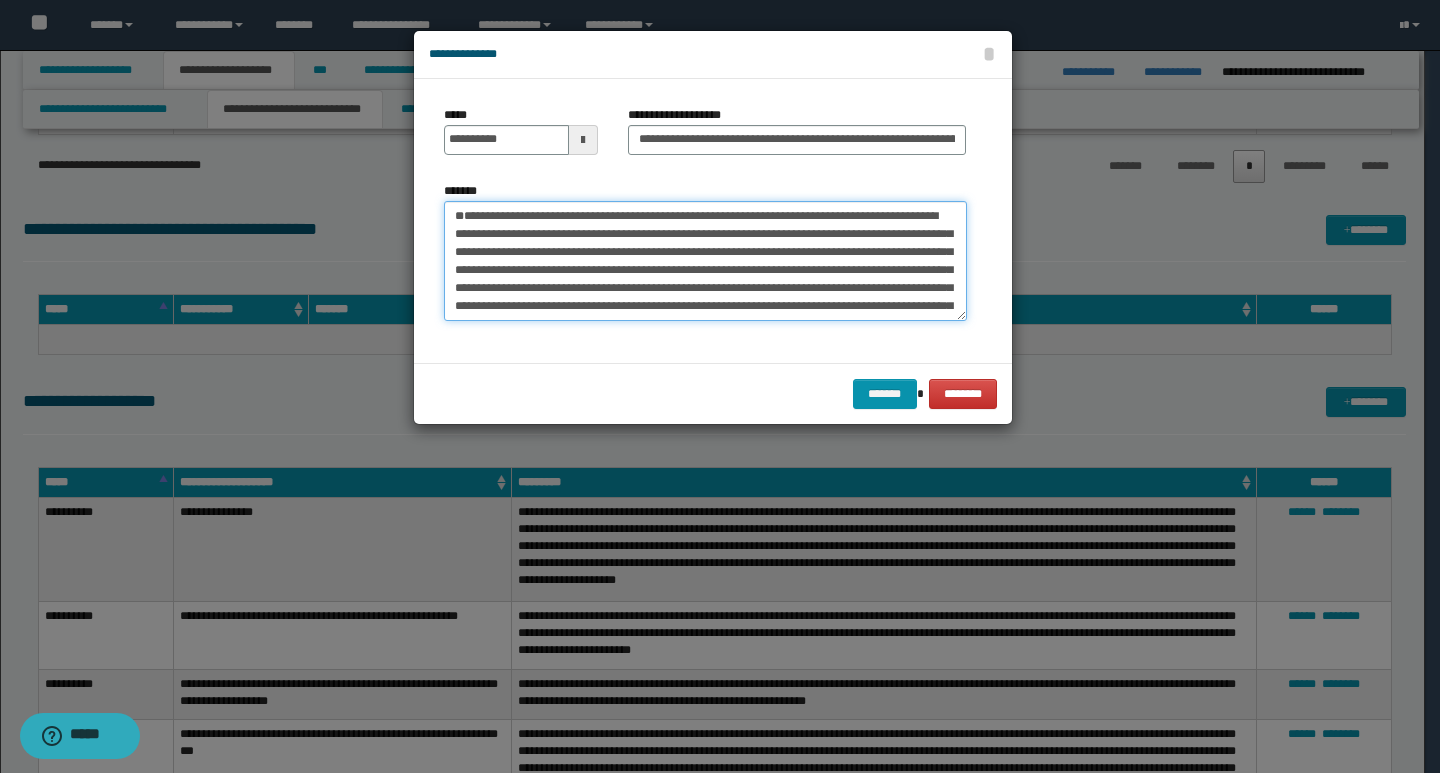 click on "*******" at bounding box center (705, 261) 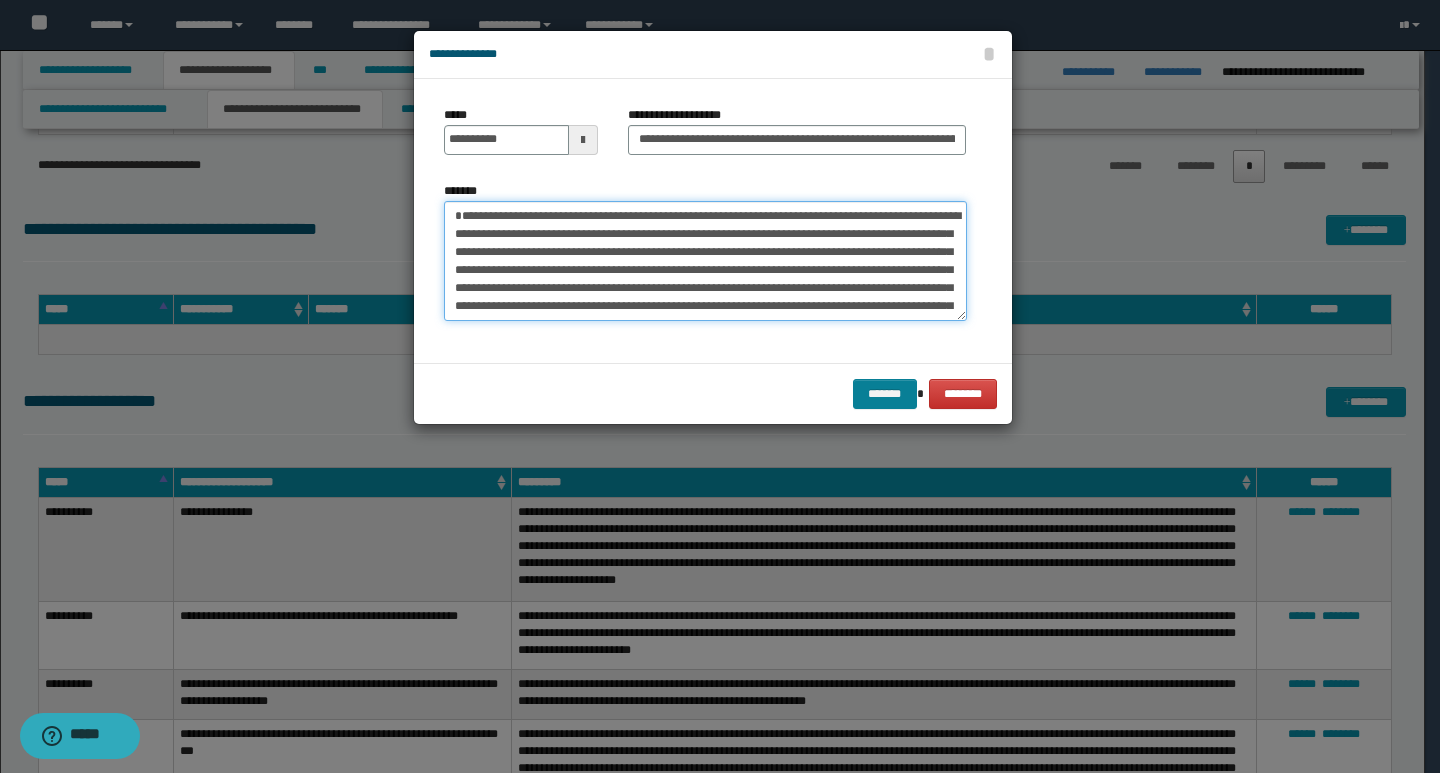 type on "**********" 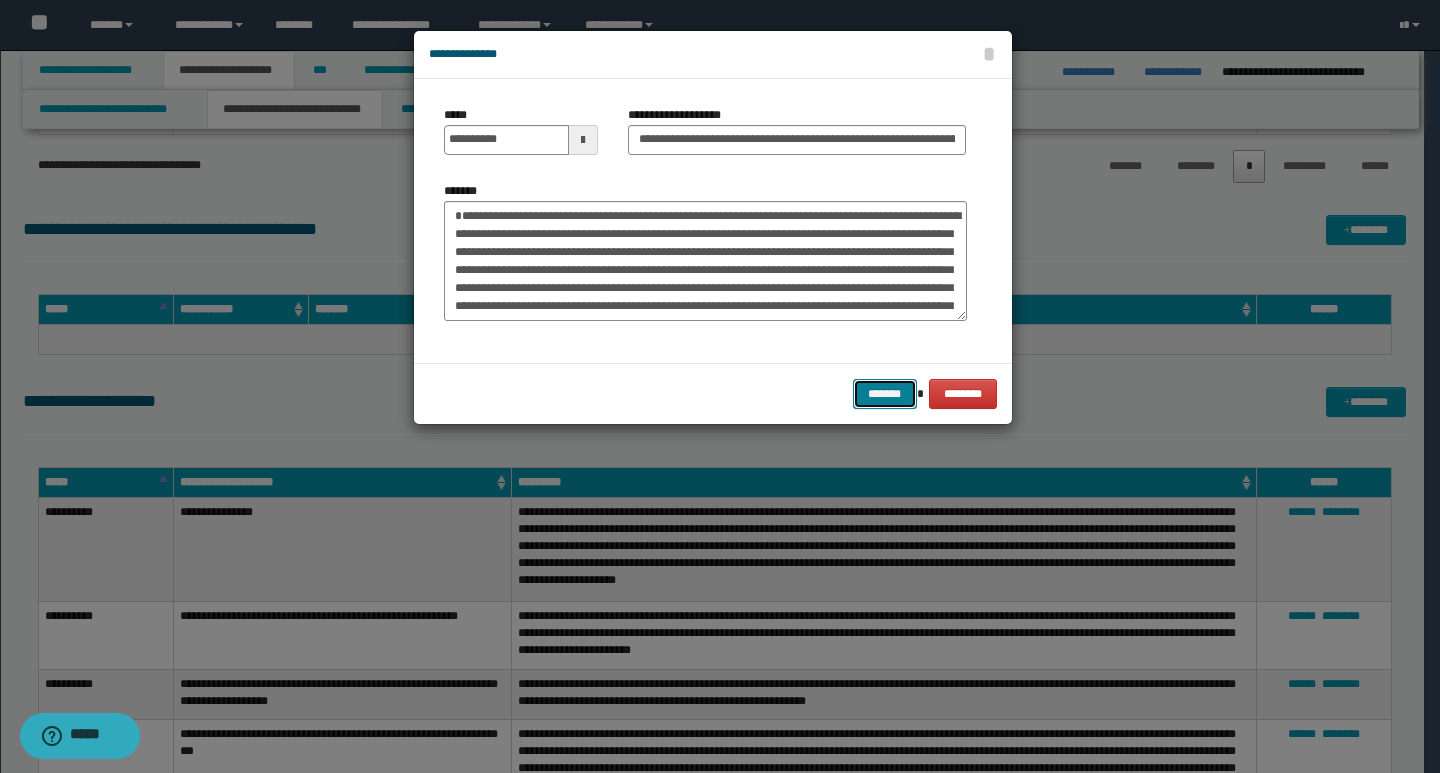 click on "*******" at bounding box center (885, 394) 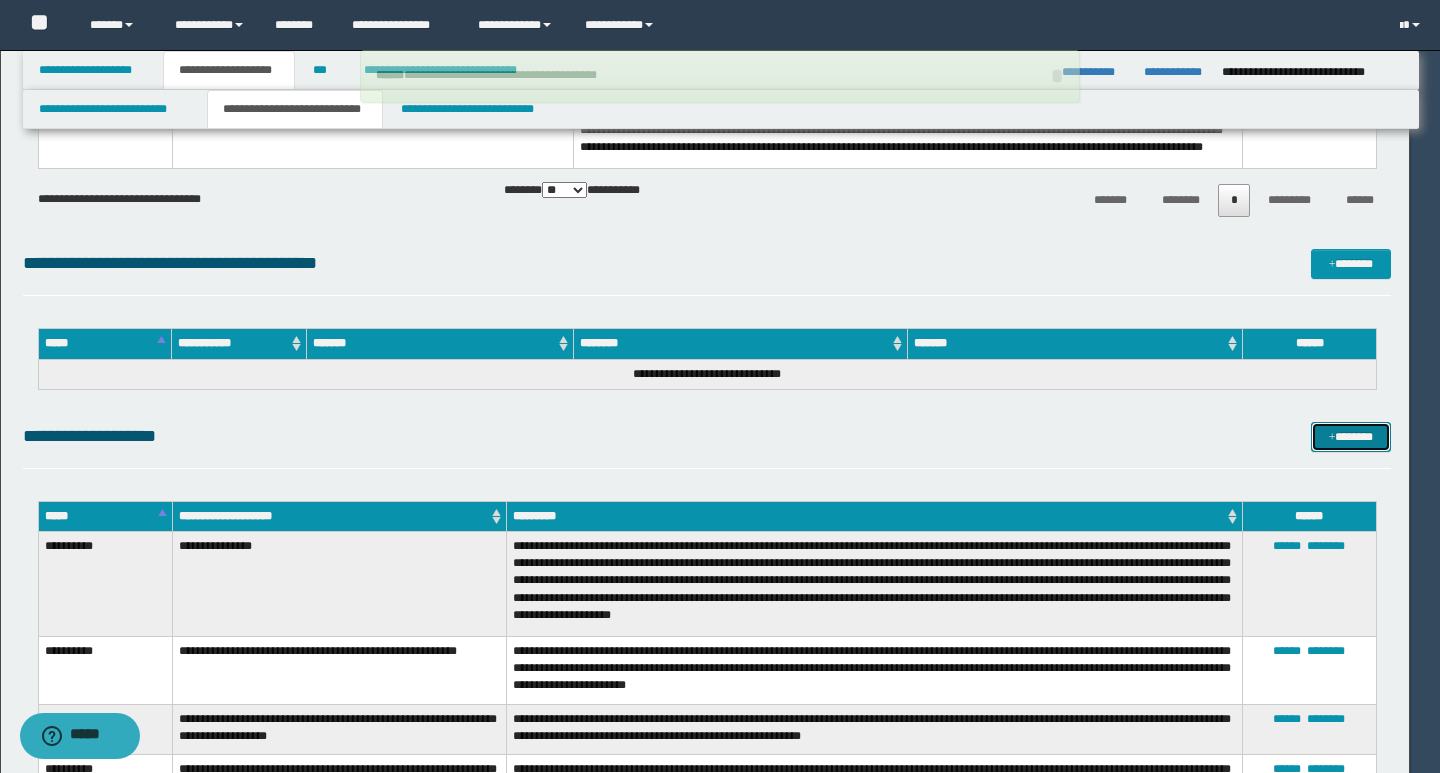 type 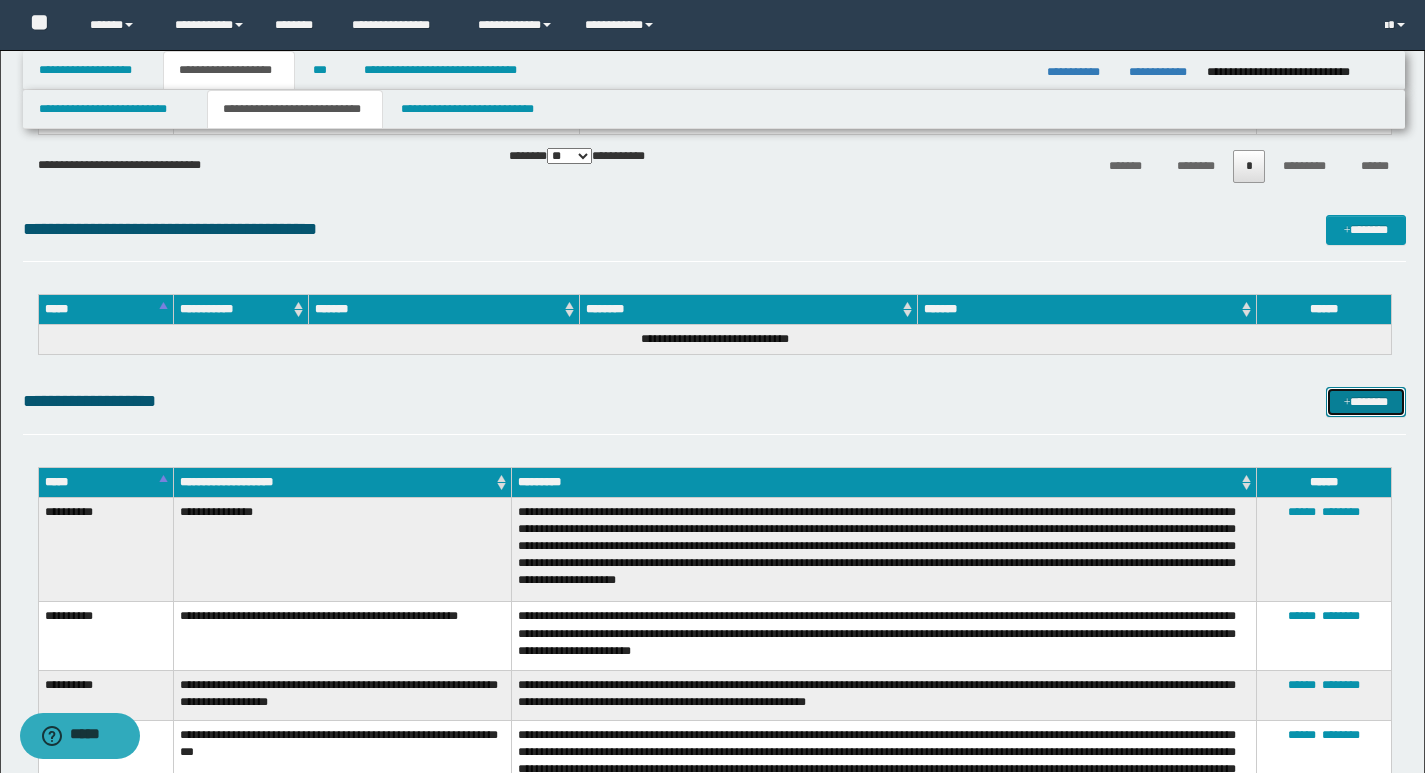 click on "*******" at bounding box center [1366, 402] 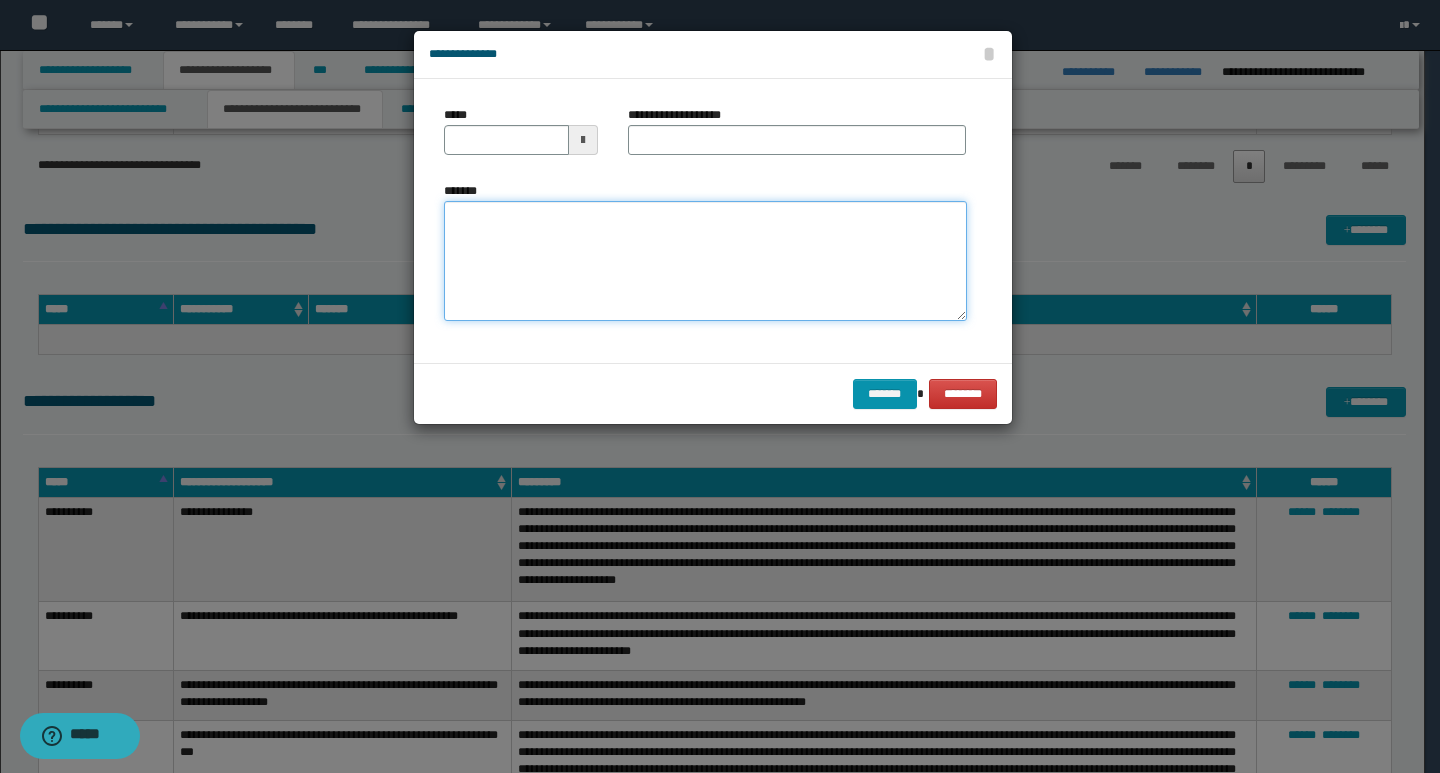 click on "*******" at bounding box center [705, 261] 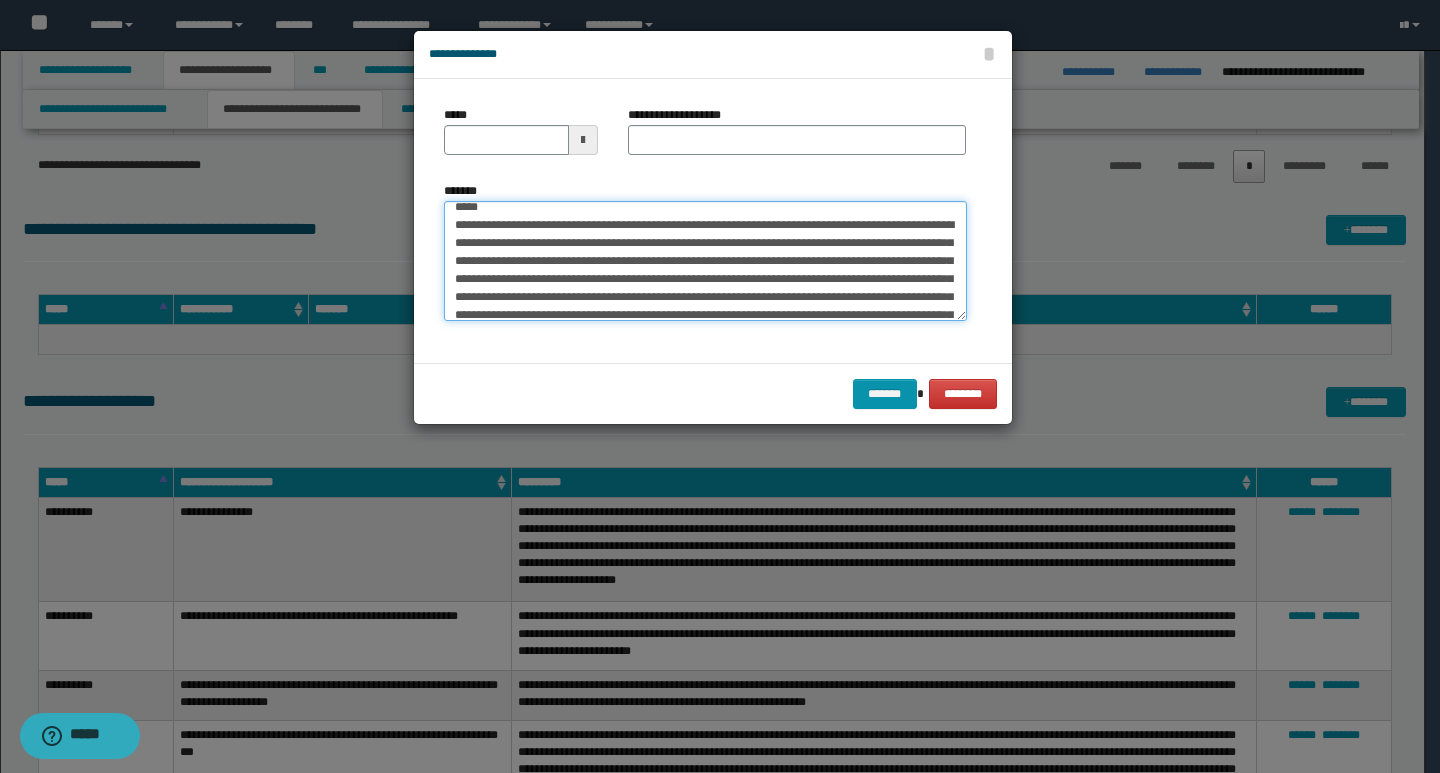 scroll, scrollTop: 0, scrollLeft: 0, axis: both 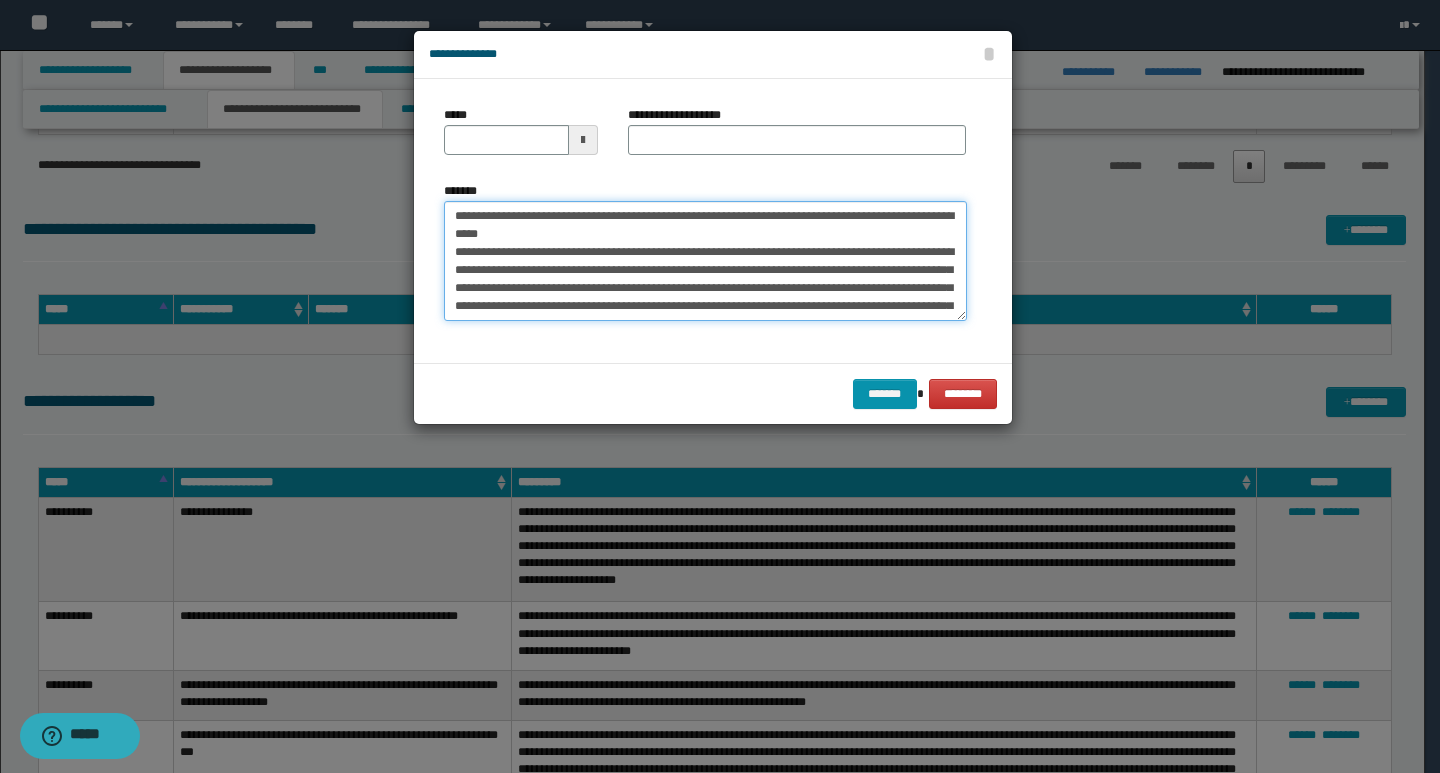 drag, startPoint x: 451, startPoint y: 217, endPoint x: 520, endPoint y: 220, distance: 69.065186 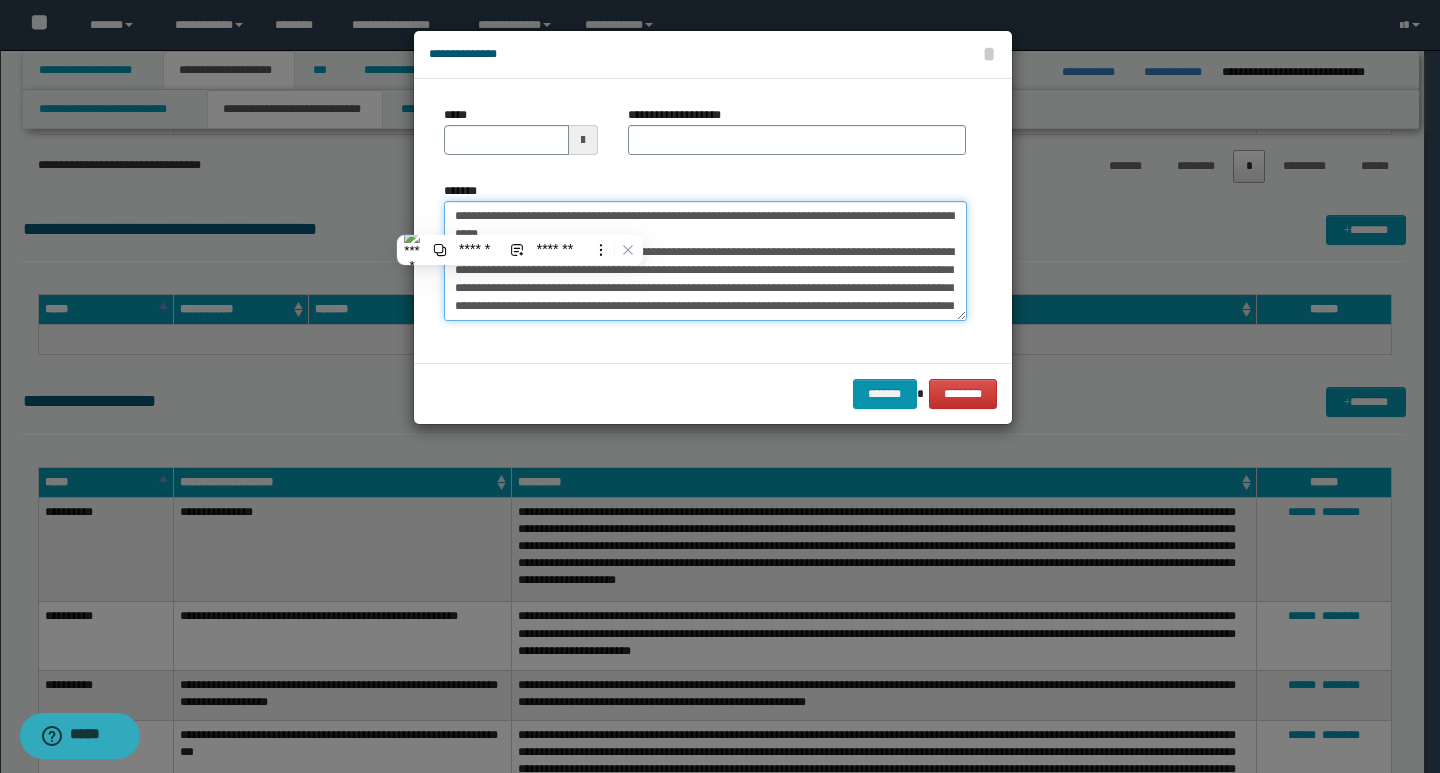 type on "**********" 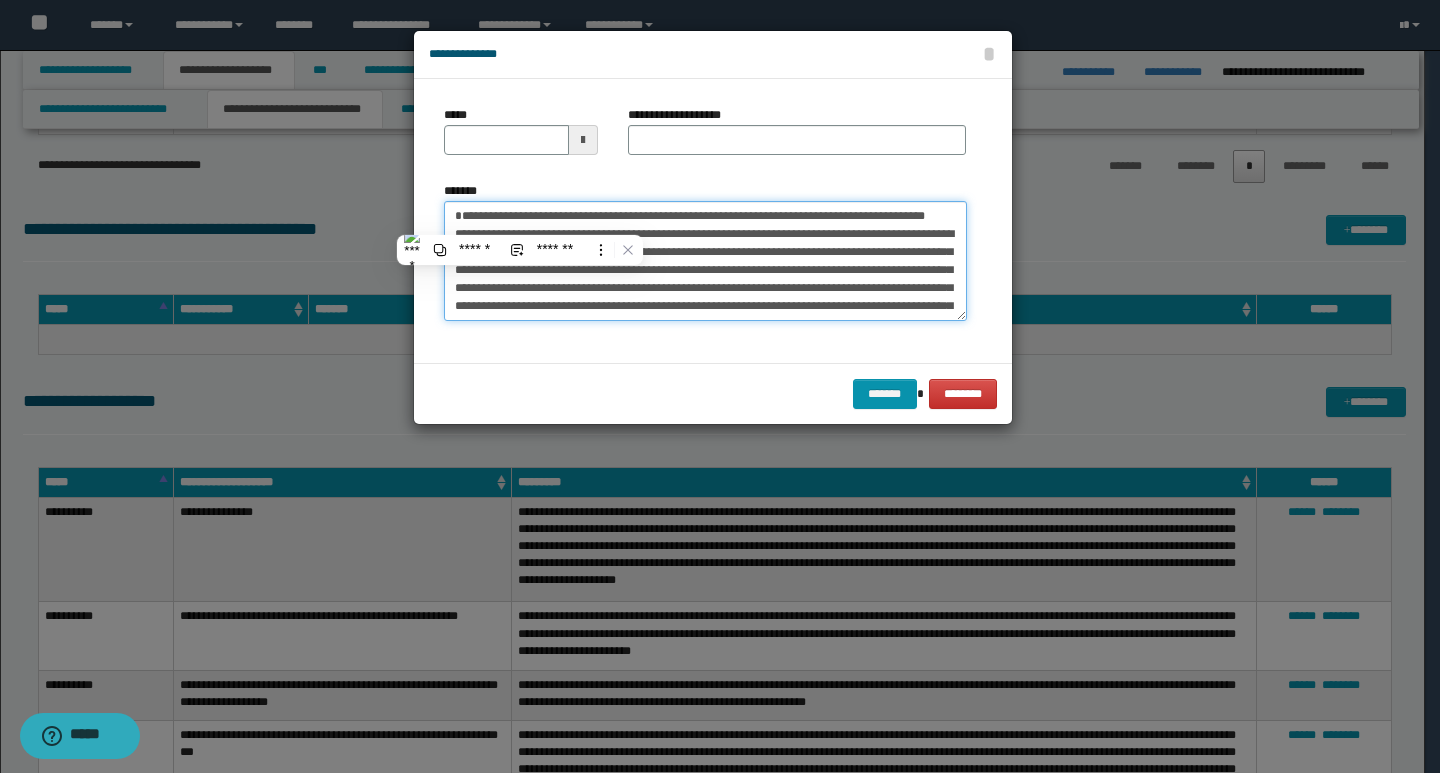 type 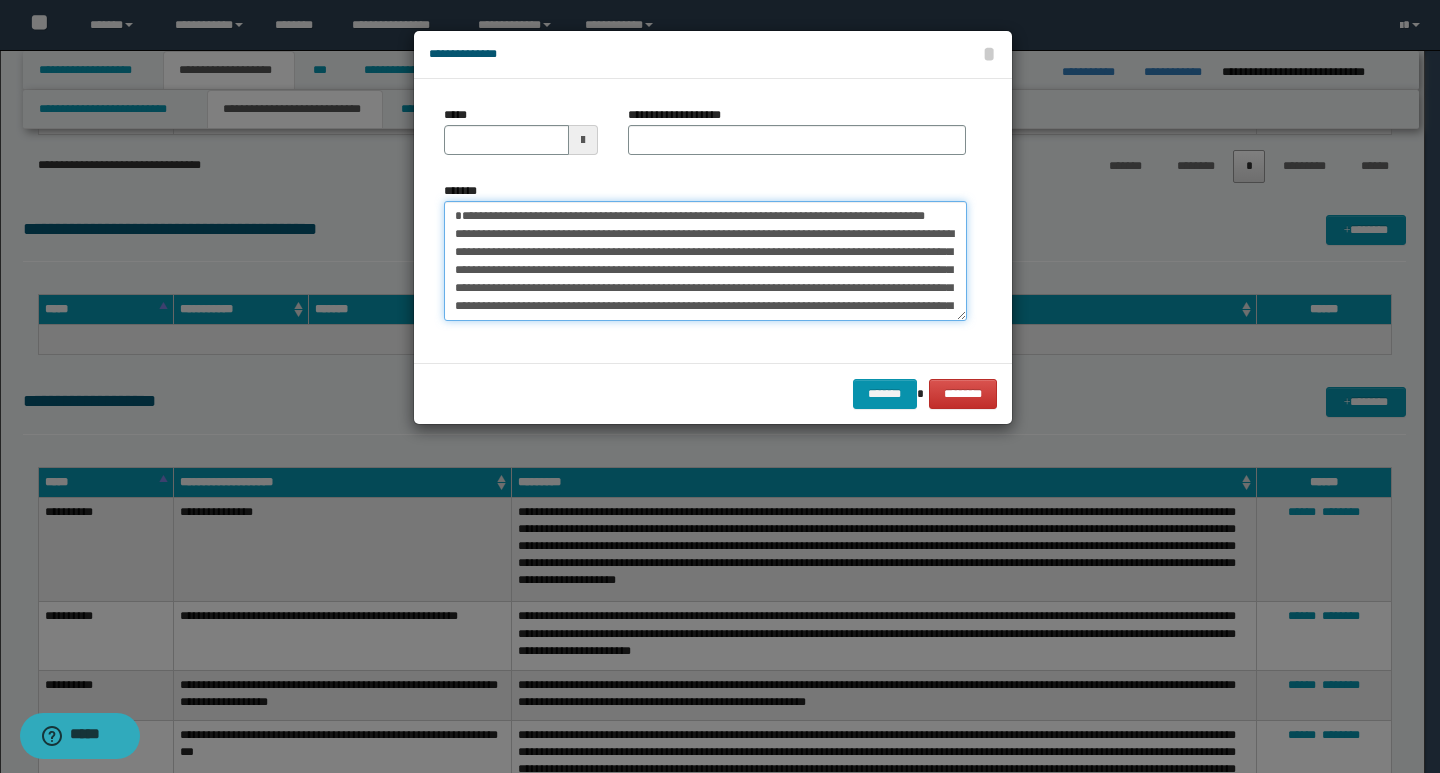 type on "**********" 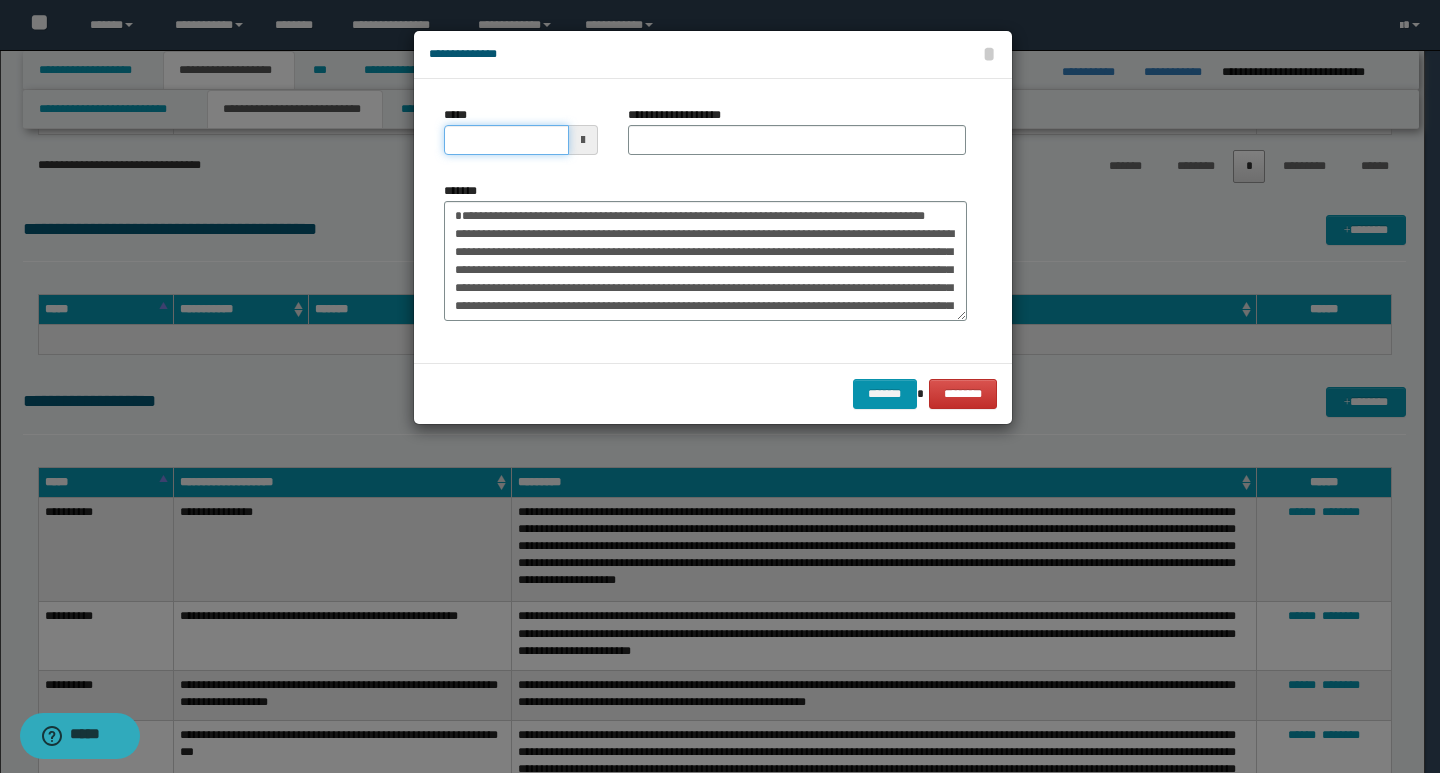 click on "*****" at bounding box center [506, 140] 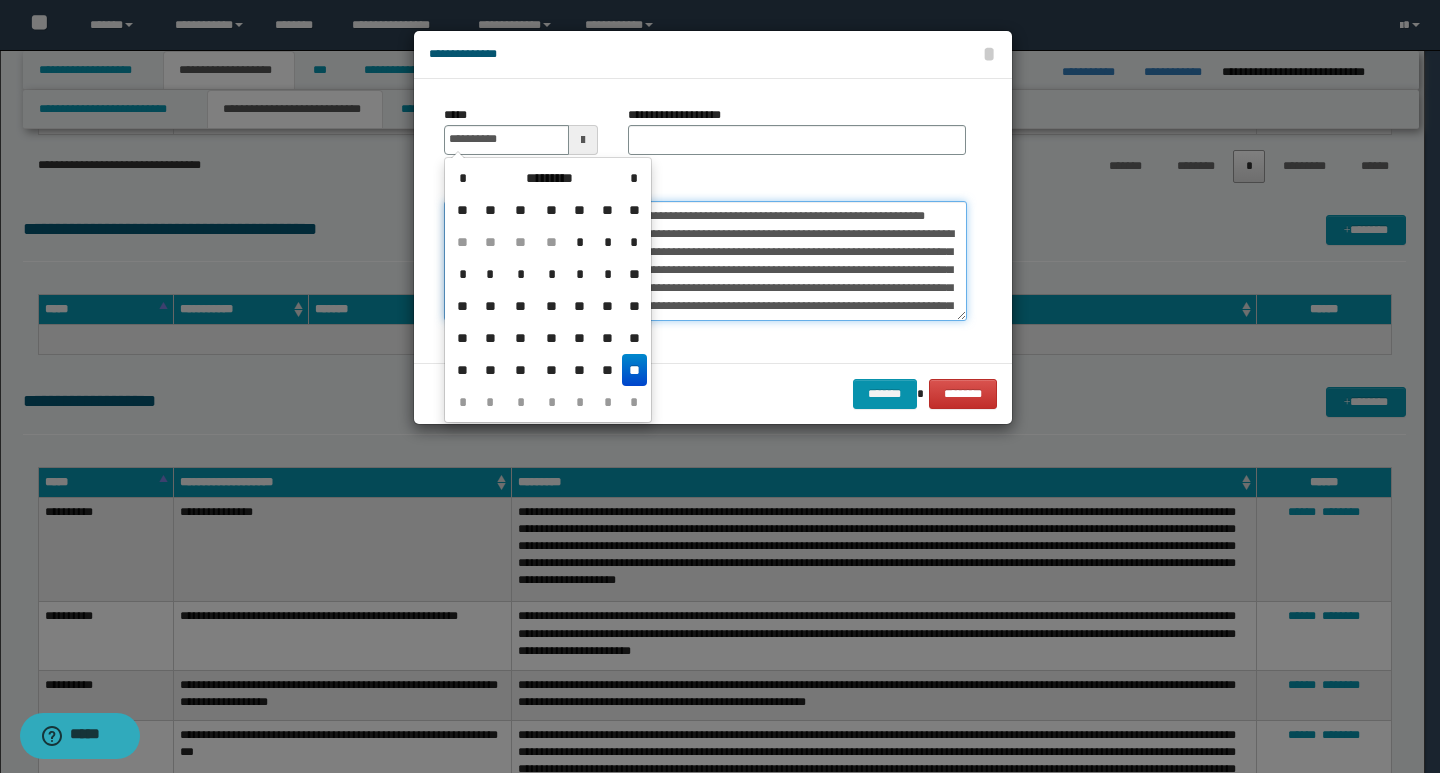 type on "**********" 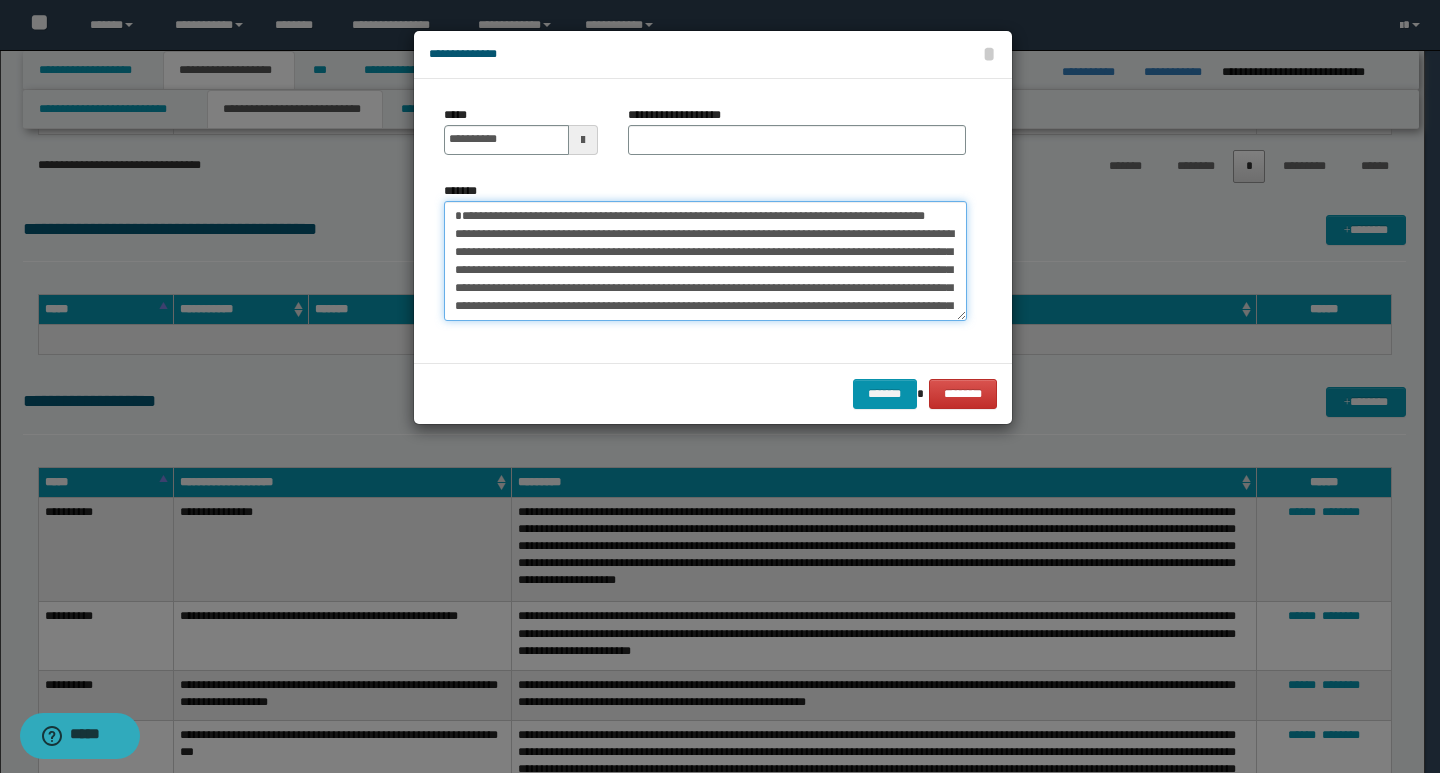 drag, startPoint x: 921, startPoint y: 215, endPoint x: 552, endPoint y: 217, distance: 369.00543 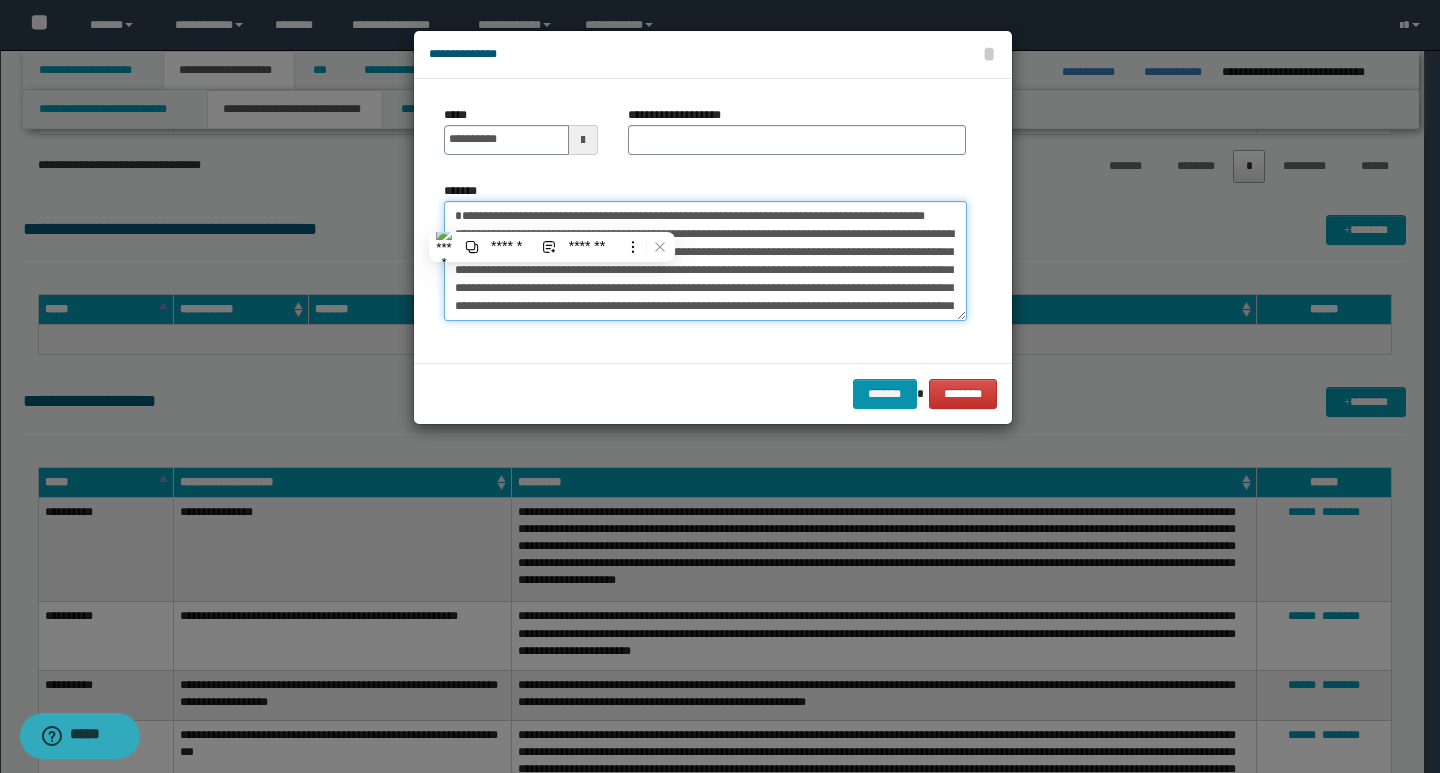 click on "**********" at bounding box center [705, 261] 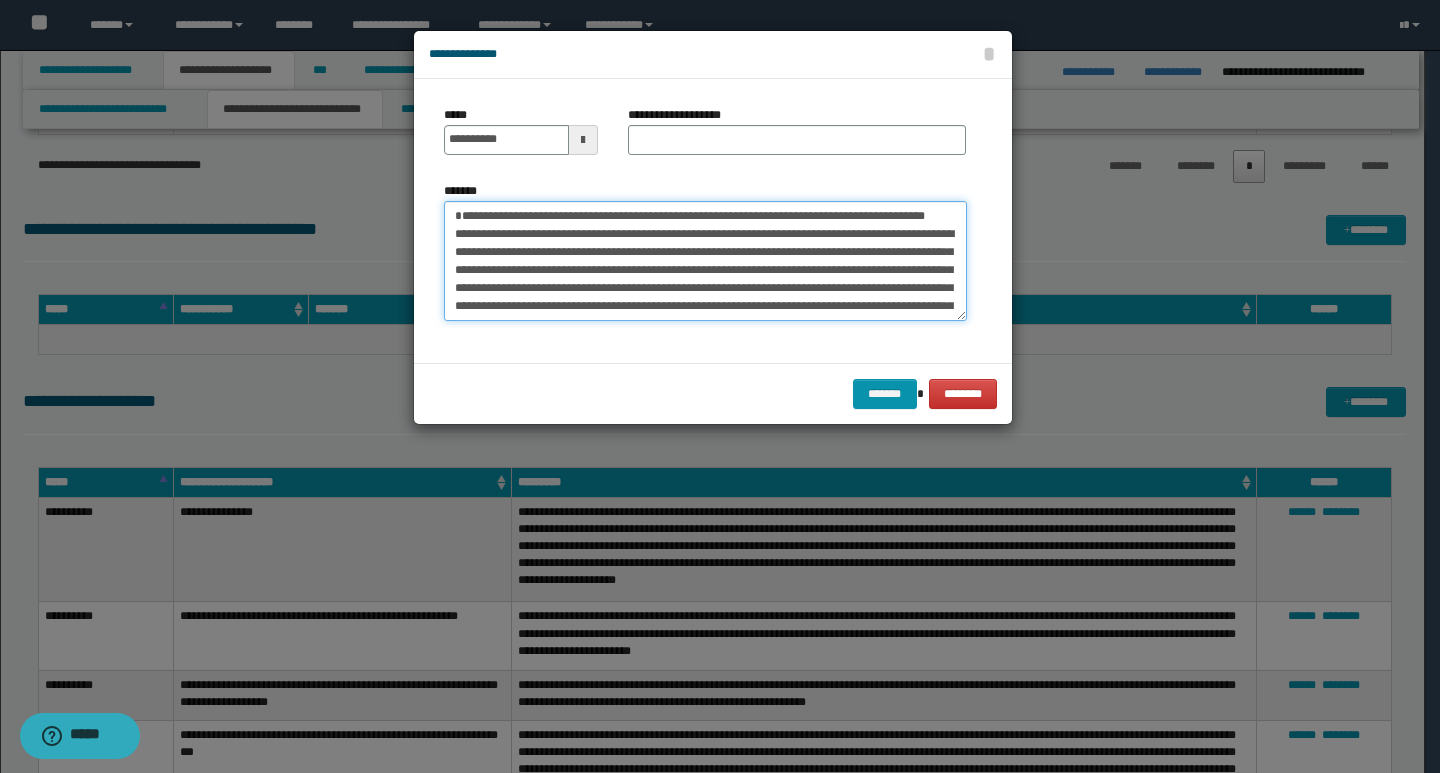drag, startPoint x: 597, startPoint y: 238, endPoint x: 457, endPoint y: 211, distance: 142.5798 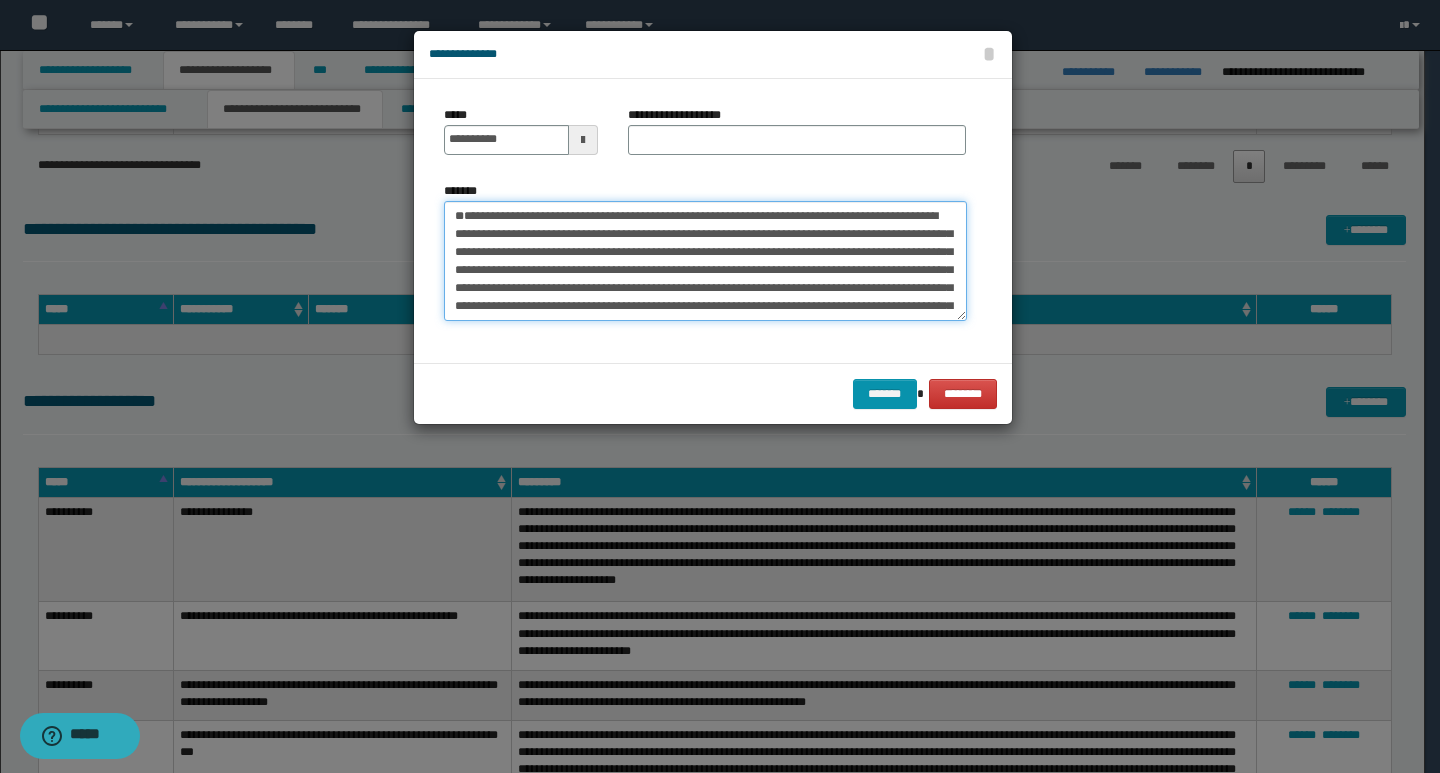 type on "**********" 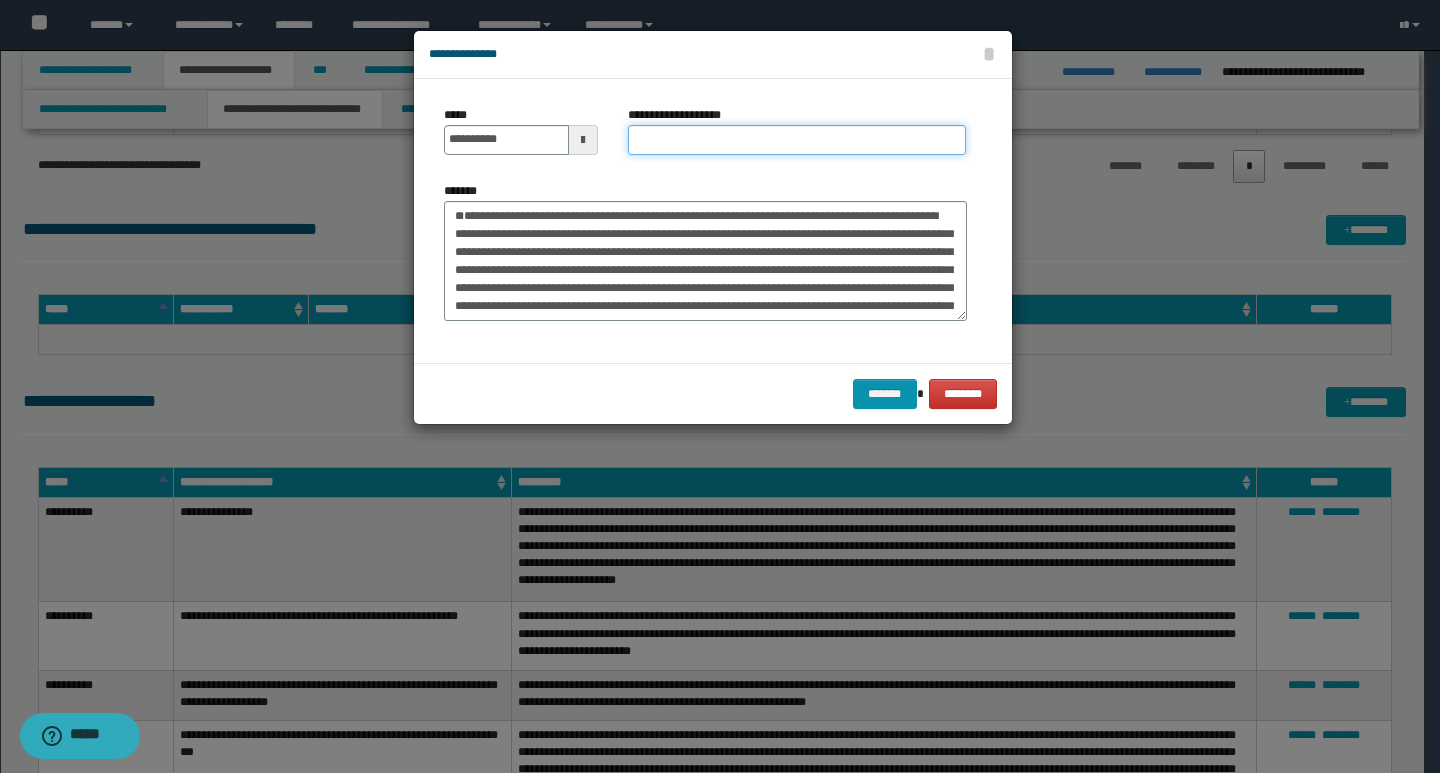 click on "**********" at bounding box center (797, 140) 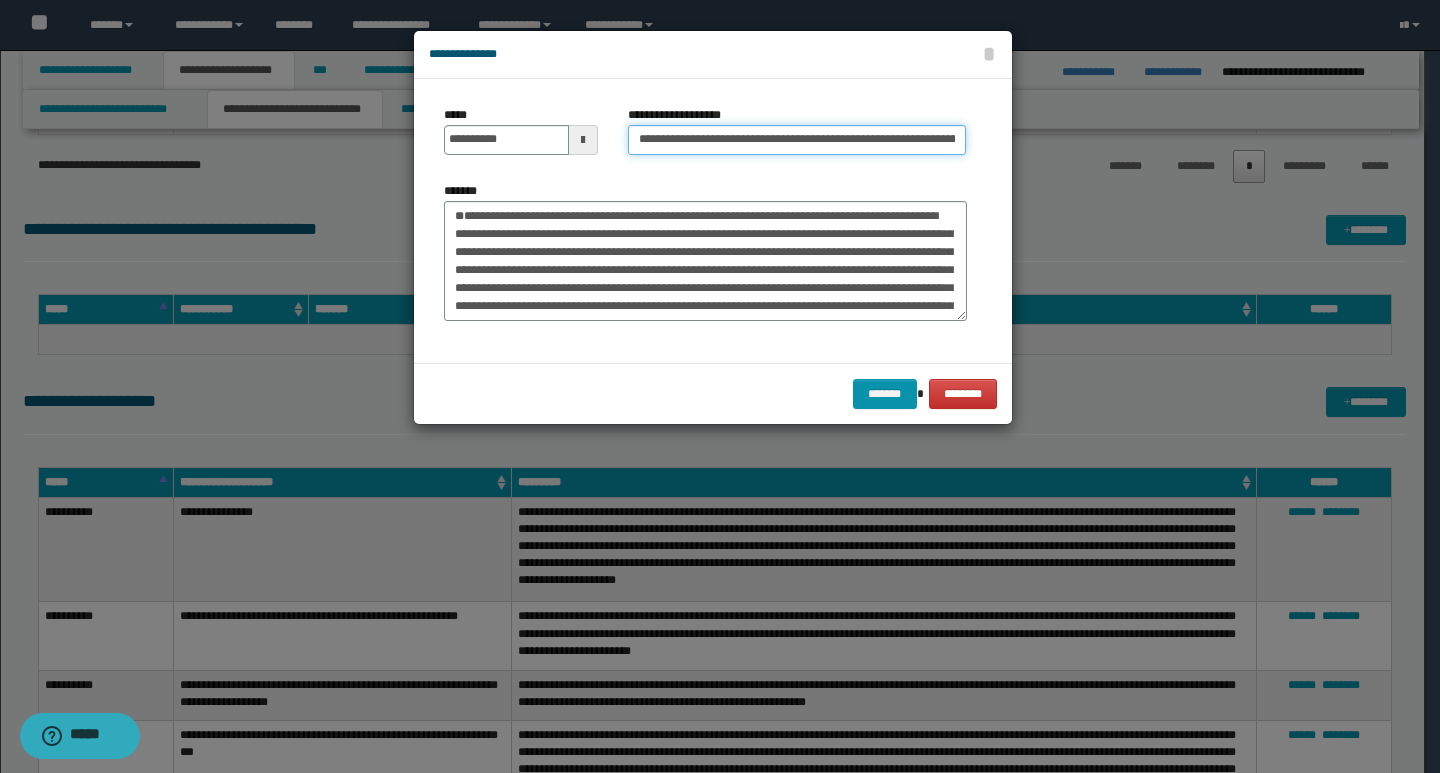 scroll, scrollTop: 0, scrollLeft: 252, axis: horizontal 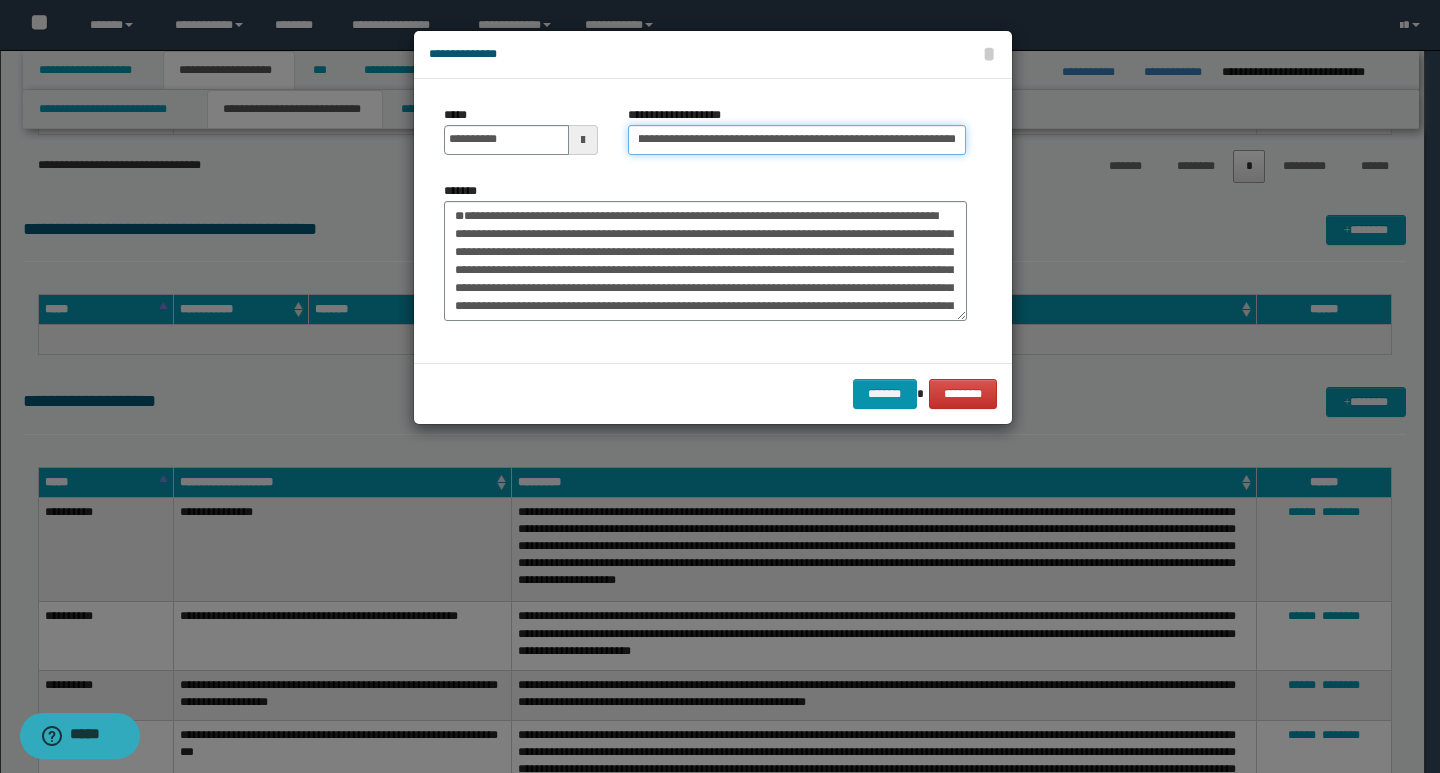 type on "**********" 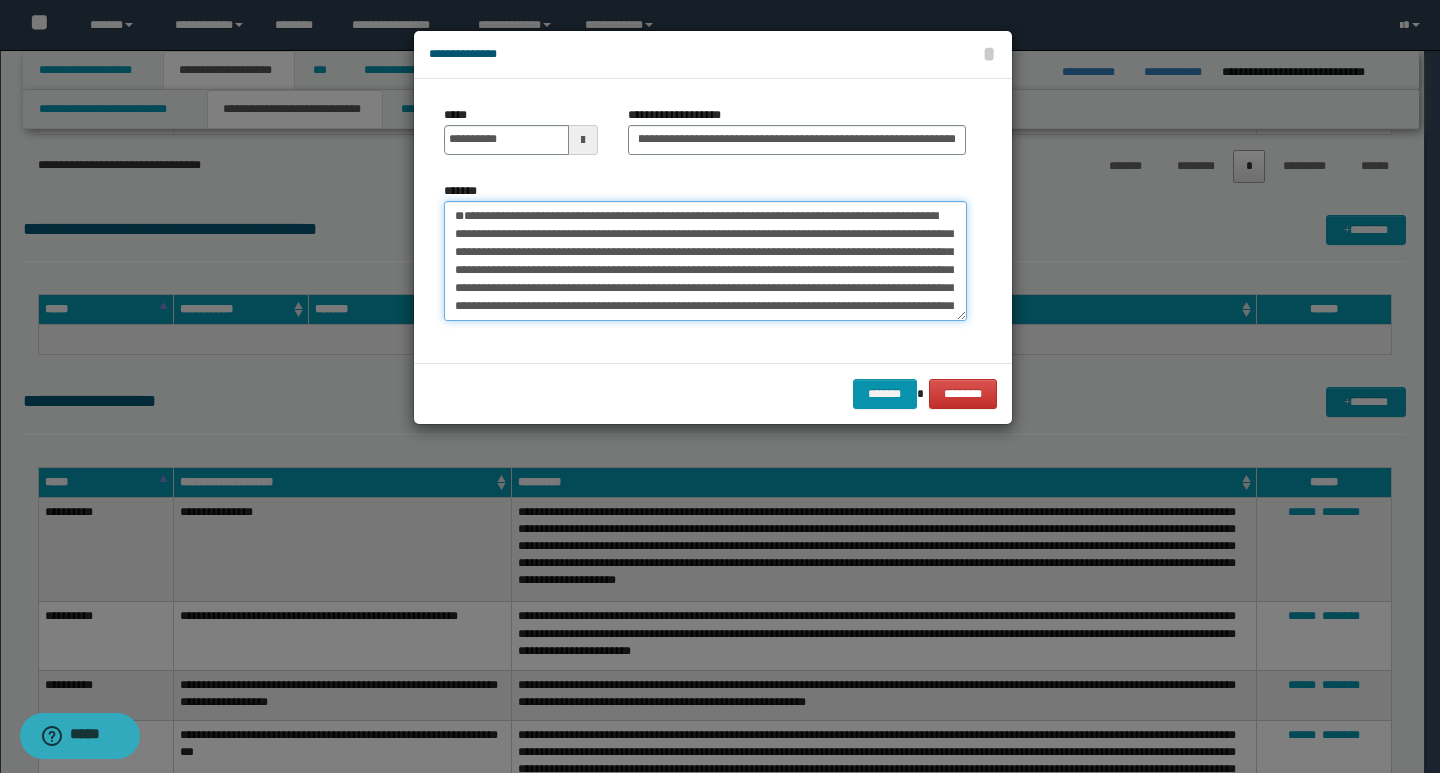 drag, startPoint x: 459, startPoint y: 217, endPoint x: 530, endPoint y: 223, distance: 71.25307 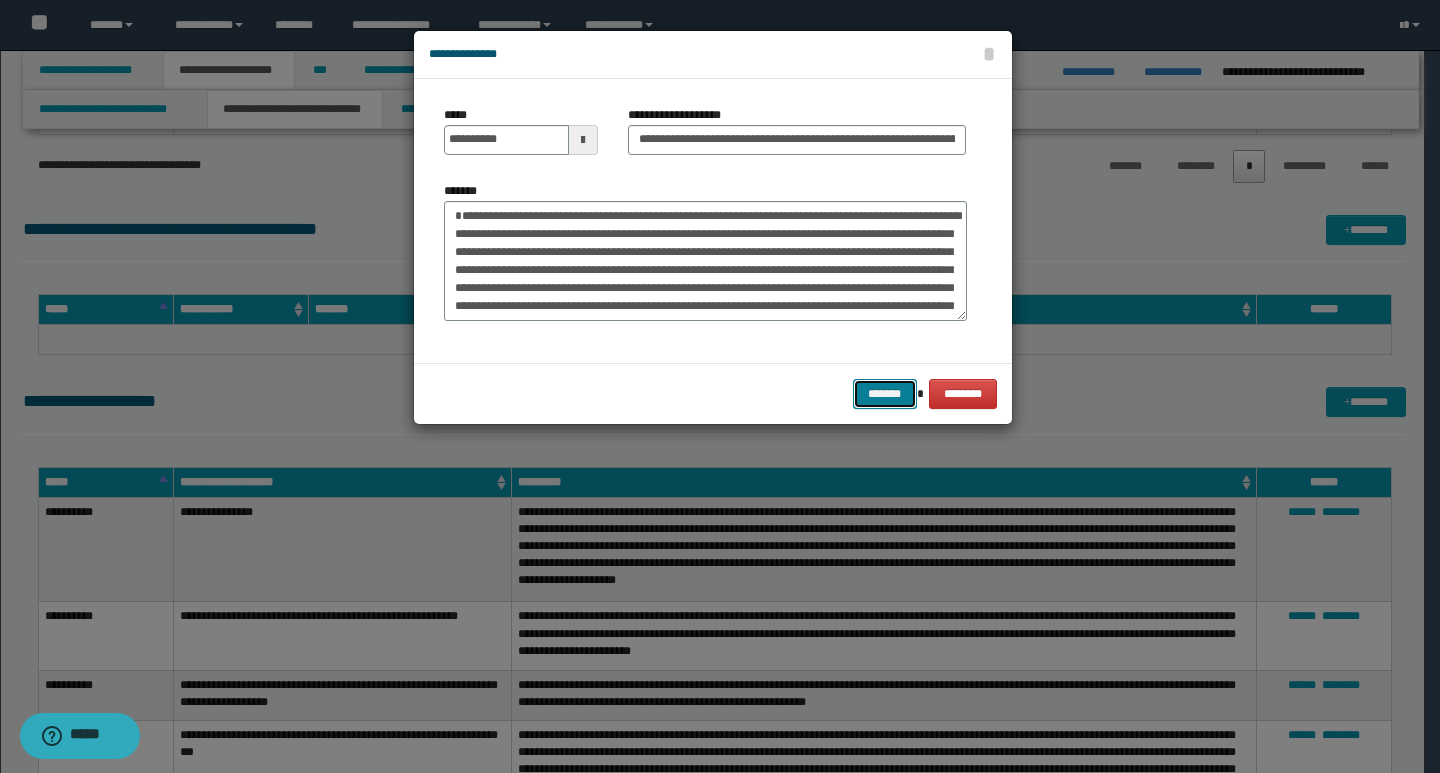 click on "*******" at bounding box center [885, 394] 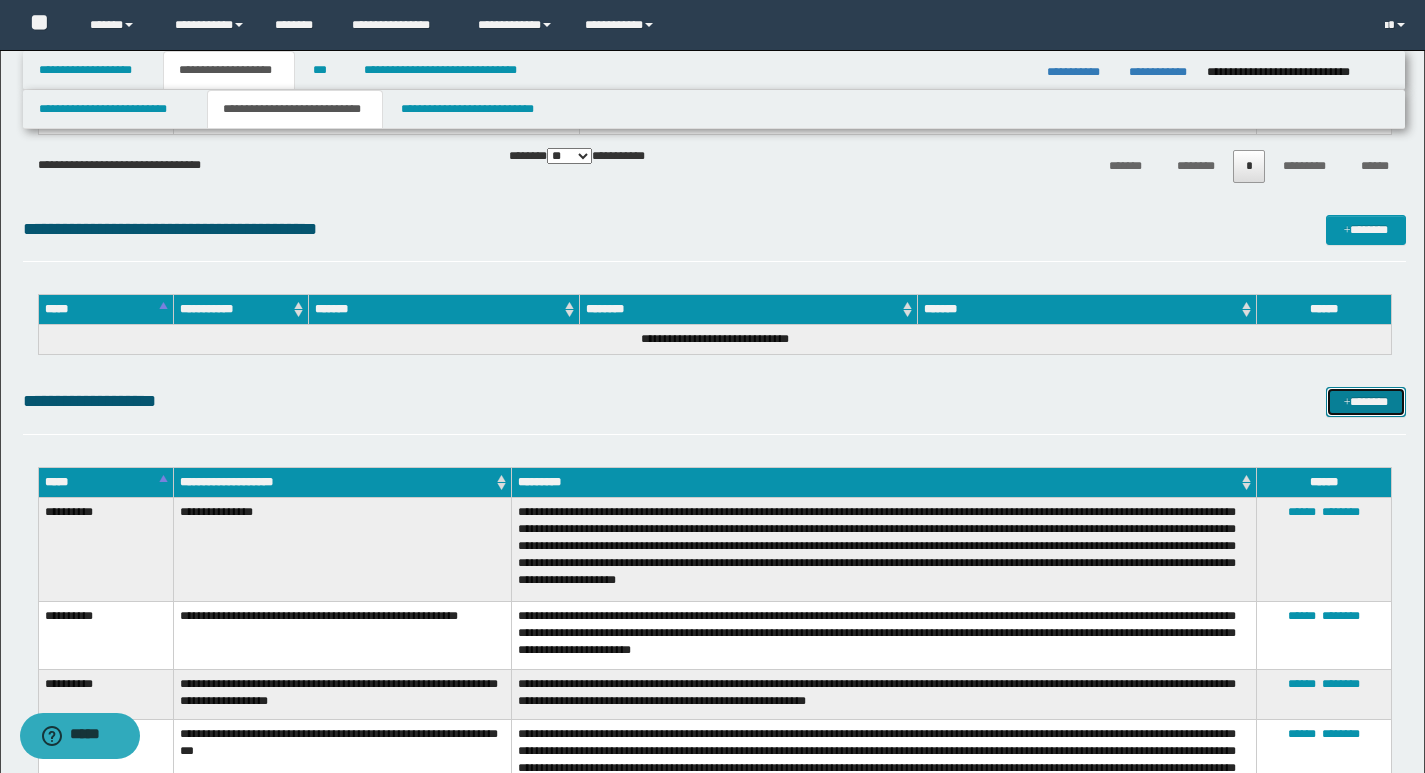 click on "*******" at bounding box center (1366, 402) 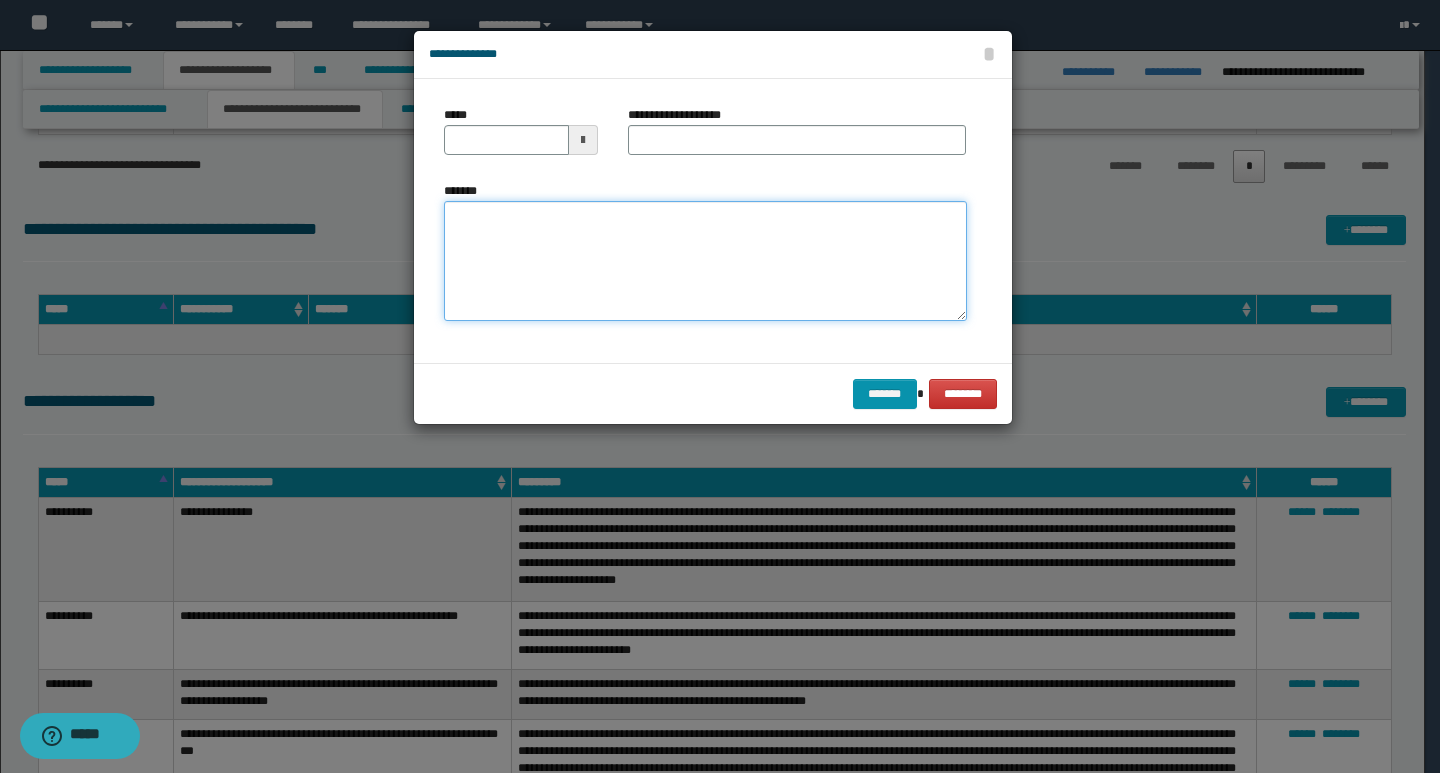 click on "*******" at bounding box center [705, 261] 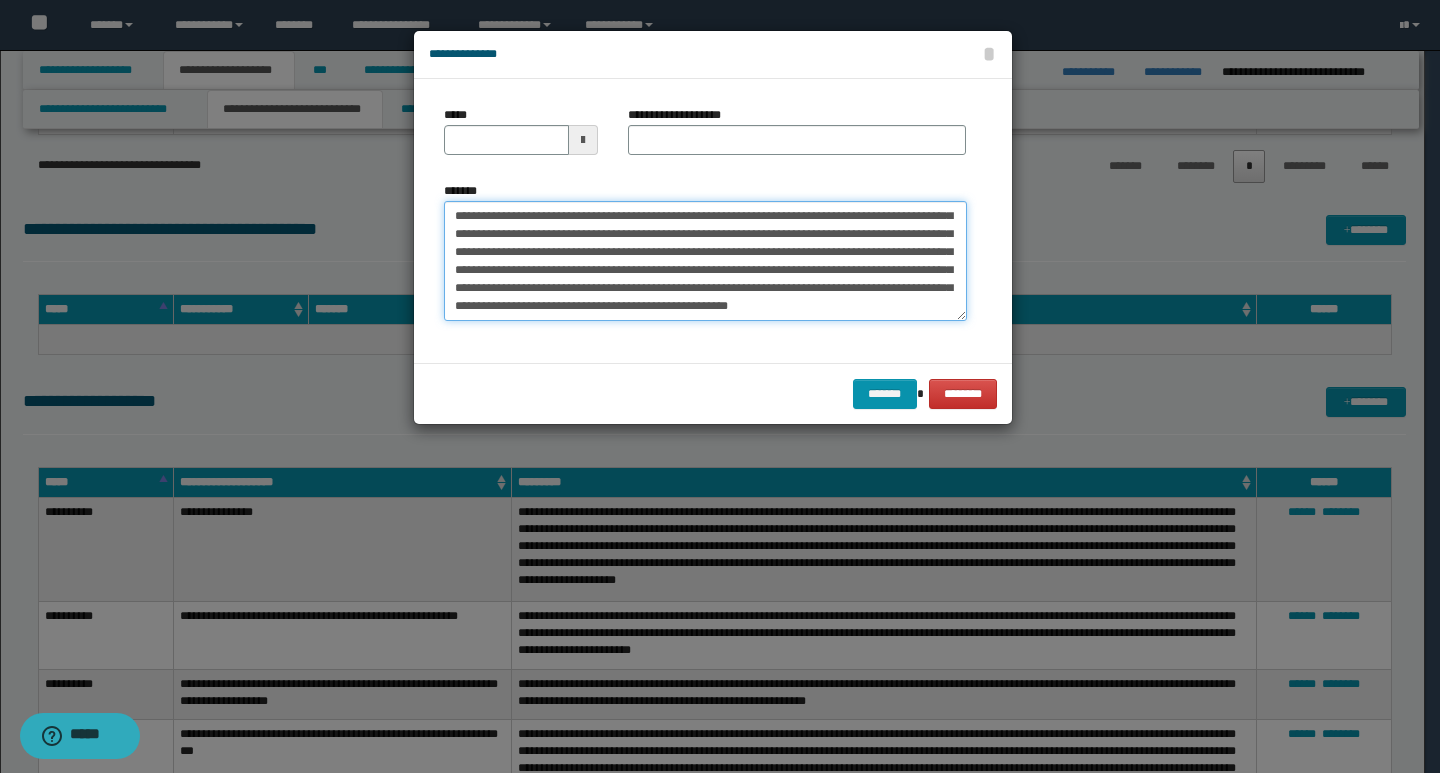 scroll, scrollTop: 0, scrollLeft: 0, axis: both 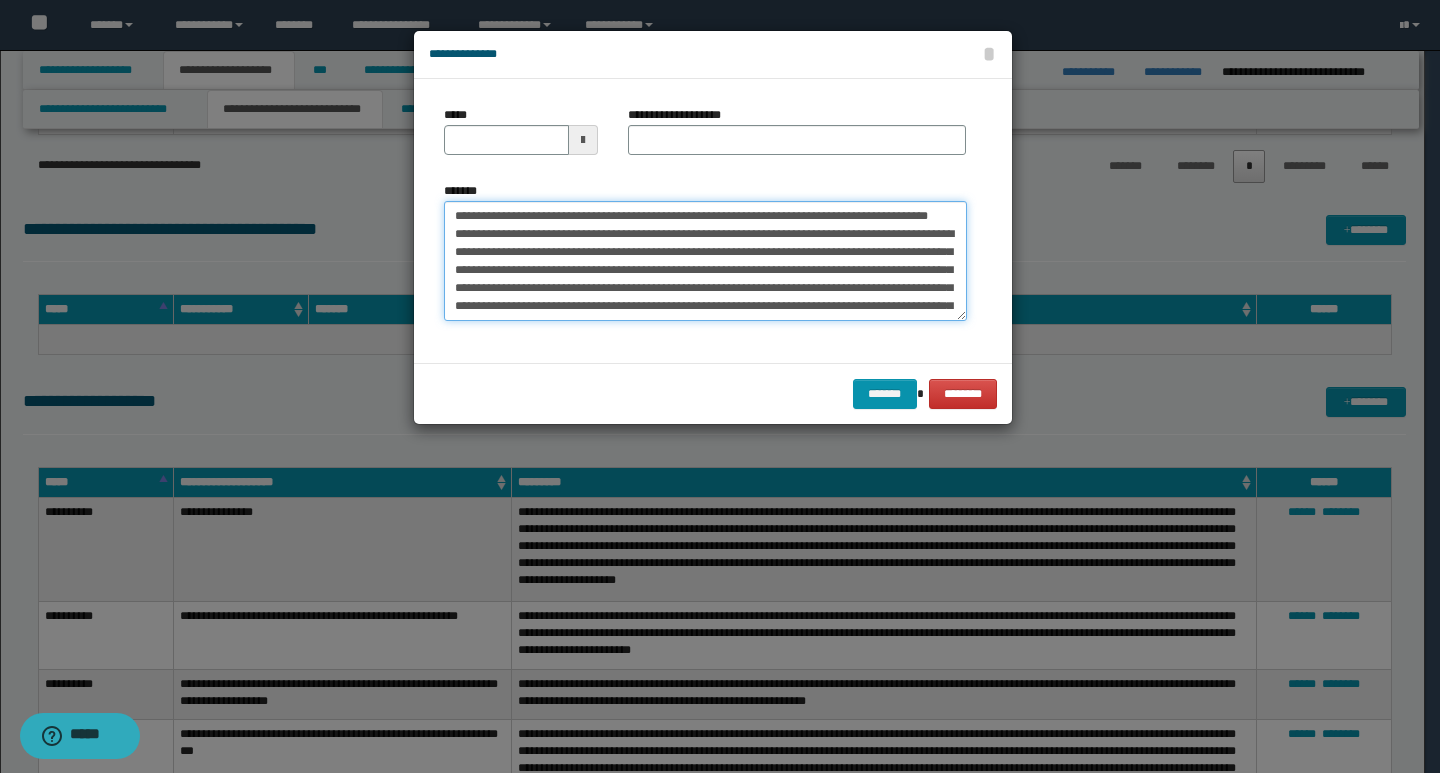 drag, startPoint x: 448, startPoint y: 216, endPoint x: 519, endPoint y: 215, distance: 71.00704 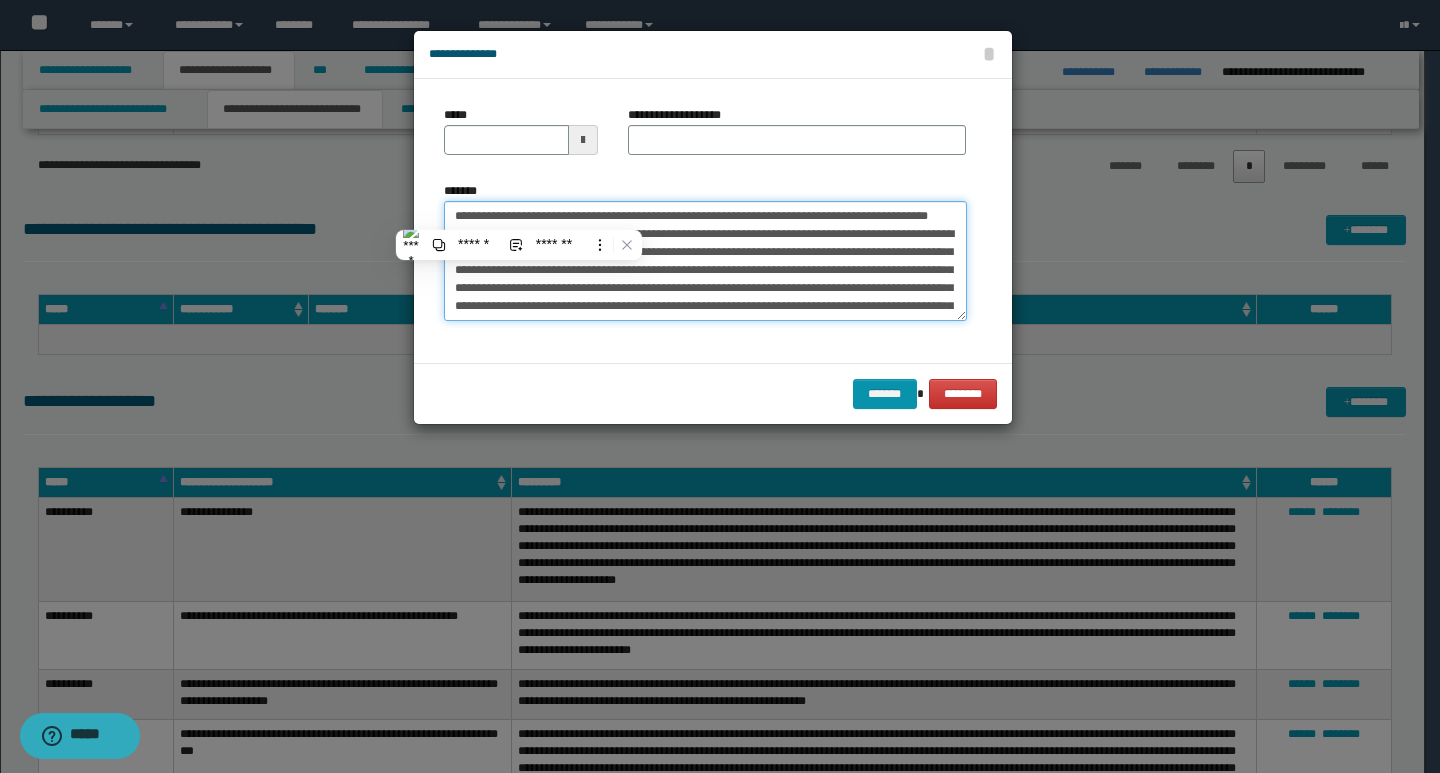 type on "**********" 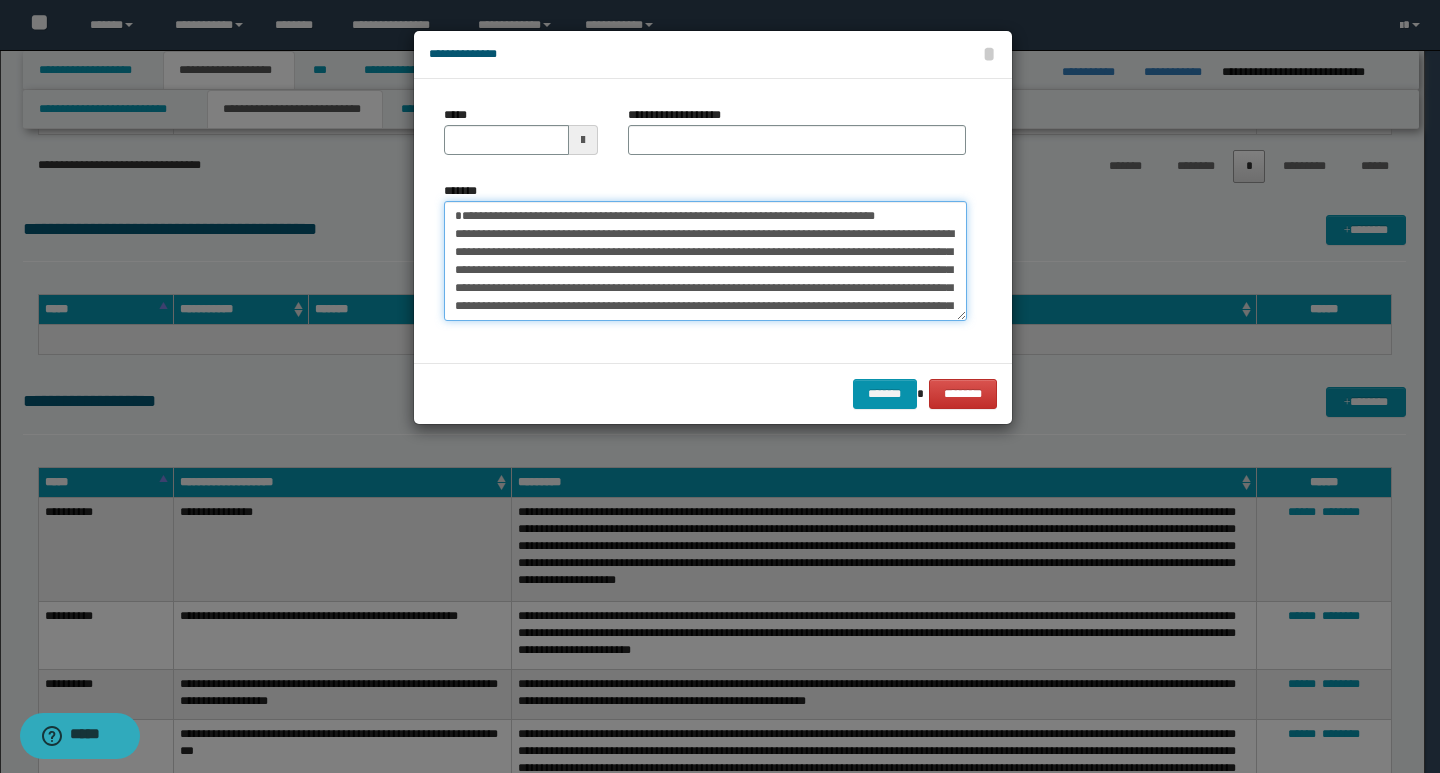 type 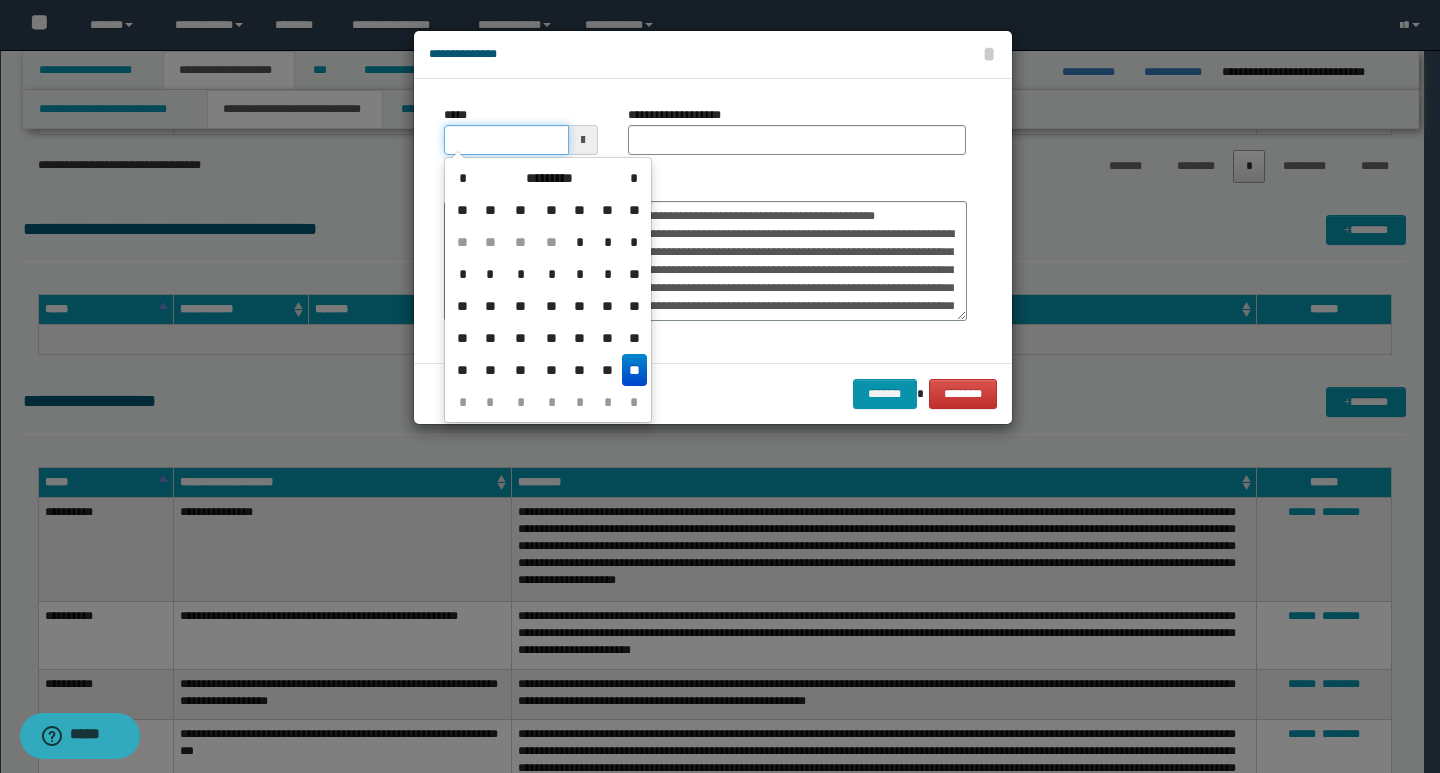 click on "*****" at bounding box center [506, 140] 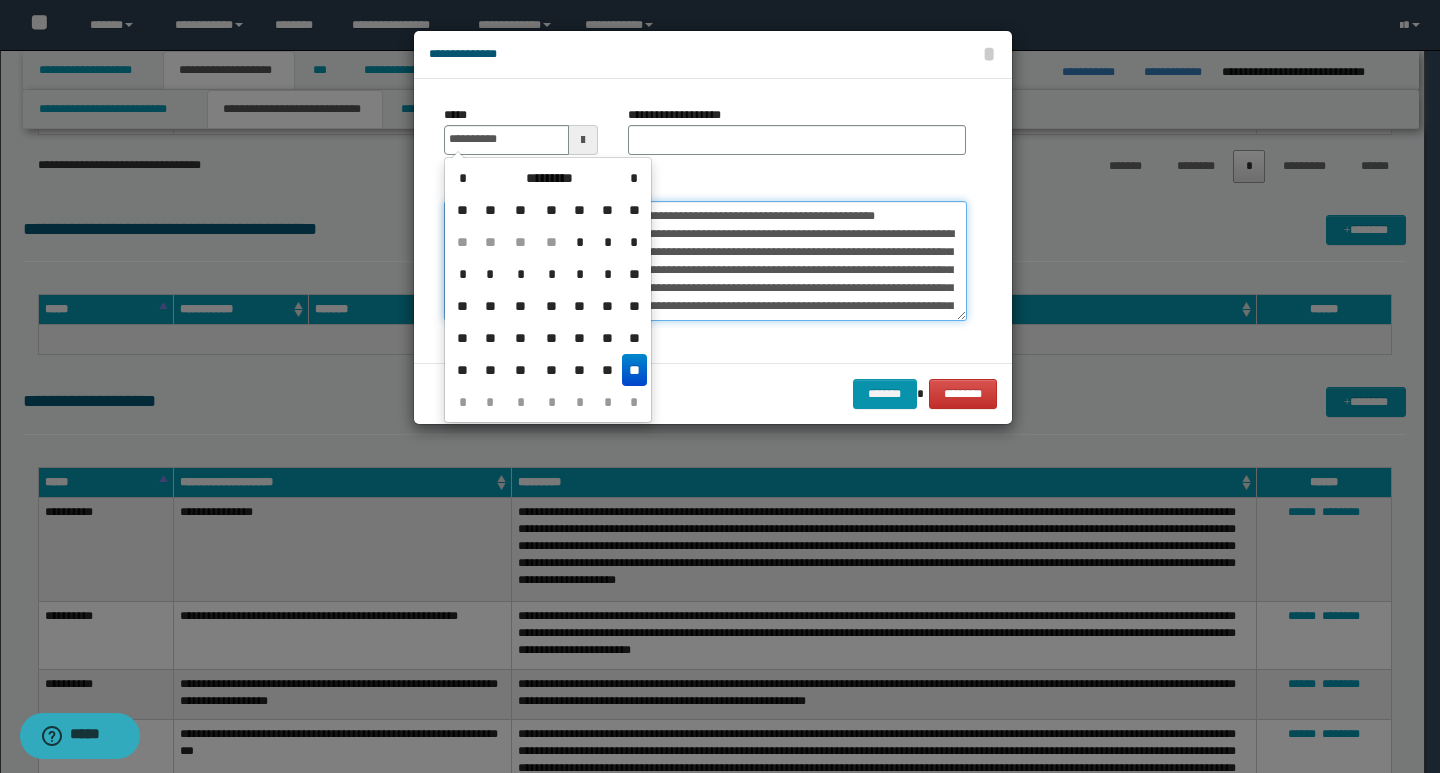 type on "**********" 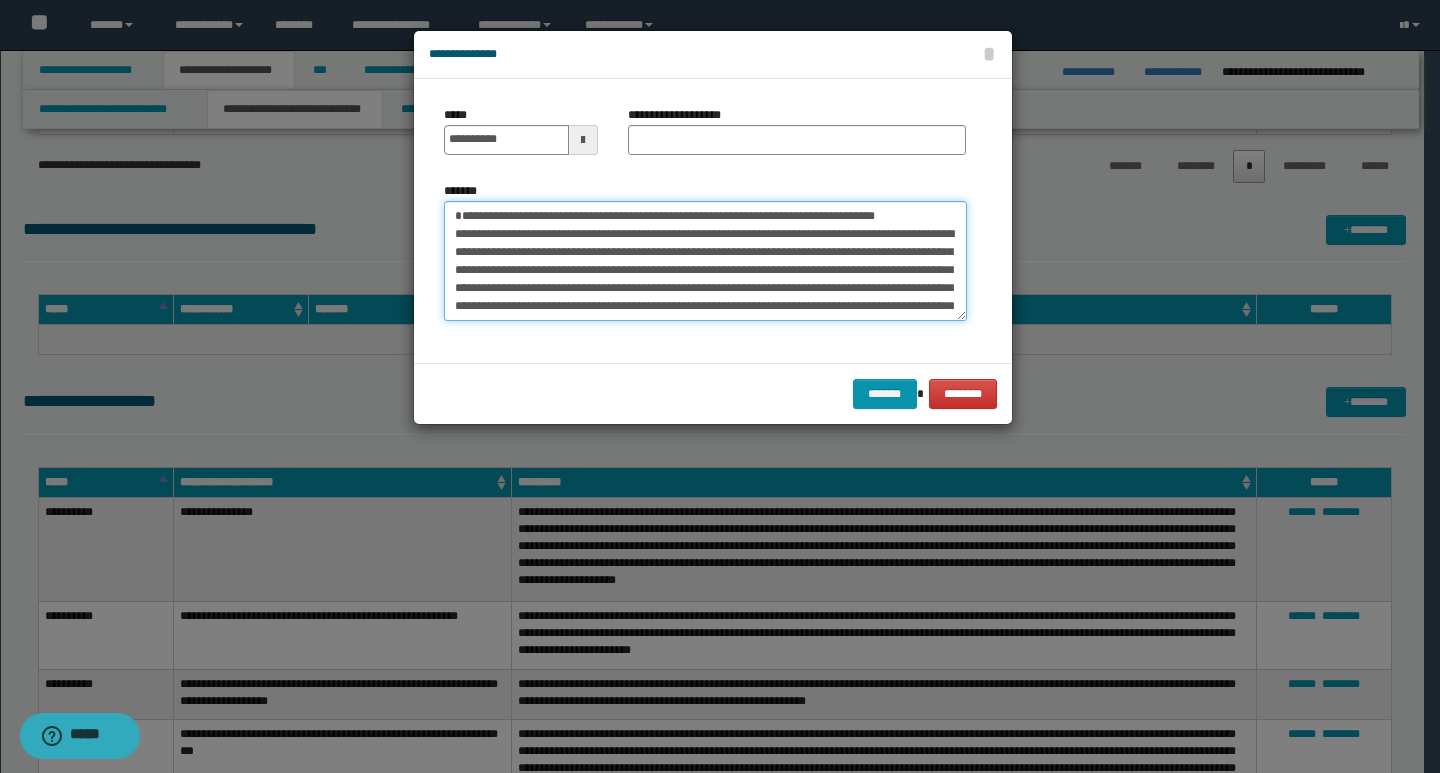 drag, startPoint x: 677, startPoint y: 235, endPoint x: 456, endPoint y: 204, distance: 223.16362 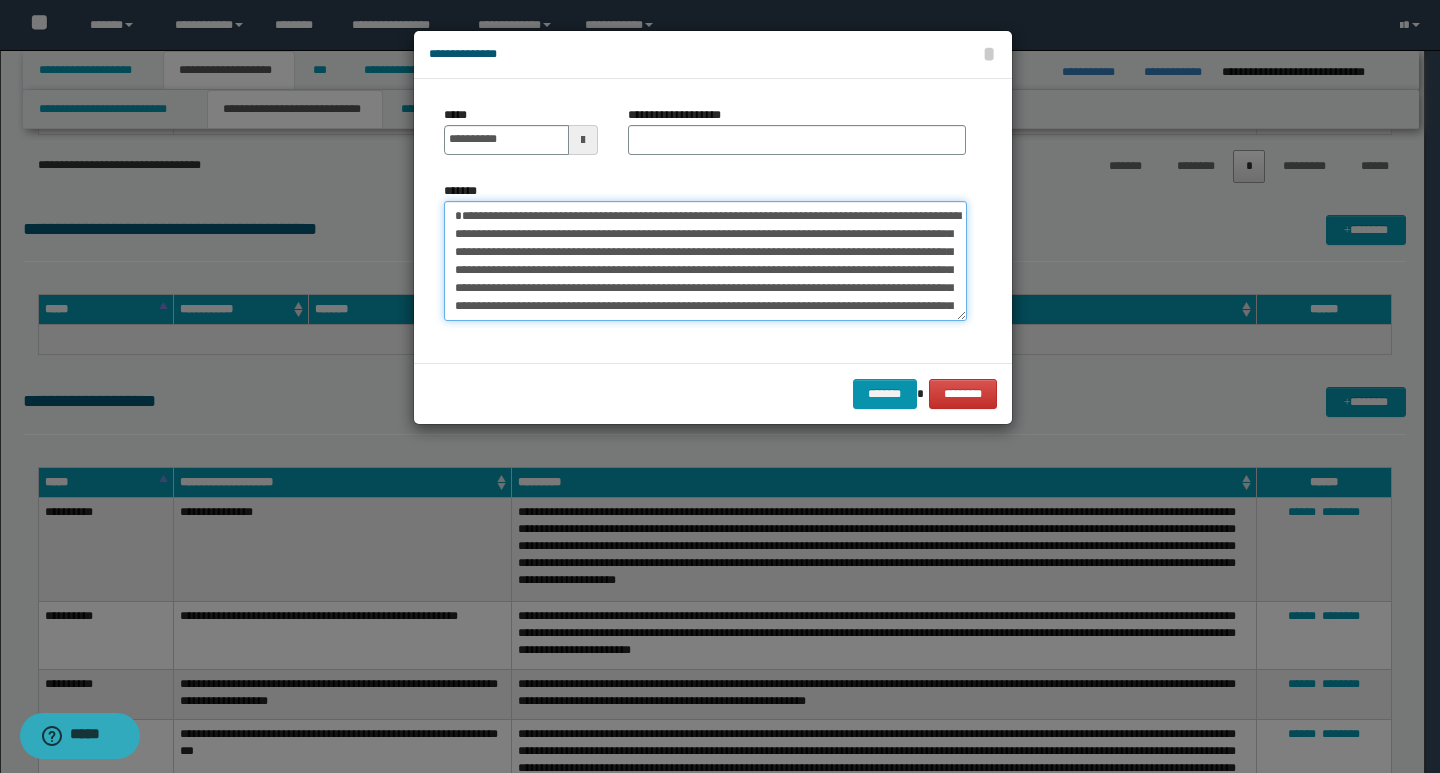type on "**********" 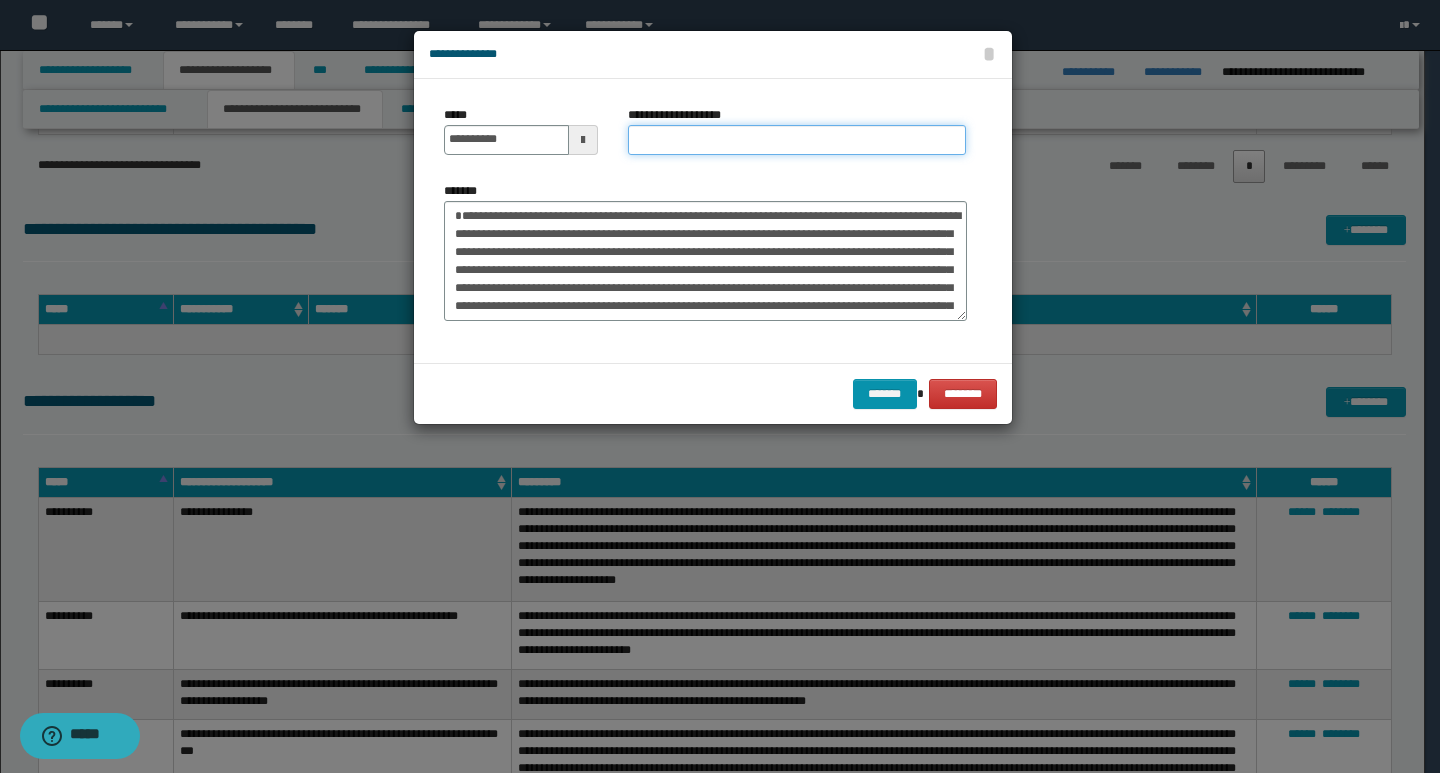 drag, startPoint x: 653, startPoint y: 140, endPoint x: 668, endPoint y: 140, distance: 15 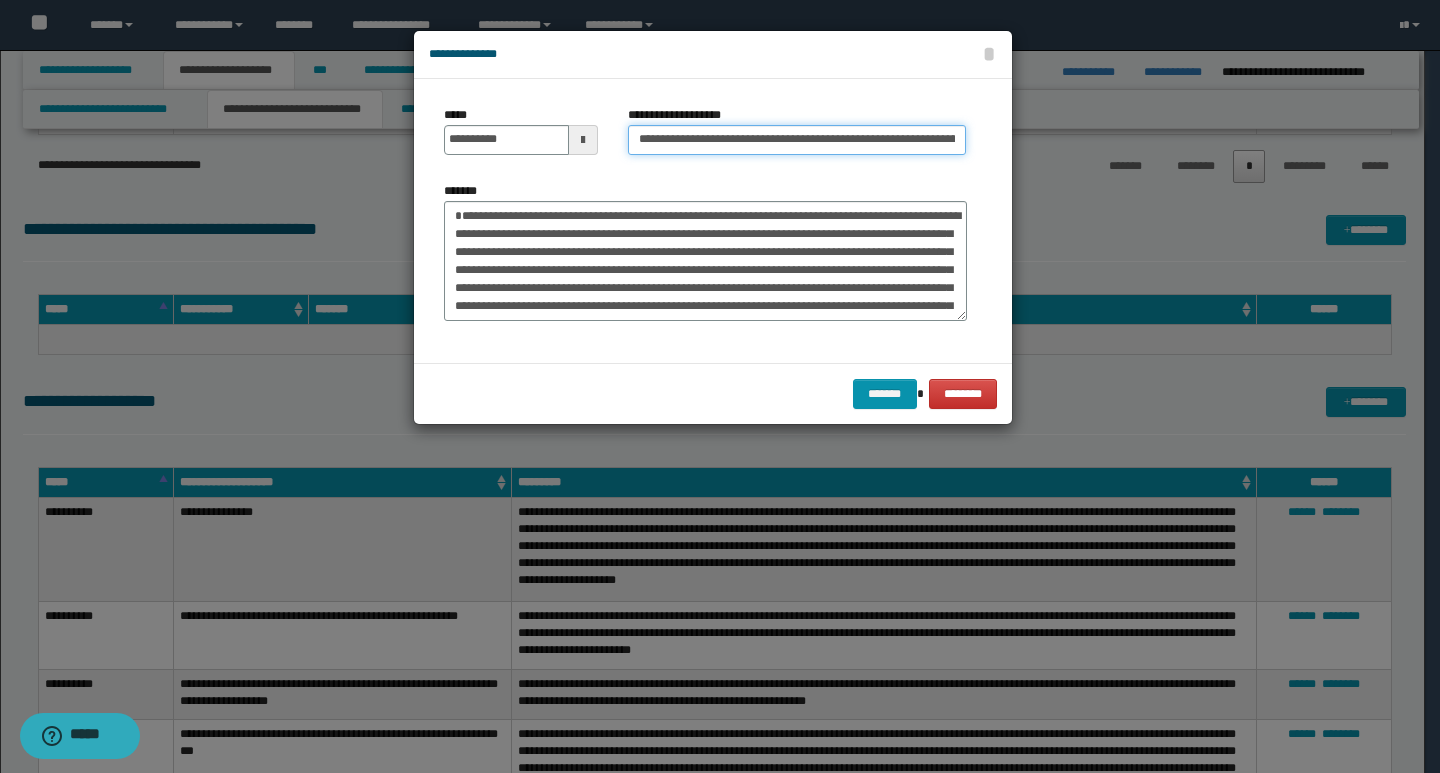 scroll, scrollTop: 0, scrollLeft: 194, axis: horizontal 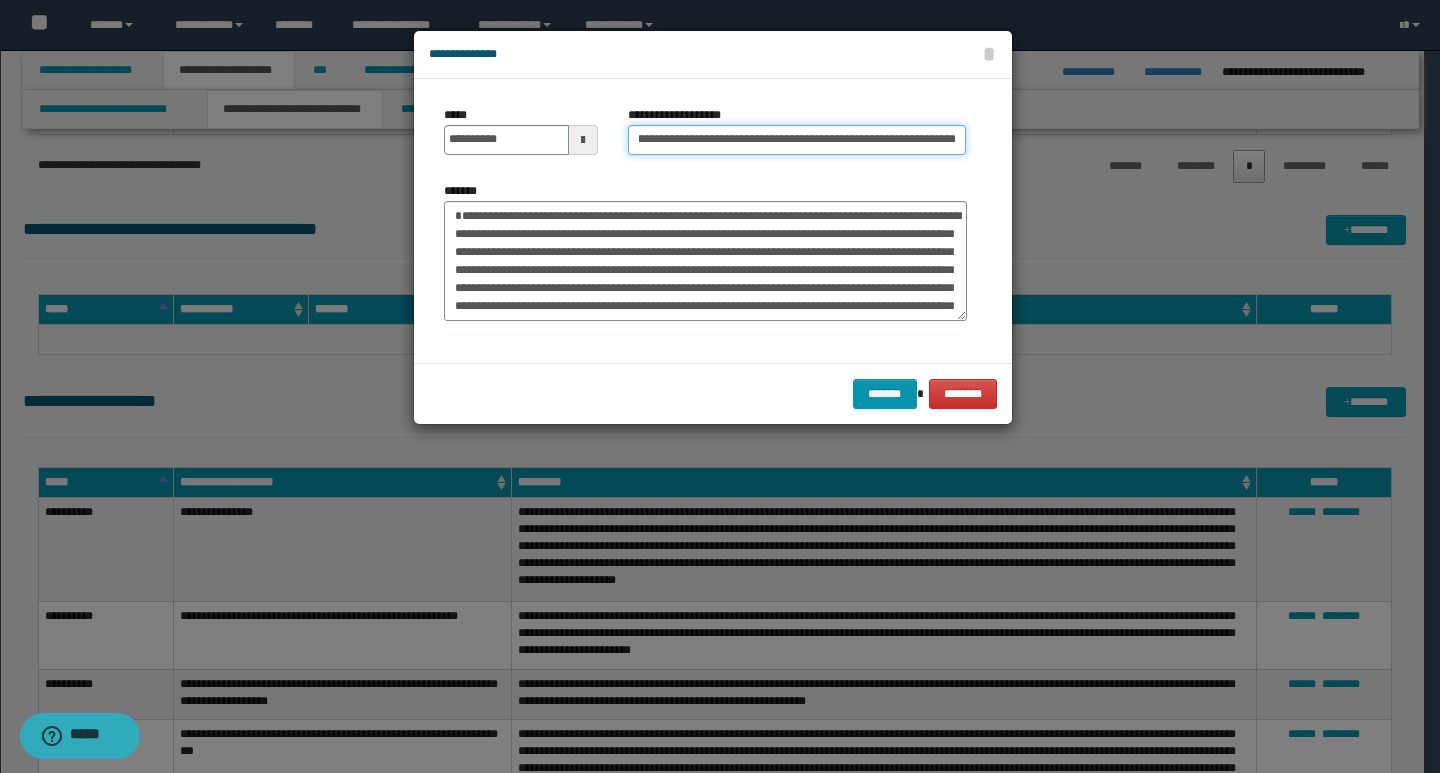 type on "**********" 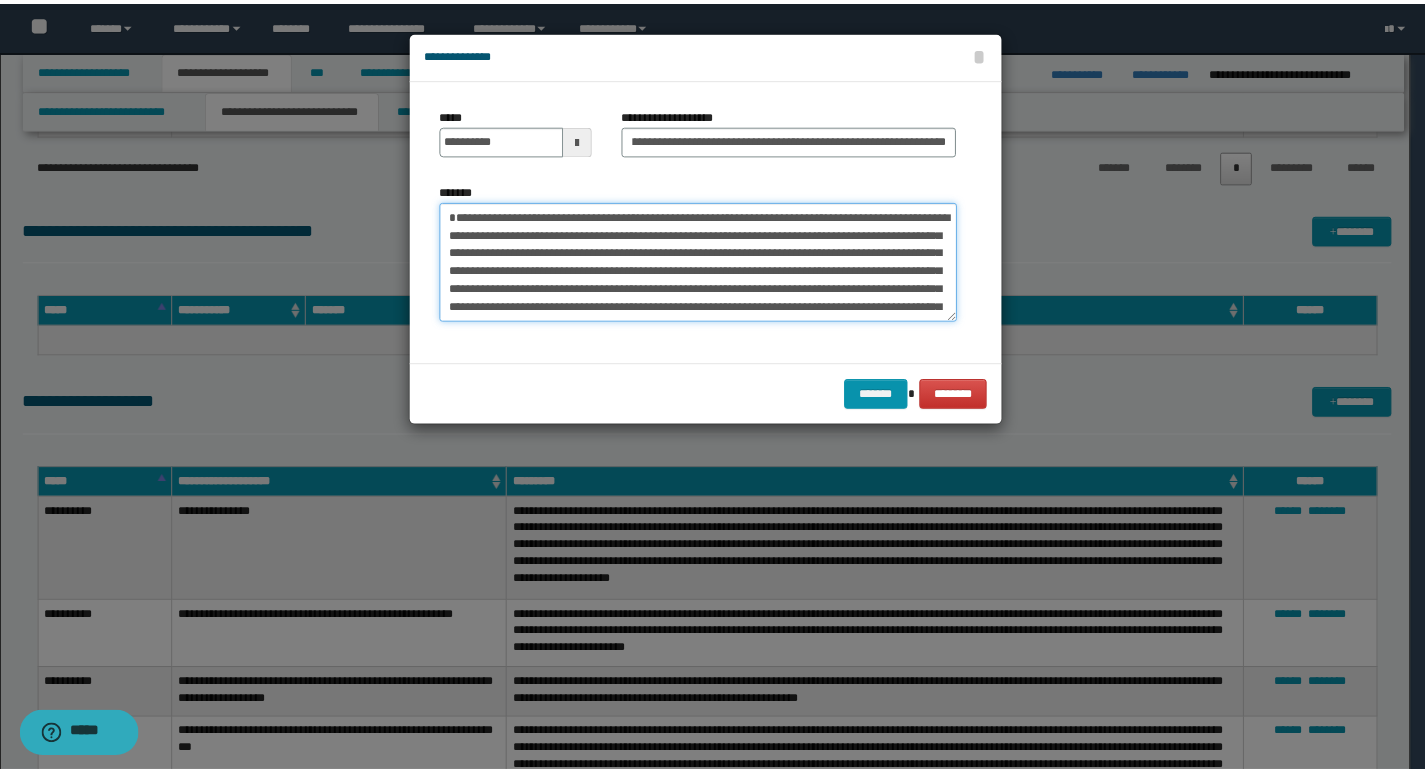 scroll, scrollTop: 0, scrollLeft: 0, axis: both 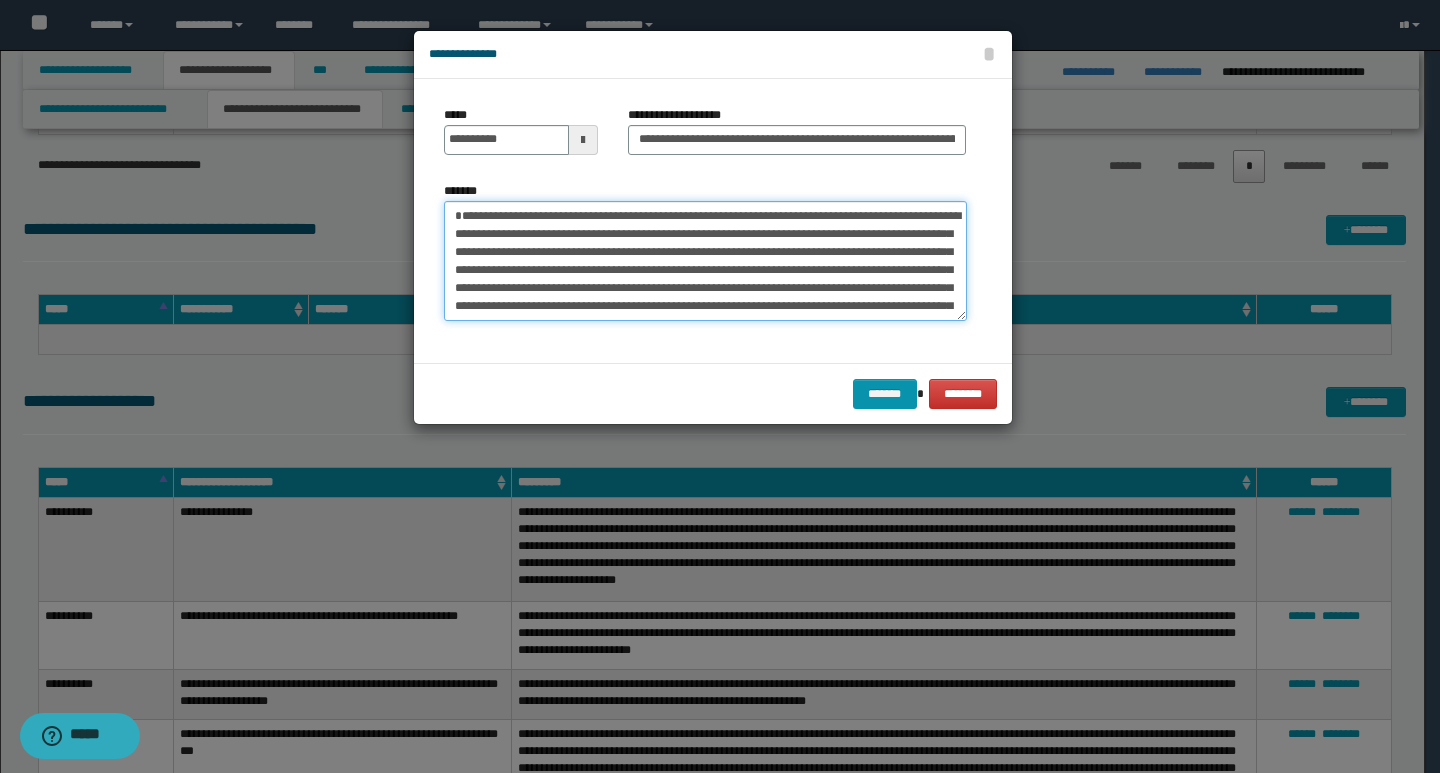 click on "**********" at bounding box center (705, 261) 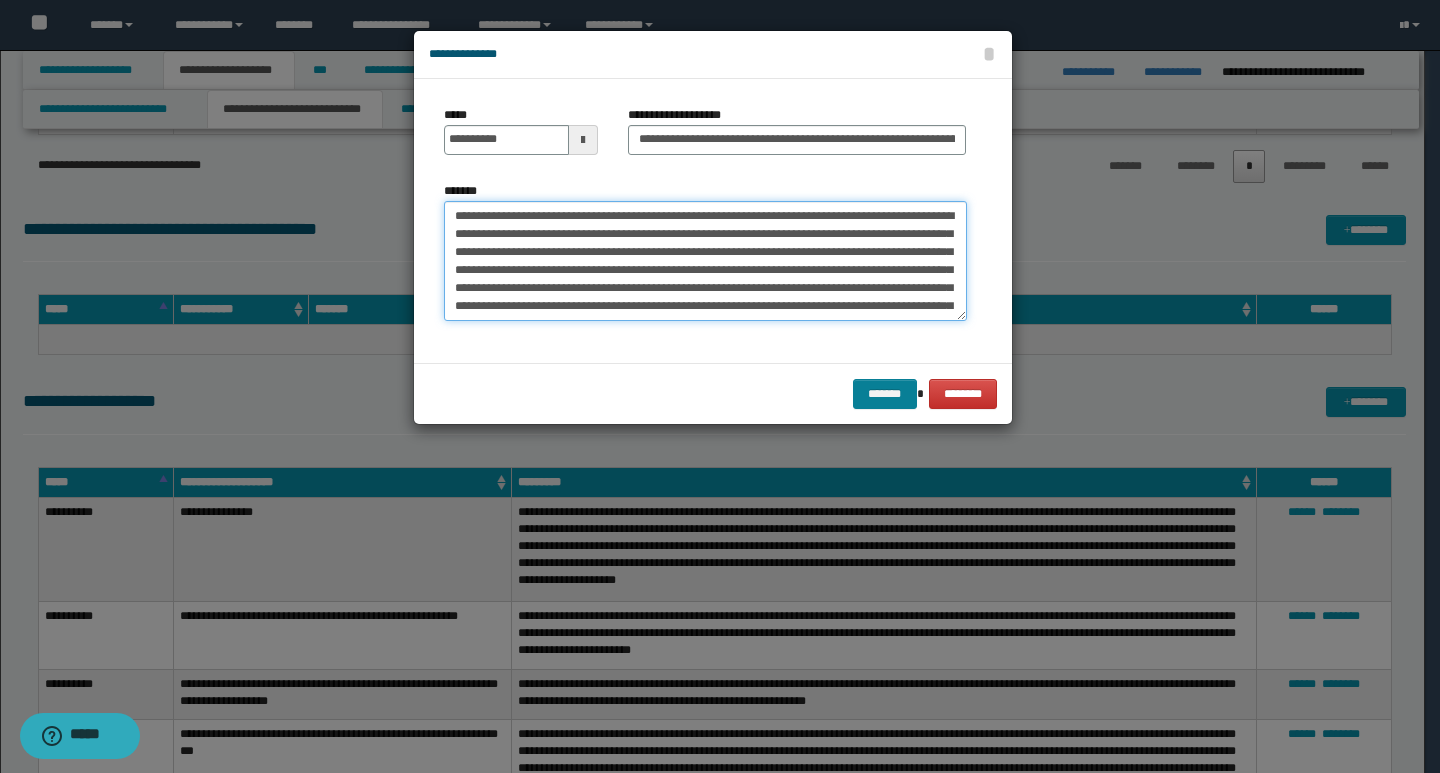 type on "**********" 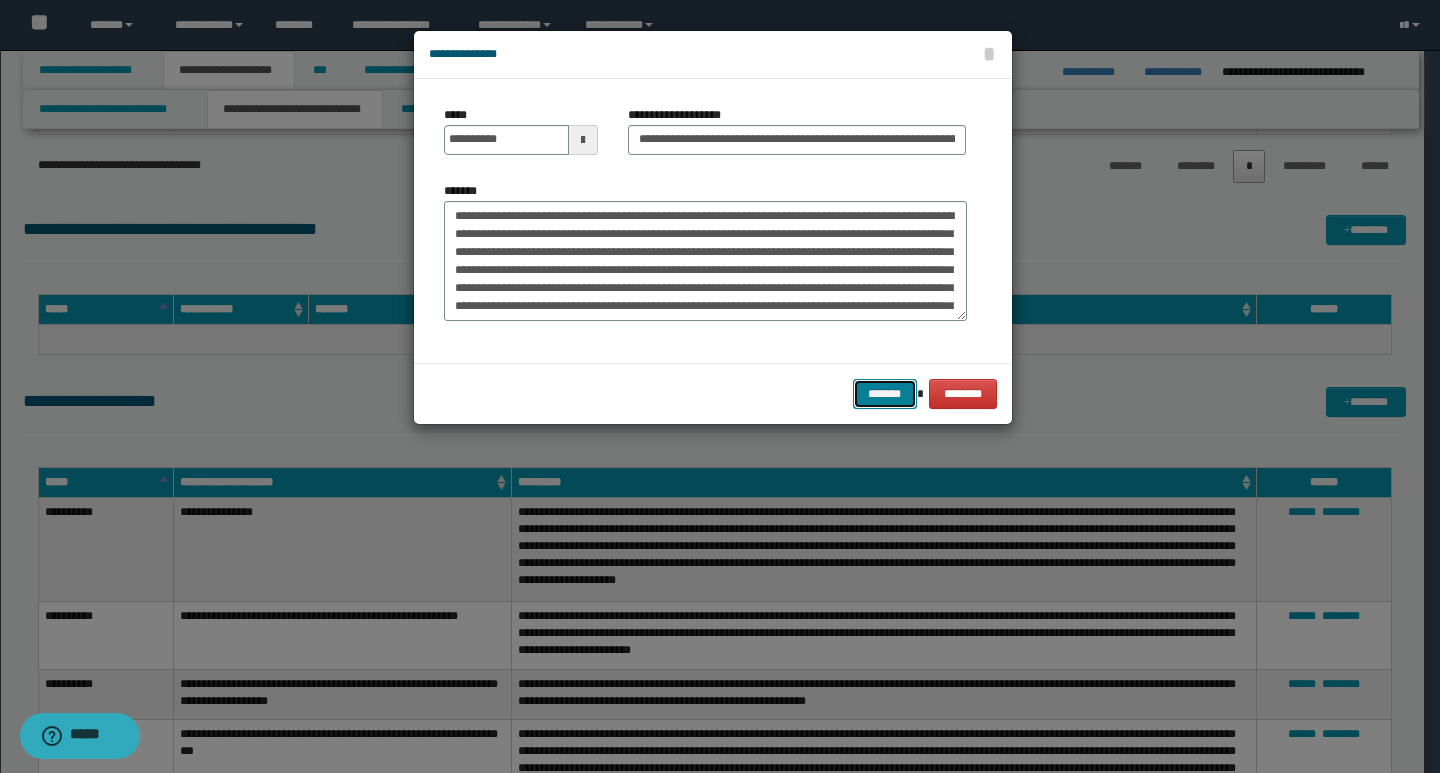 click on "*******" at bounding box center [885, 394] 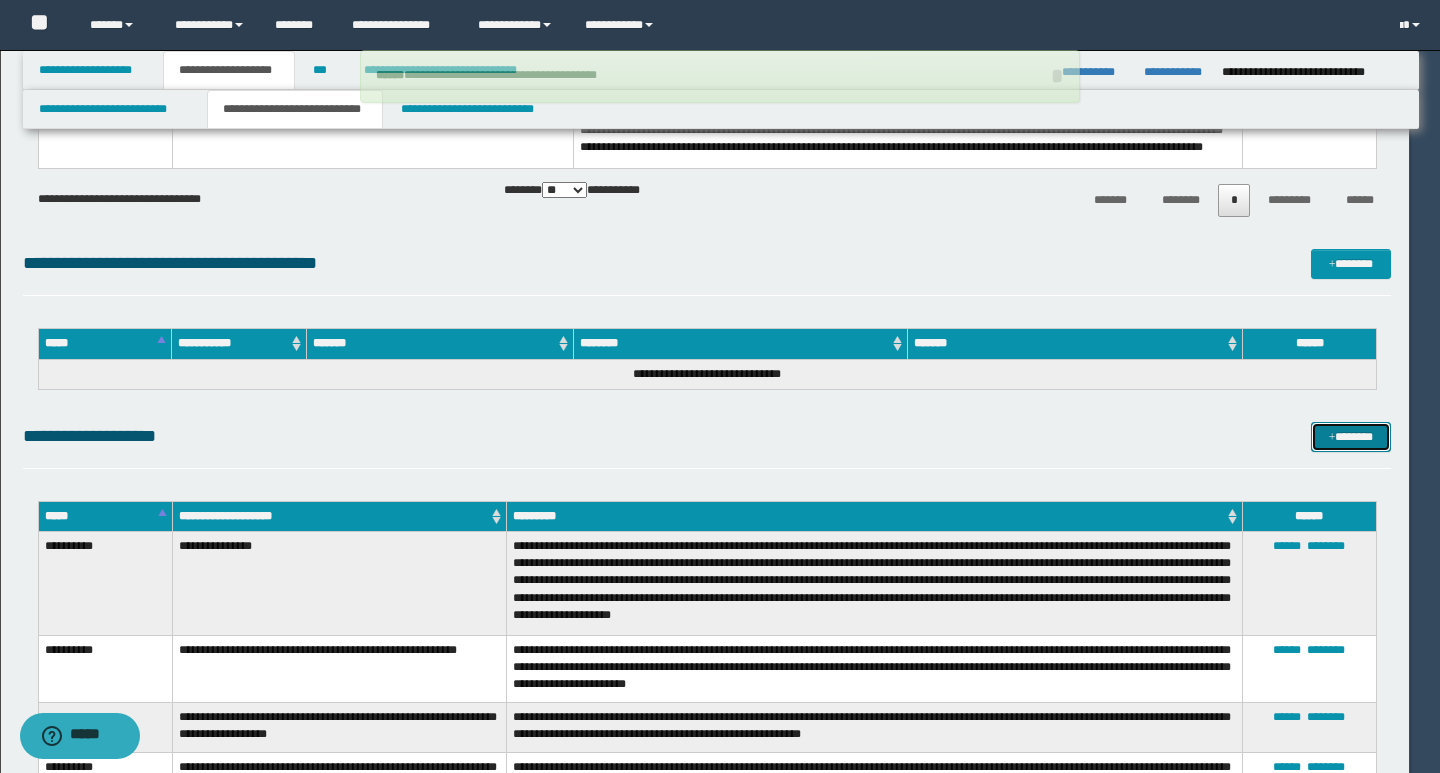 type 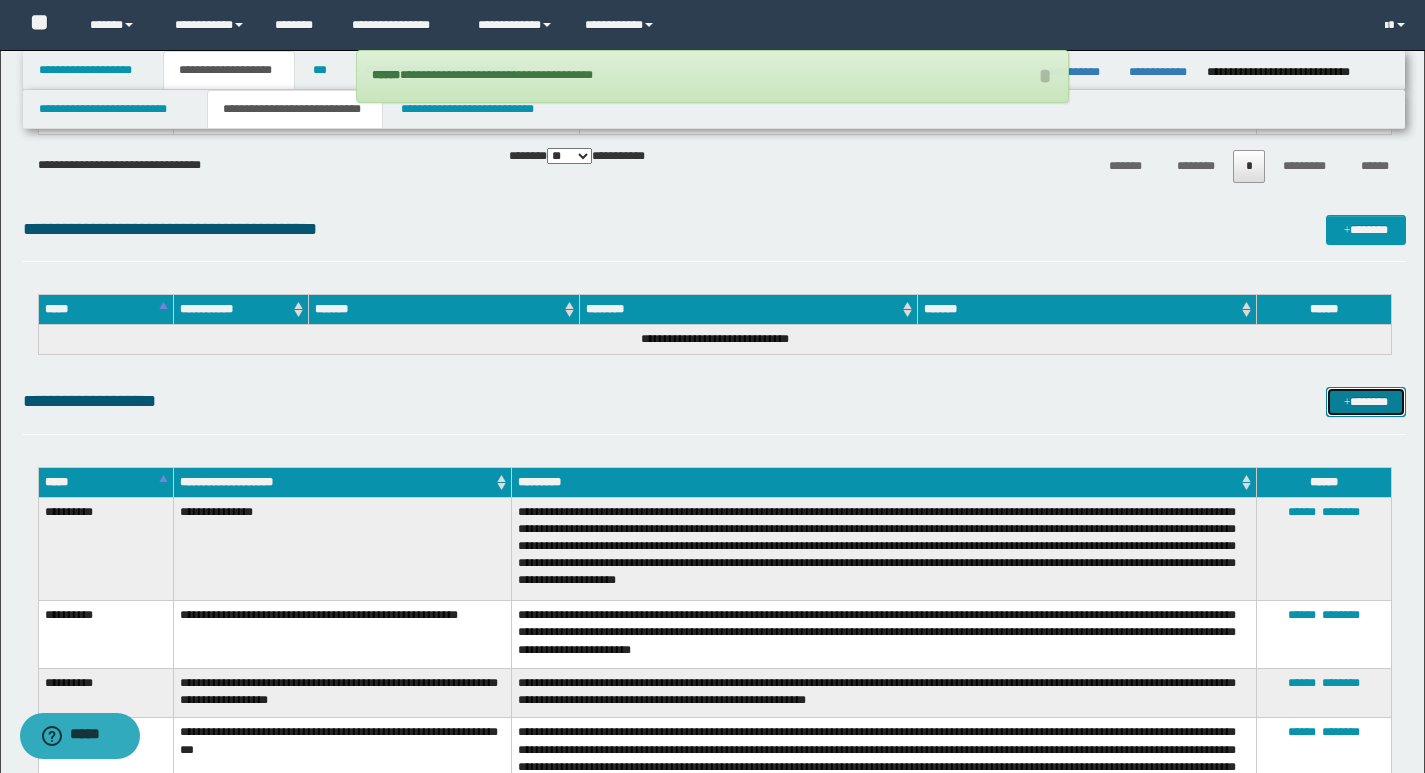 click on "*******" at bounding box center [1366, 402] 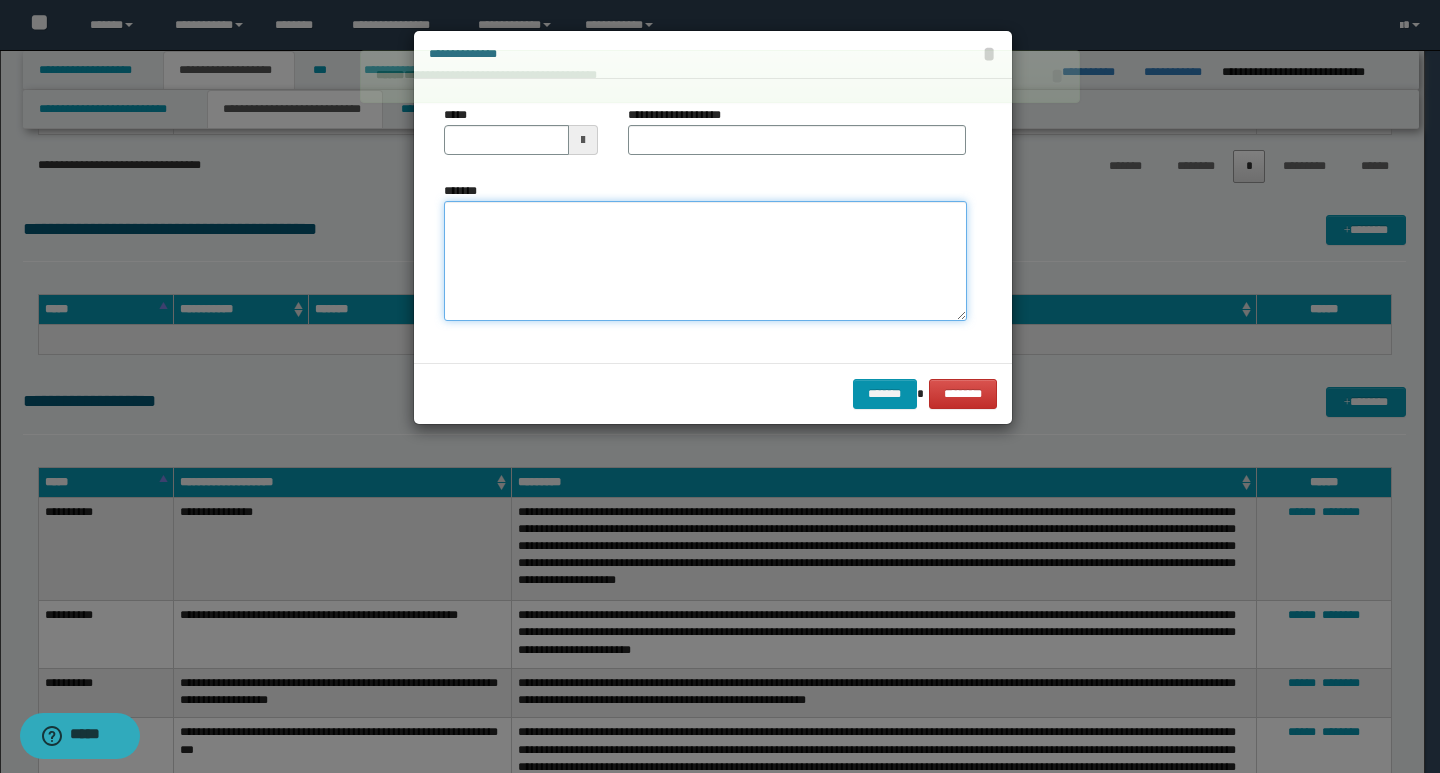 click on "*******" at bounding box center (705, 261) 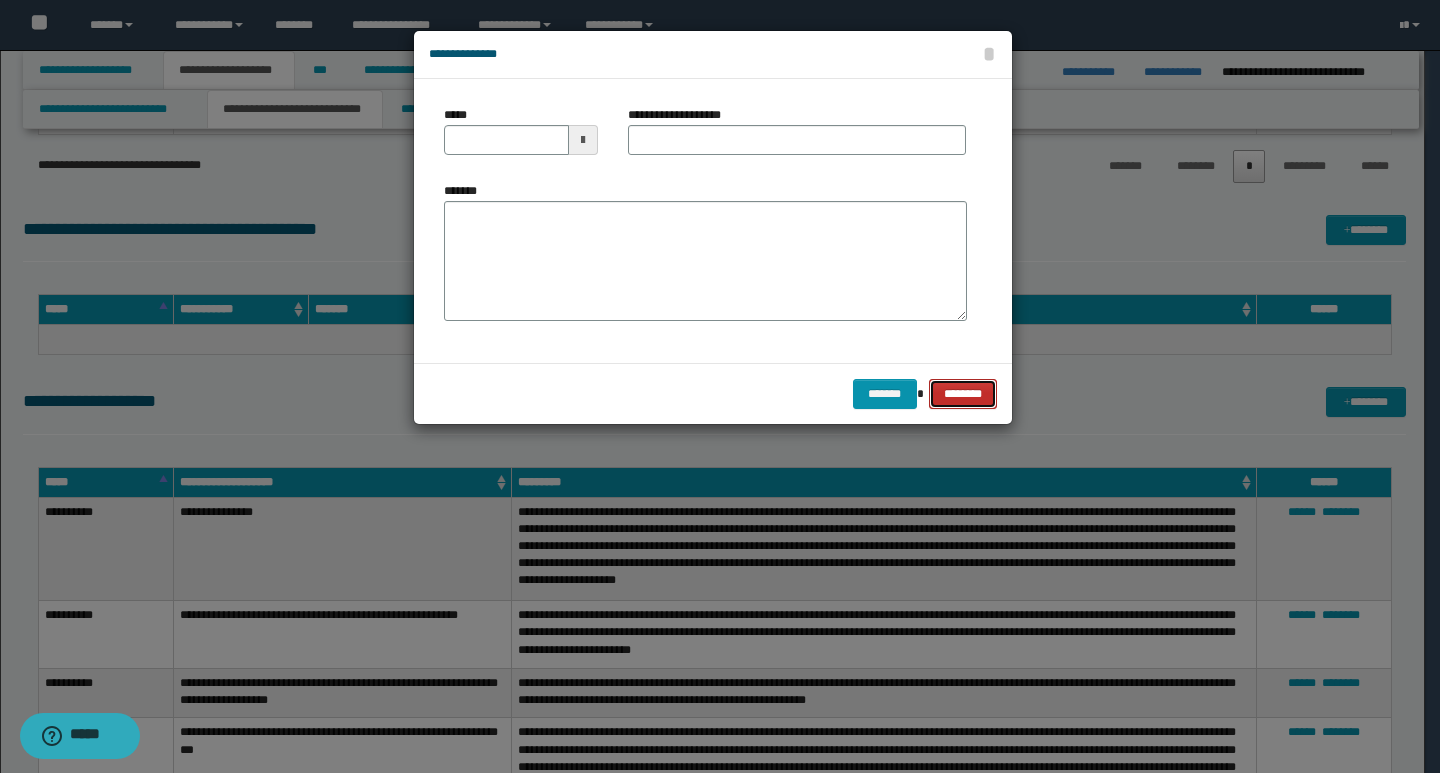 click on "********" at bounding box center (962, 394) 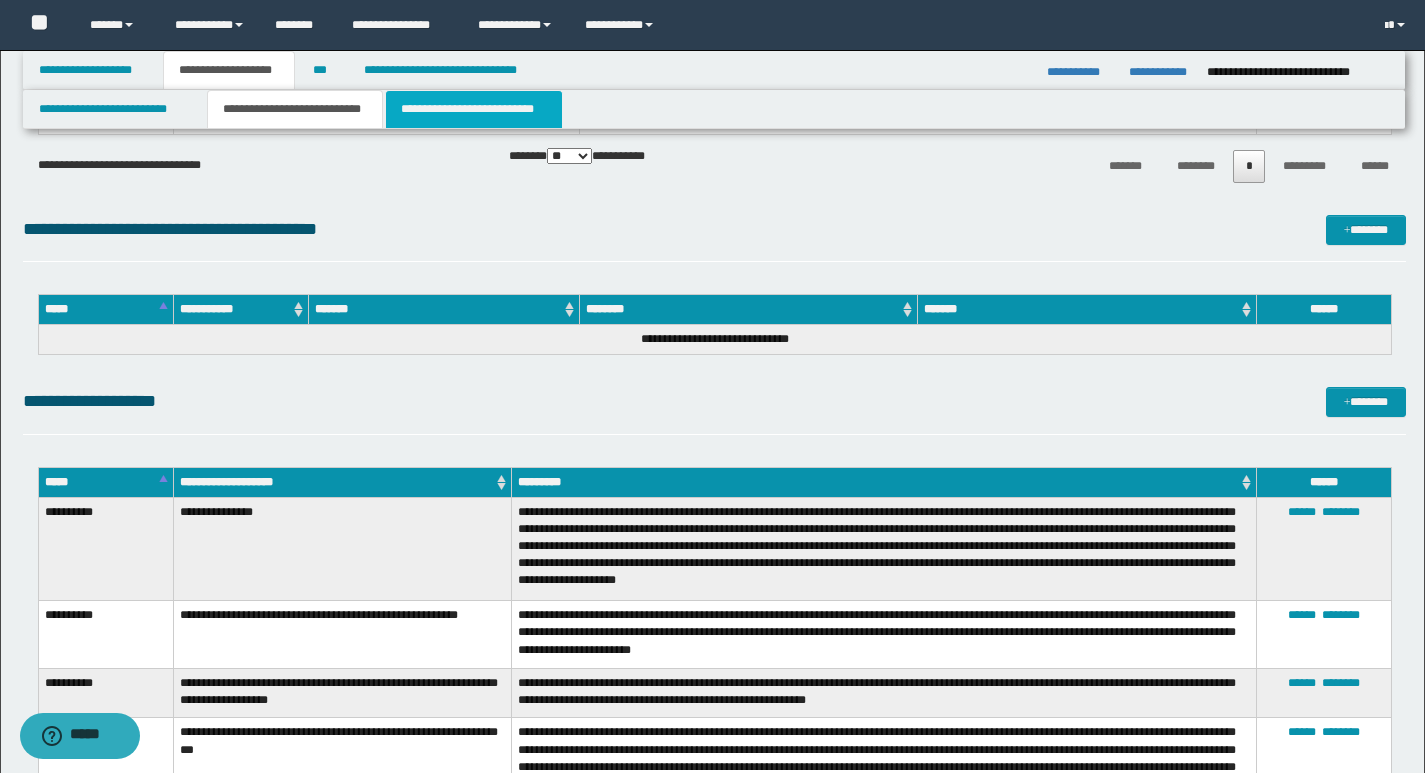 click on "**********" at bounding box center [474, 109] 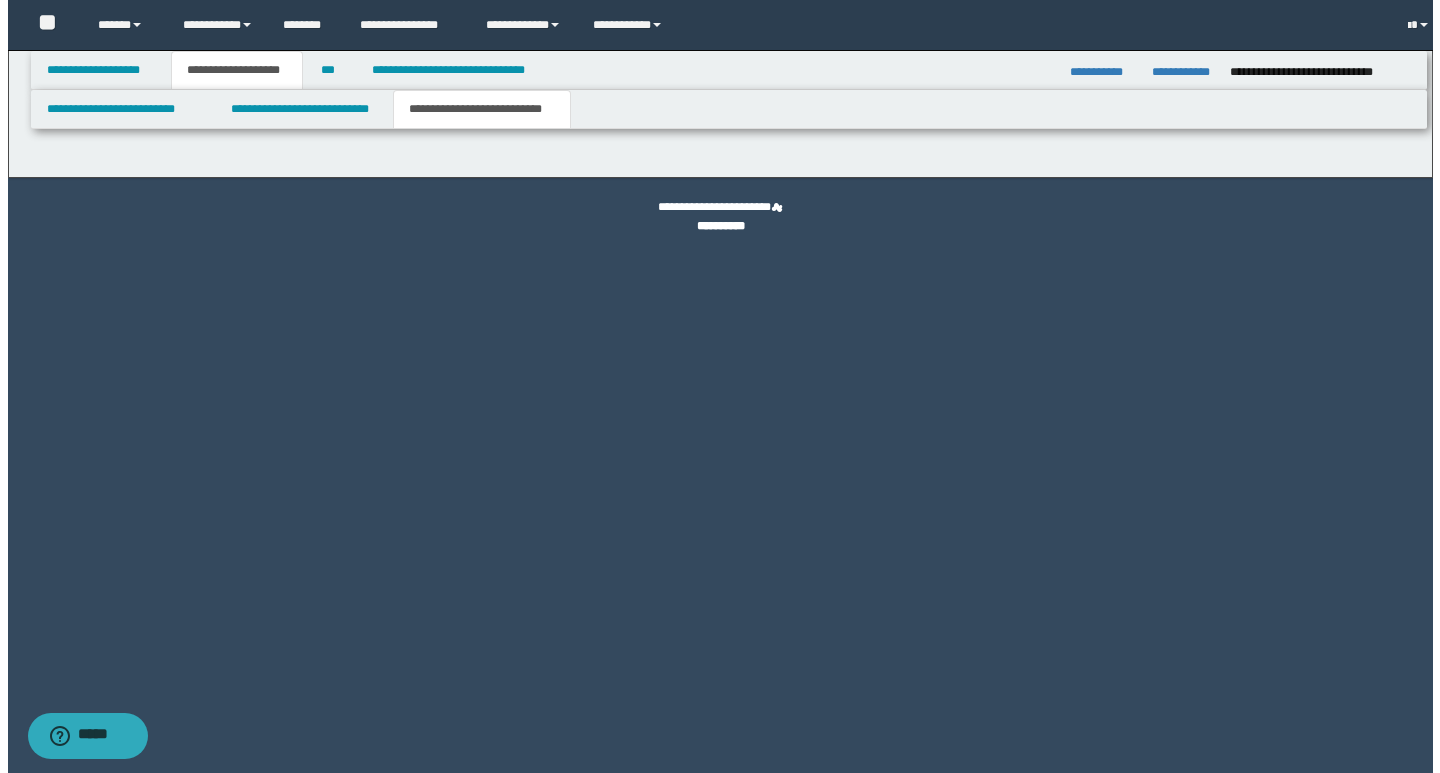 scroll, scrollTop: 0, scrollLeft: 0, axis: both 